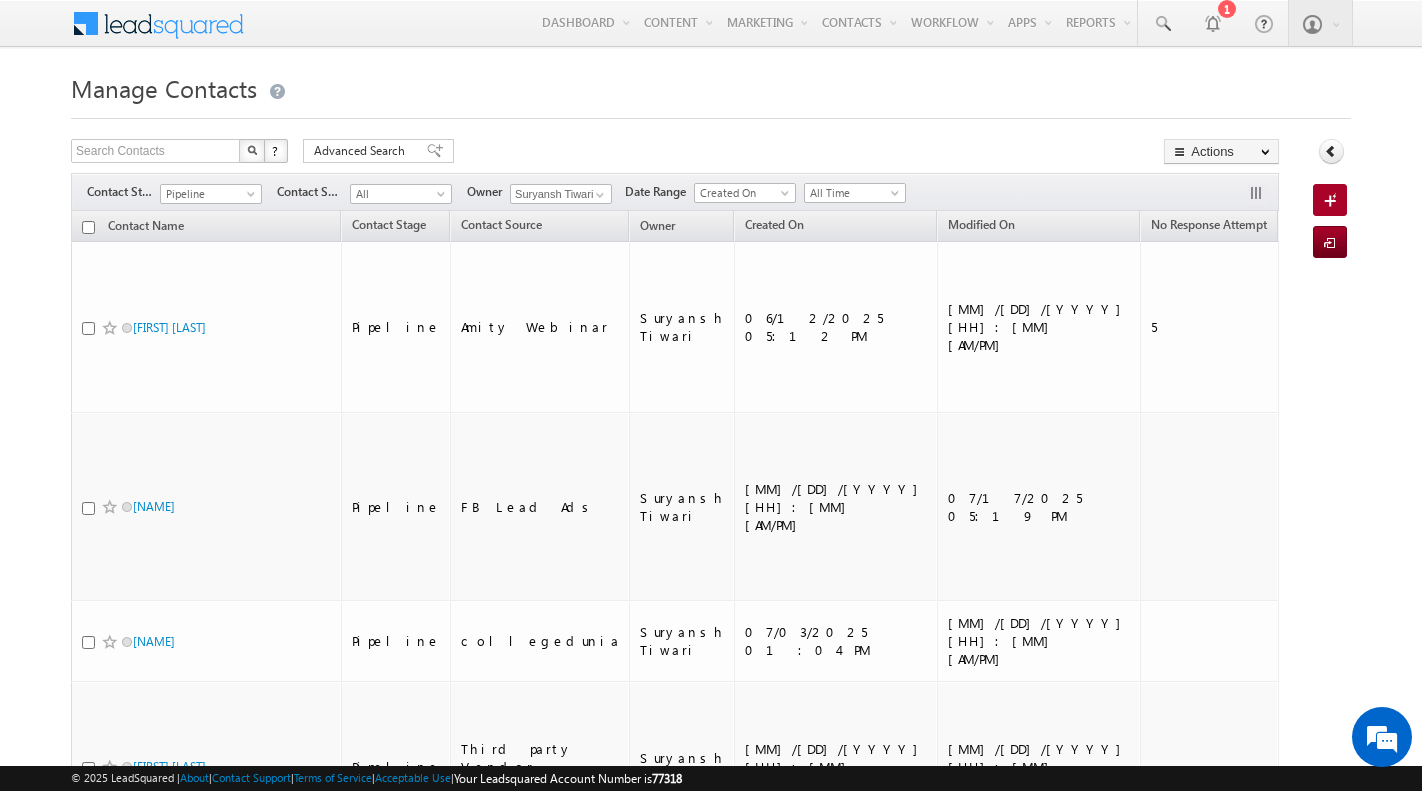 scroll, scrollTop: 178, scrollLeft: 0, axis: vertical 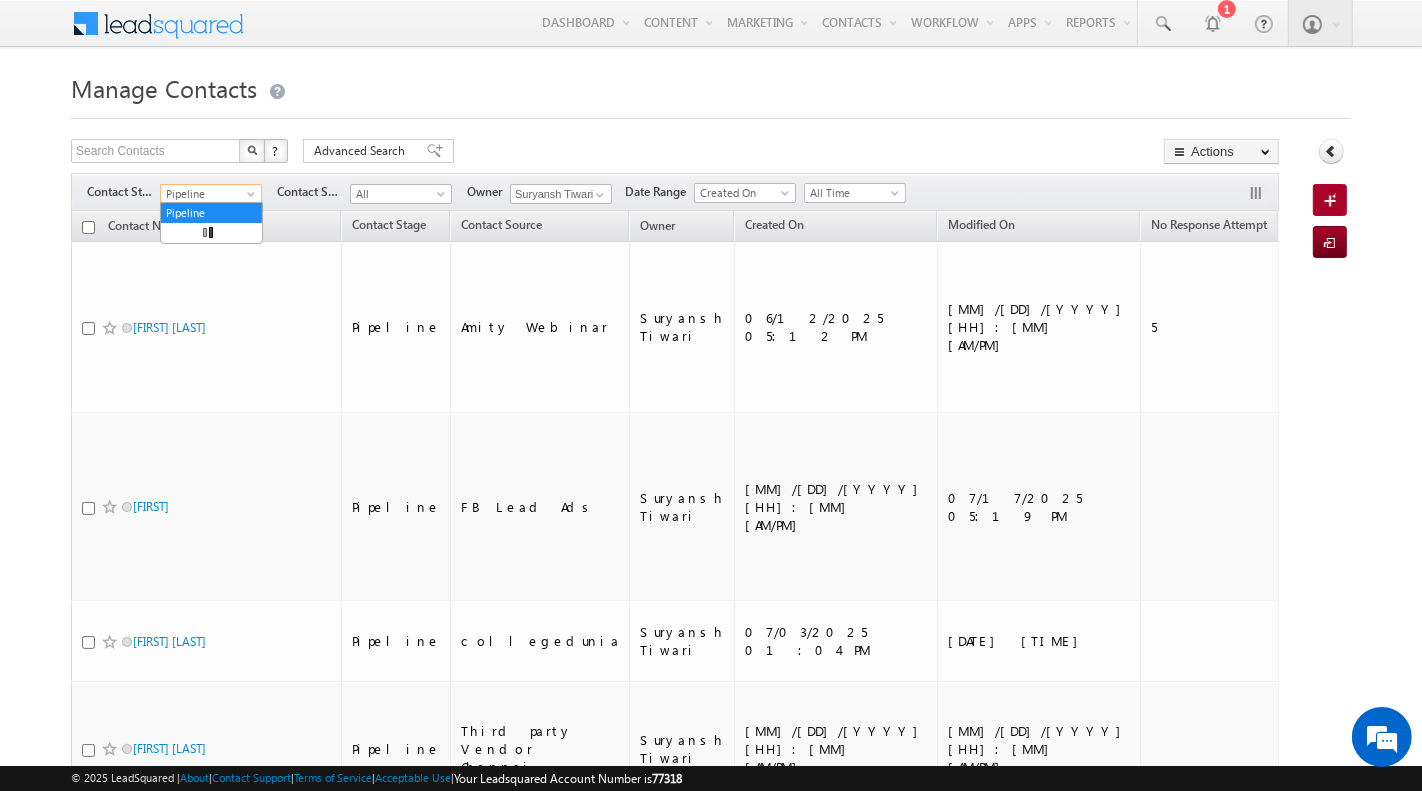 click on "Pipeline" at bounding box center [208, 194] 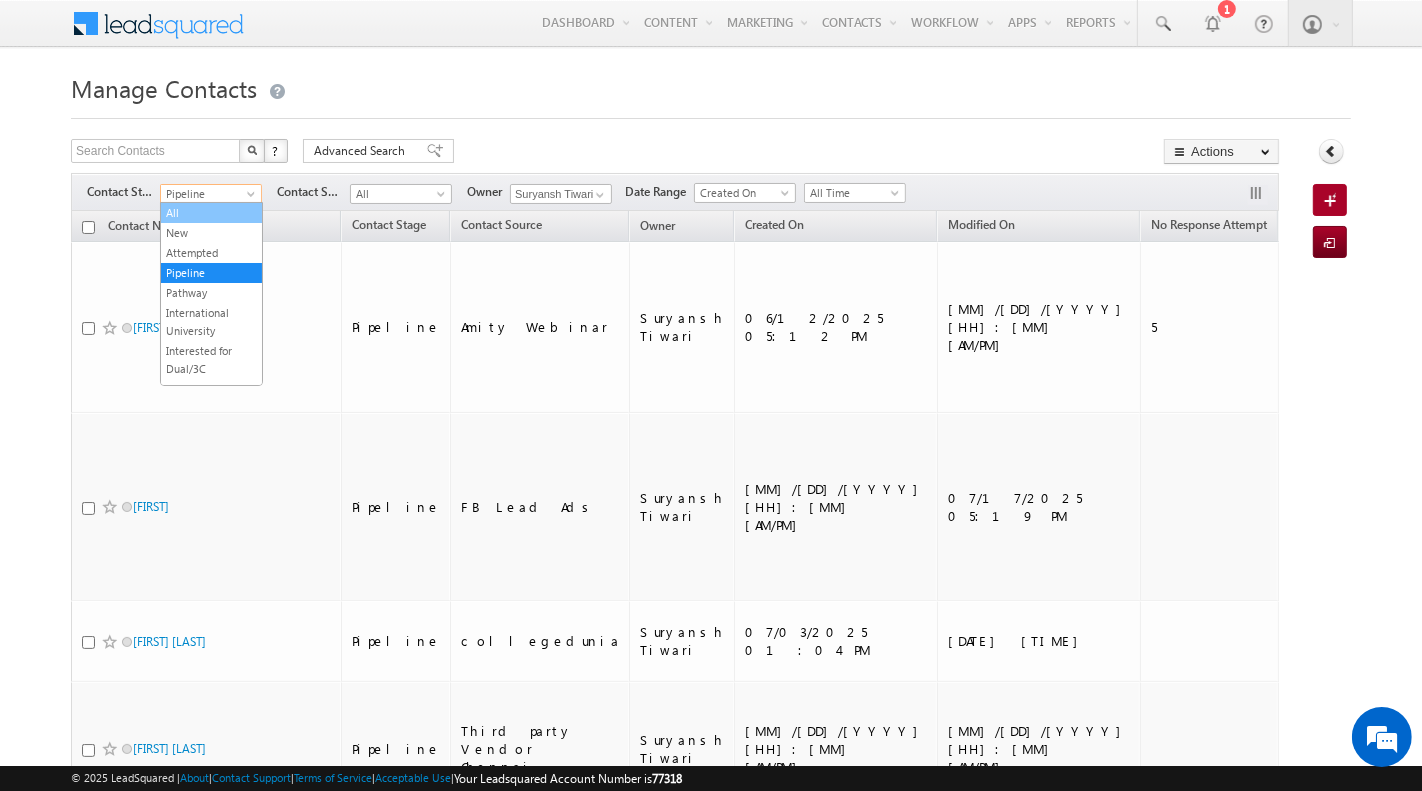 click on "All" at bounding box center [211, 213] 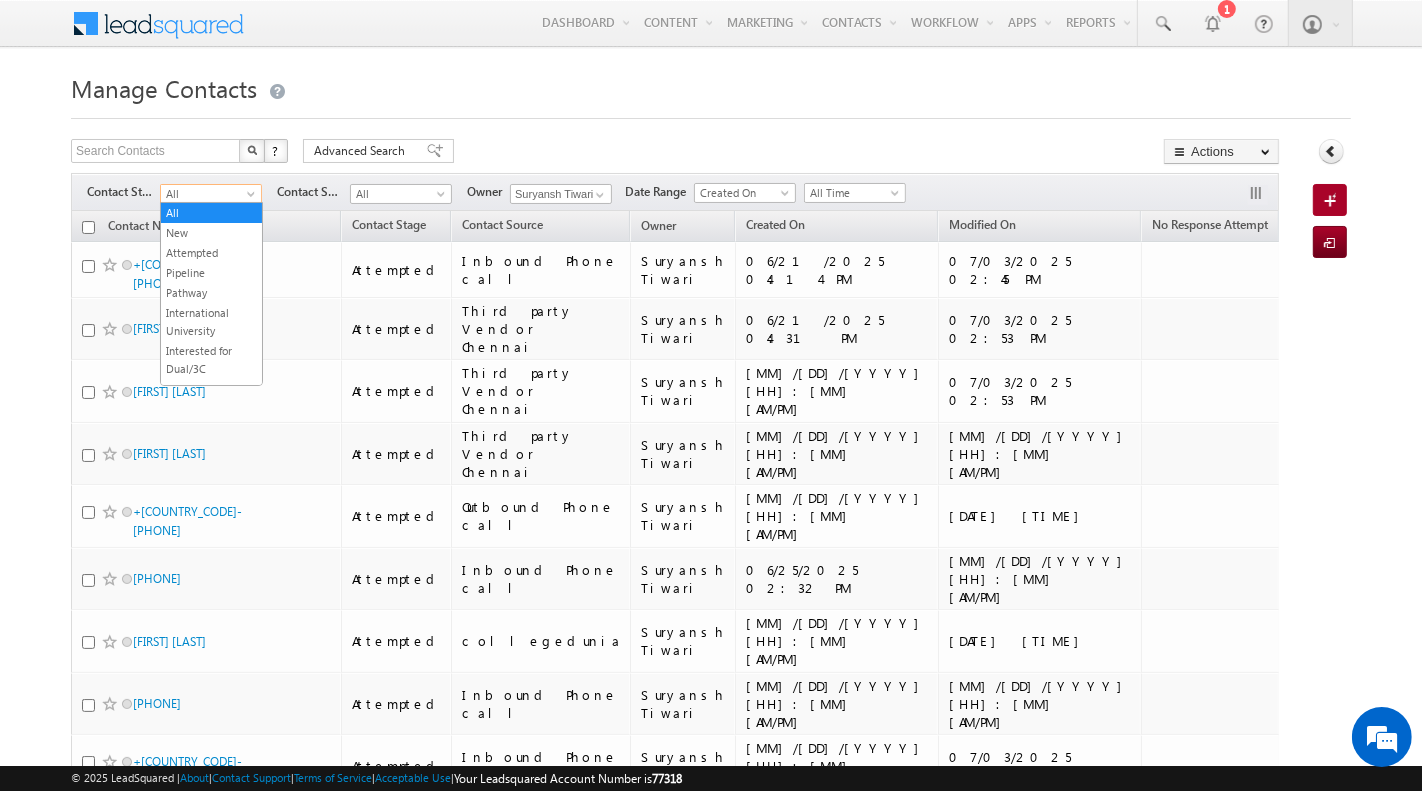 click on "All" at bounding box center (208, 194) 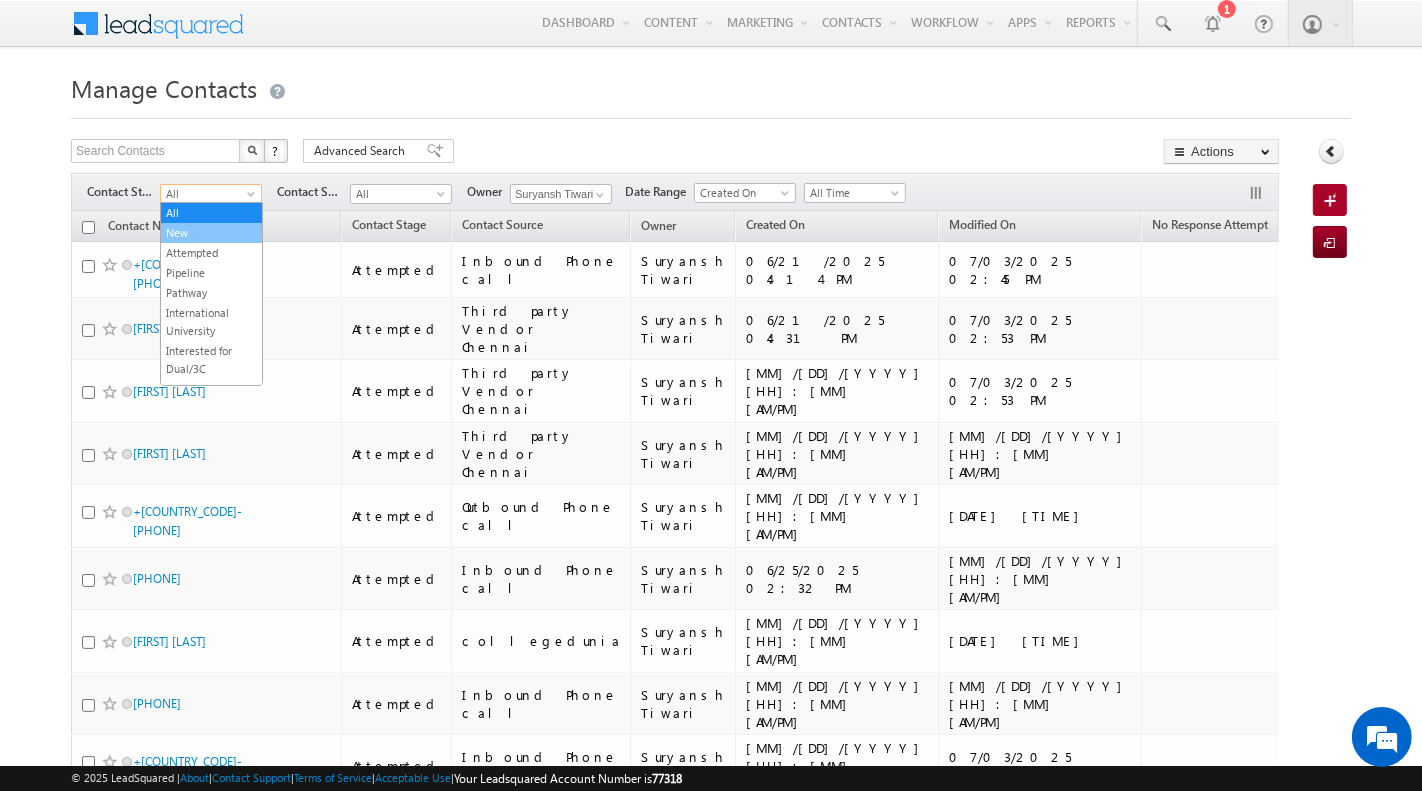 click on "New" at bounding box center [211, 233] 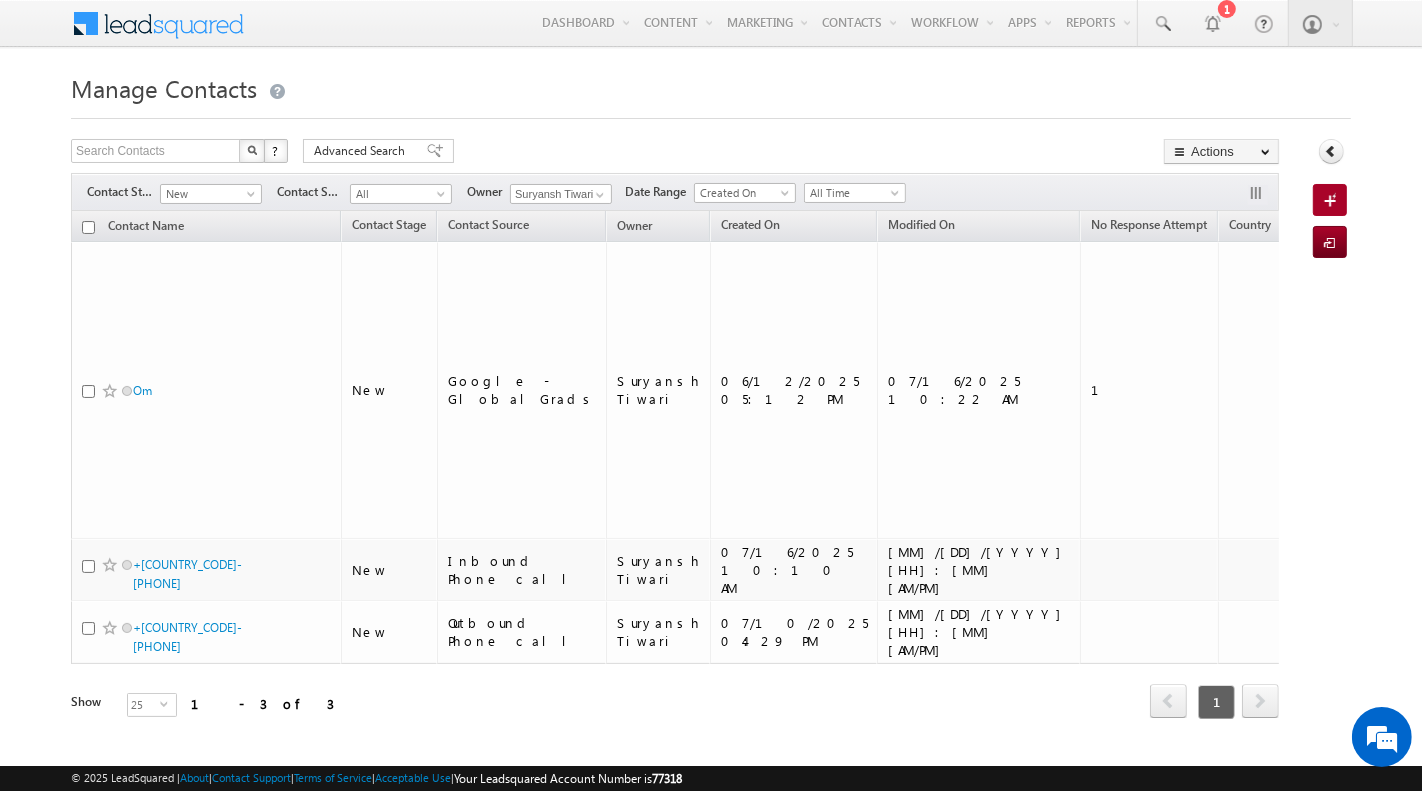 scroll, scrollTop: 0, scrollLeft: 0, axis: both 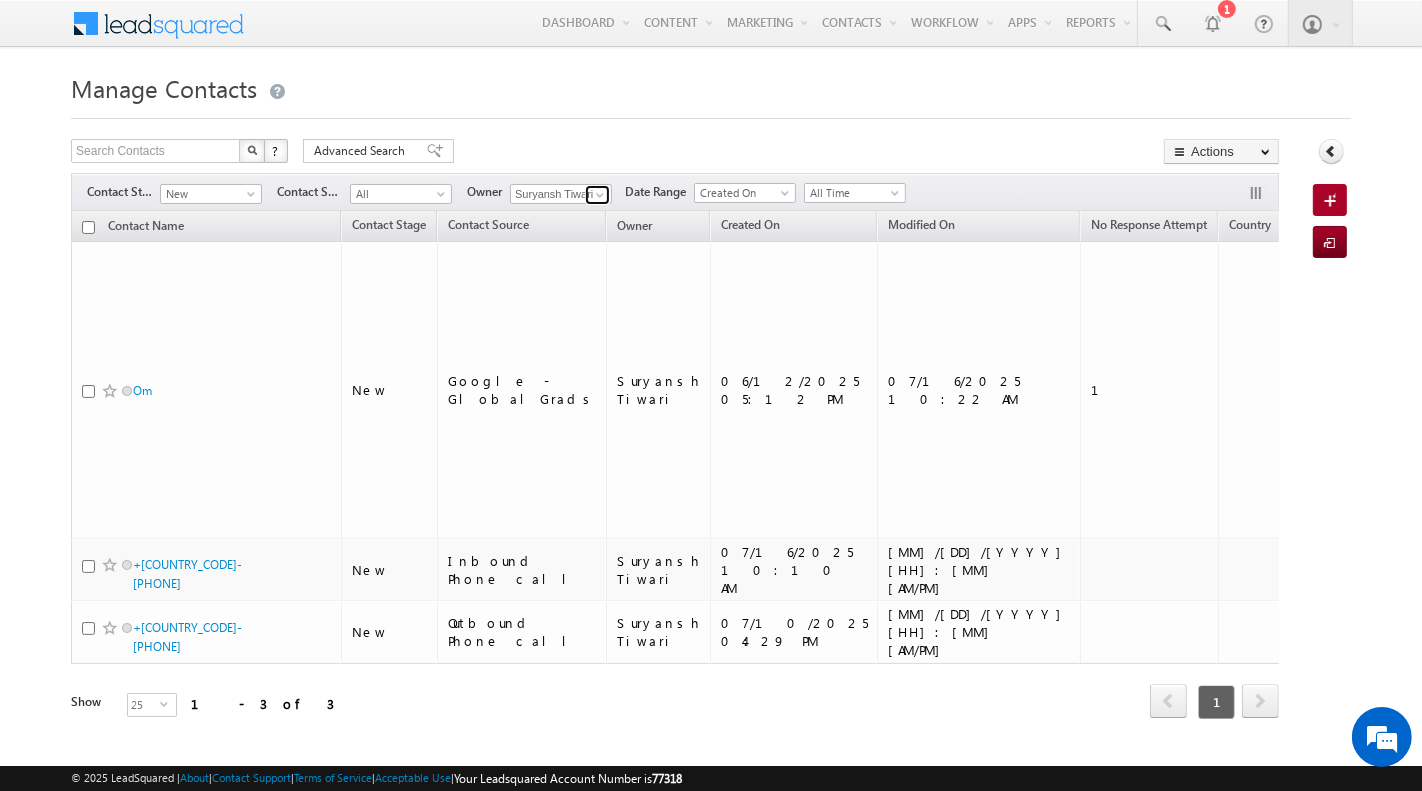 click at bounding box center [600, 195] 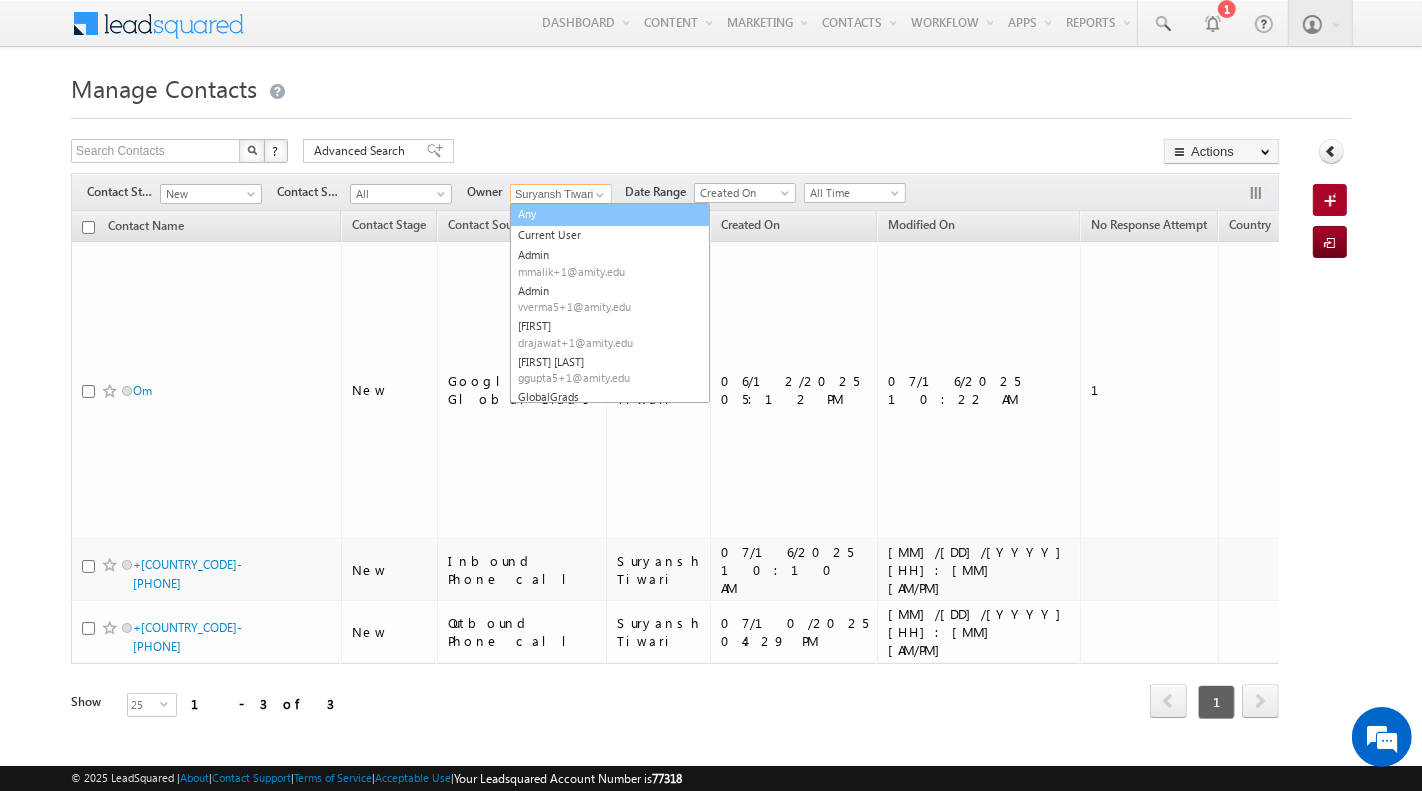 click on "Any" at bounding box center (610, 214) 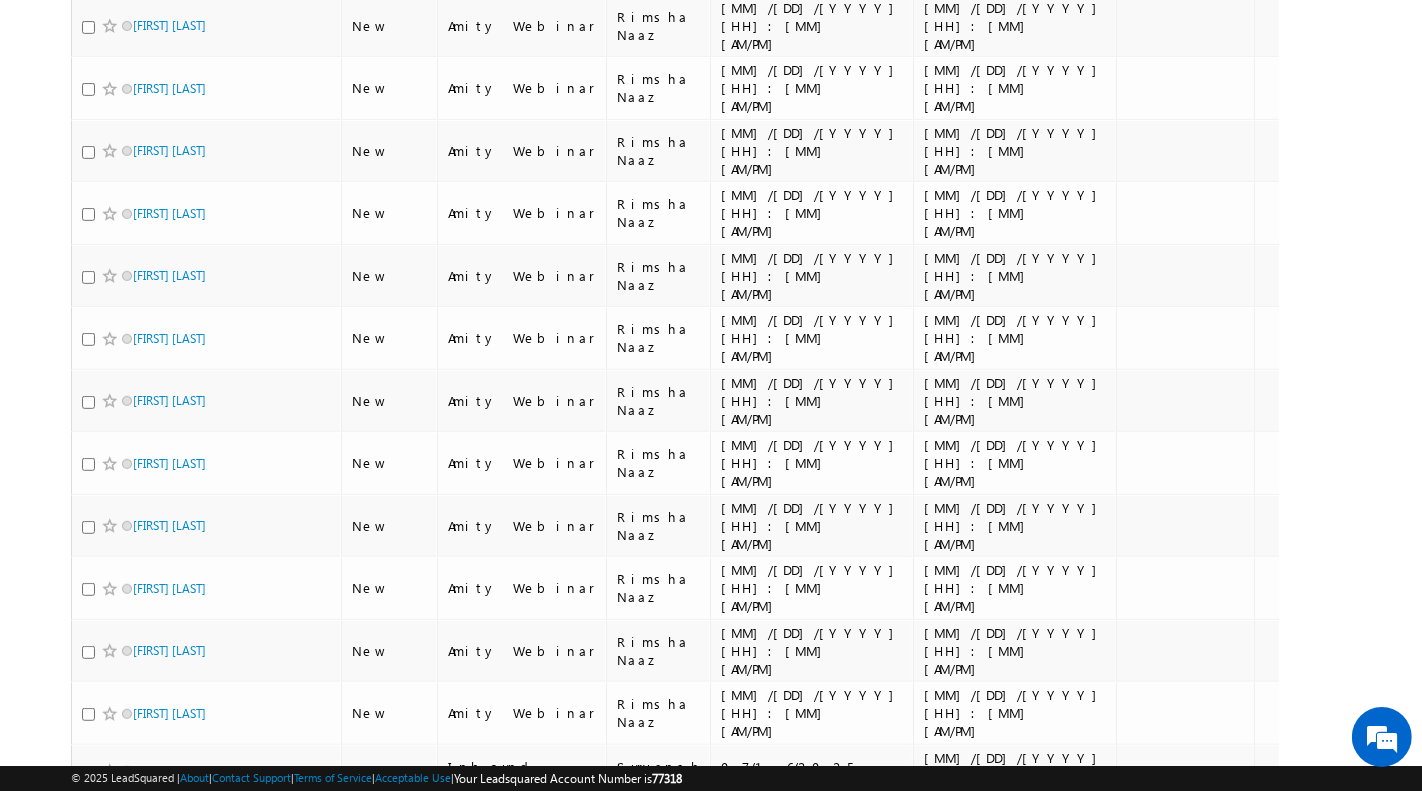 scroll, scrollTop: 0, scrollLeft: 0, axis: both 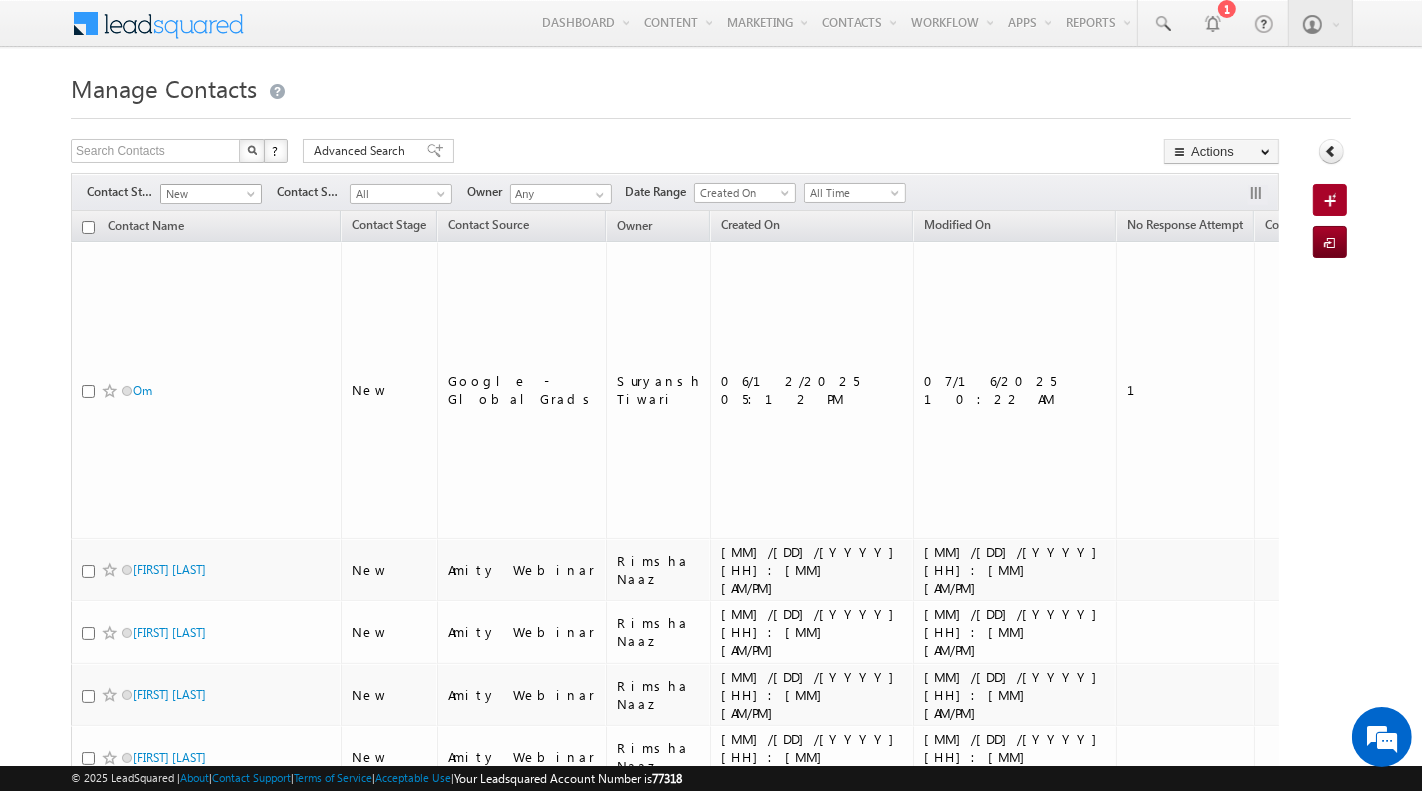 click on "New" at bounding box center (208, 194) 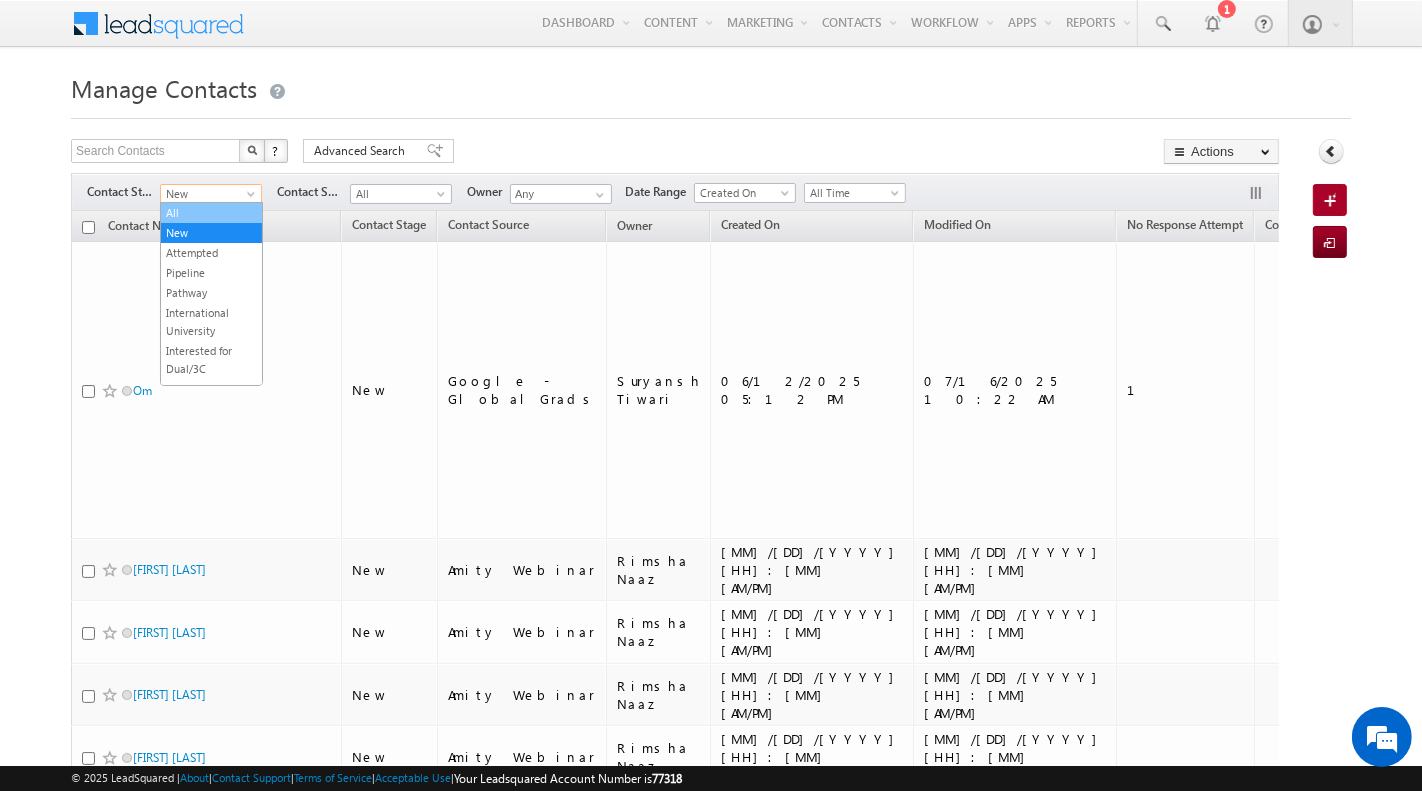 click on "All" at bounding box center (211, 213) 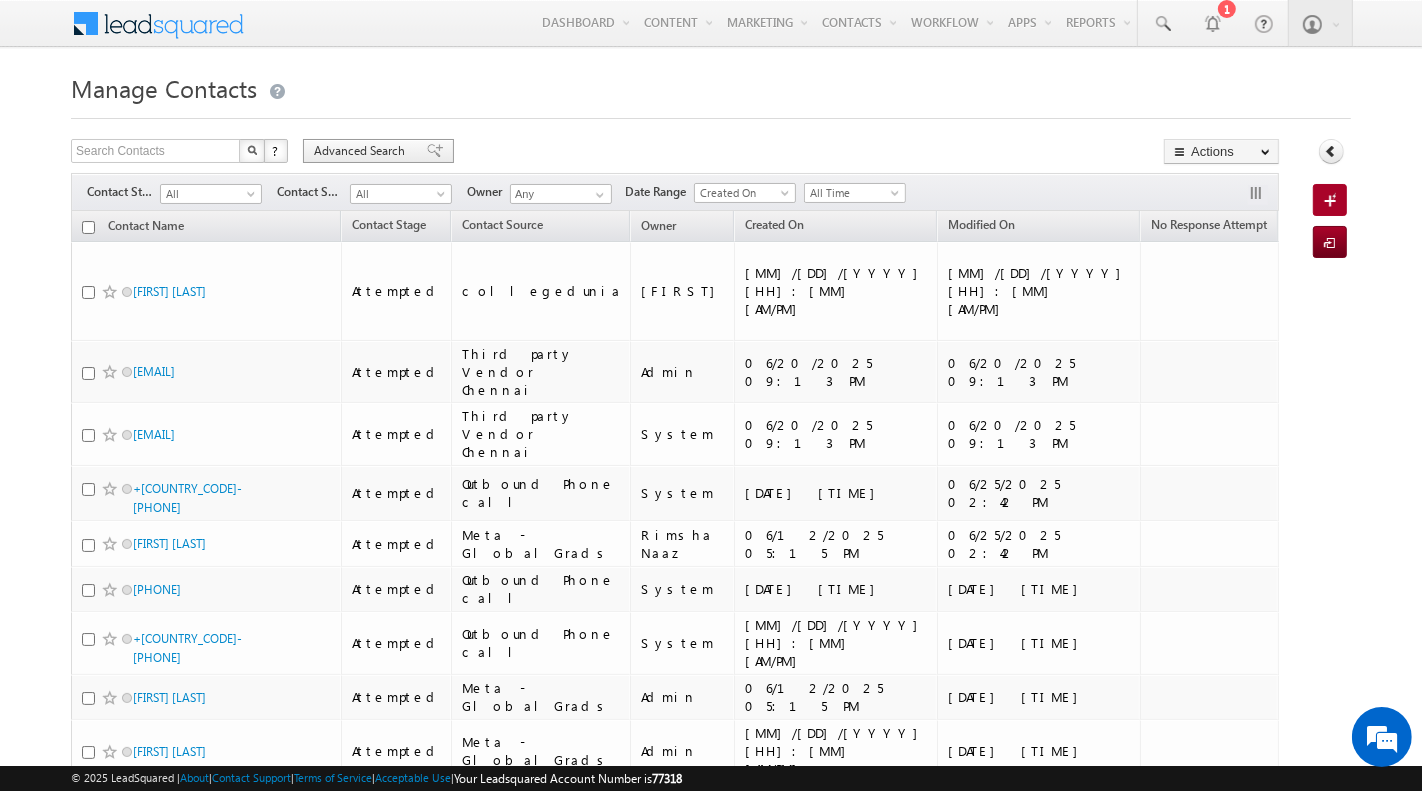 click on "Advanced Search" at bounding box center [362, 151] 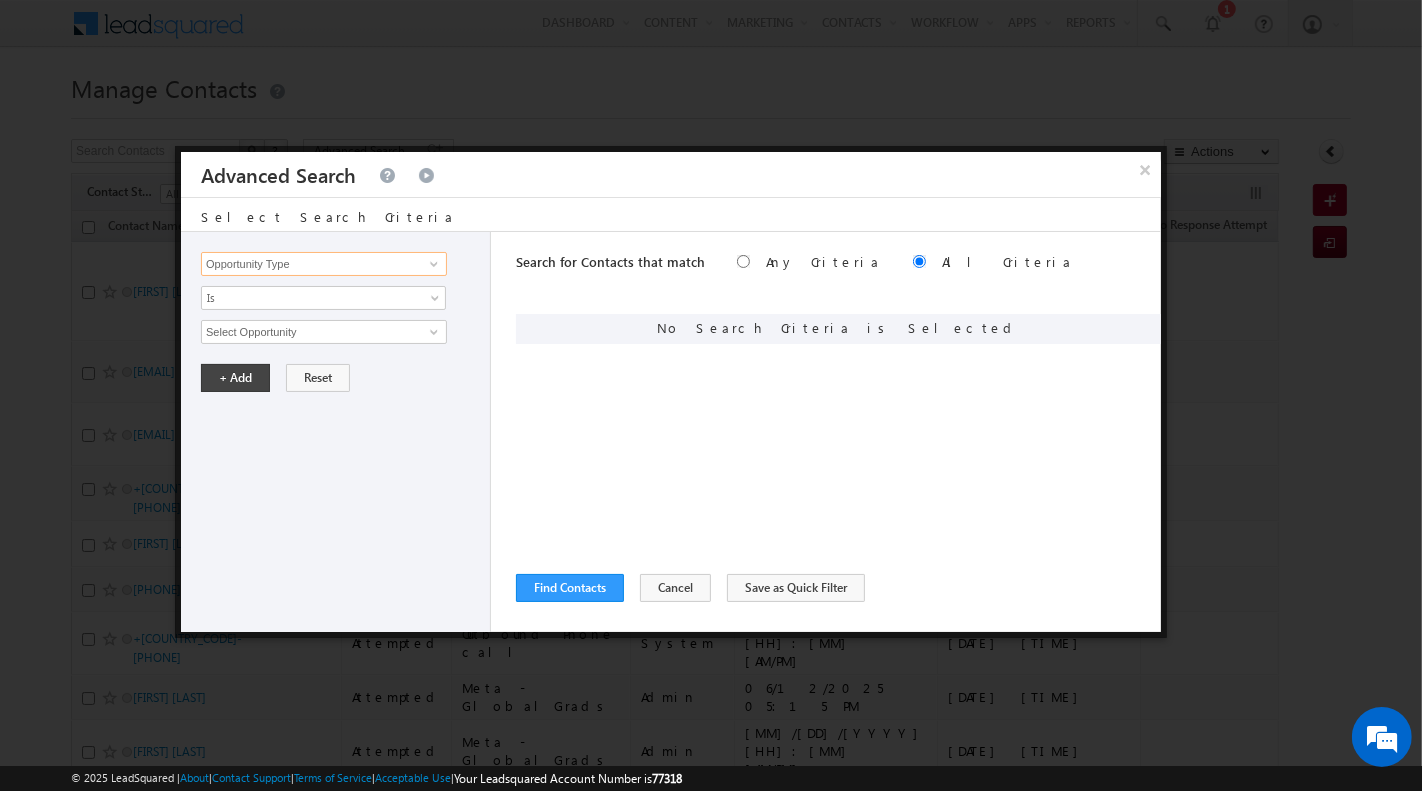 click on "Opportunity Type" at bounding box center [324, 264] 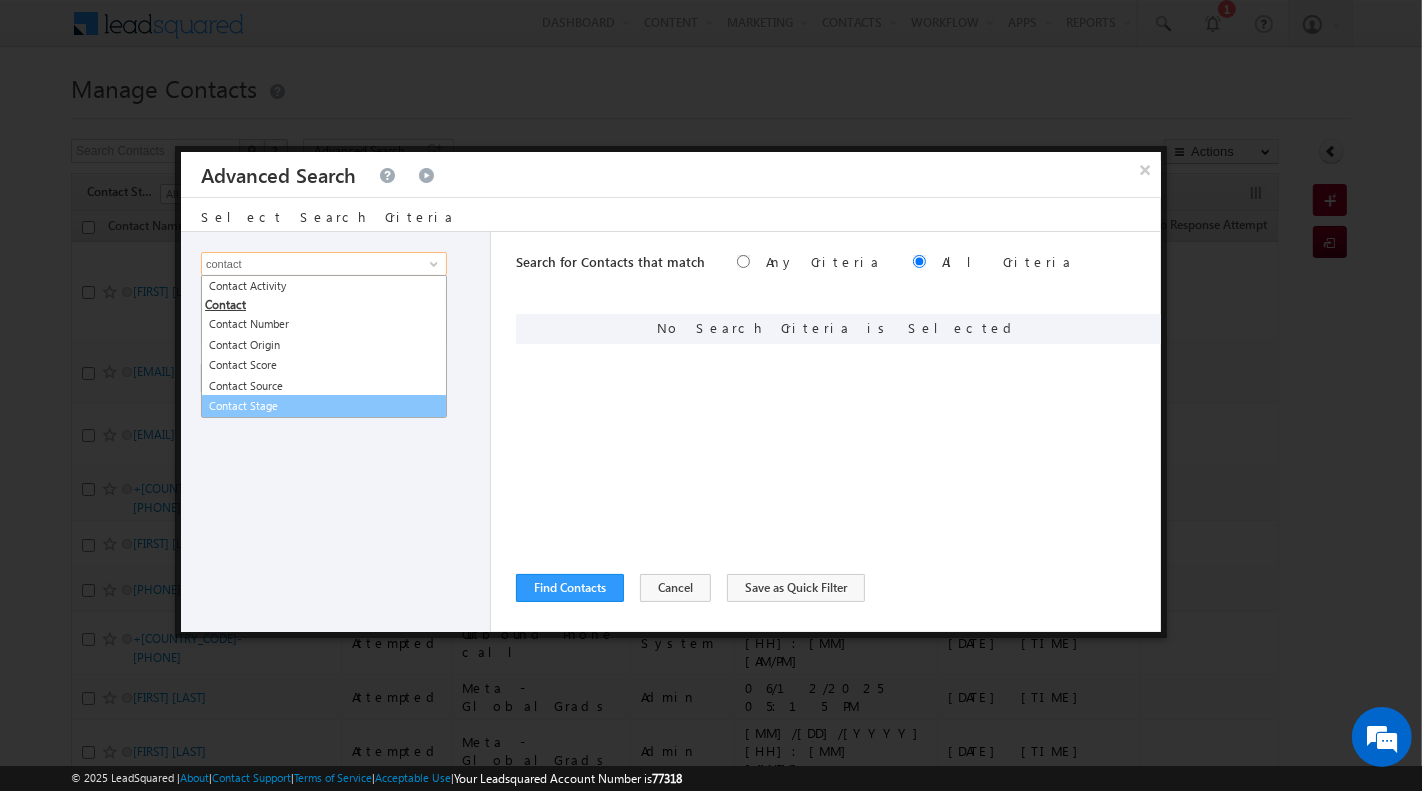 click on "Contact Stage" at bounding box center (324, 406) 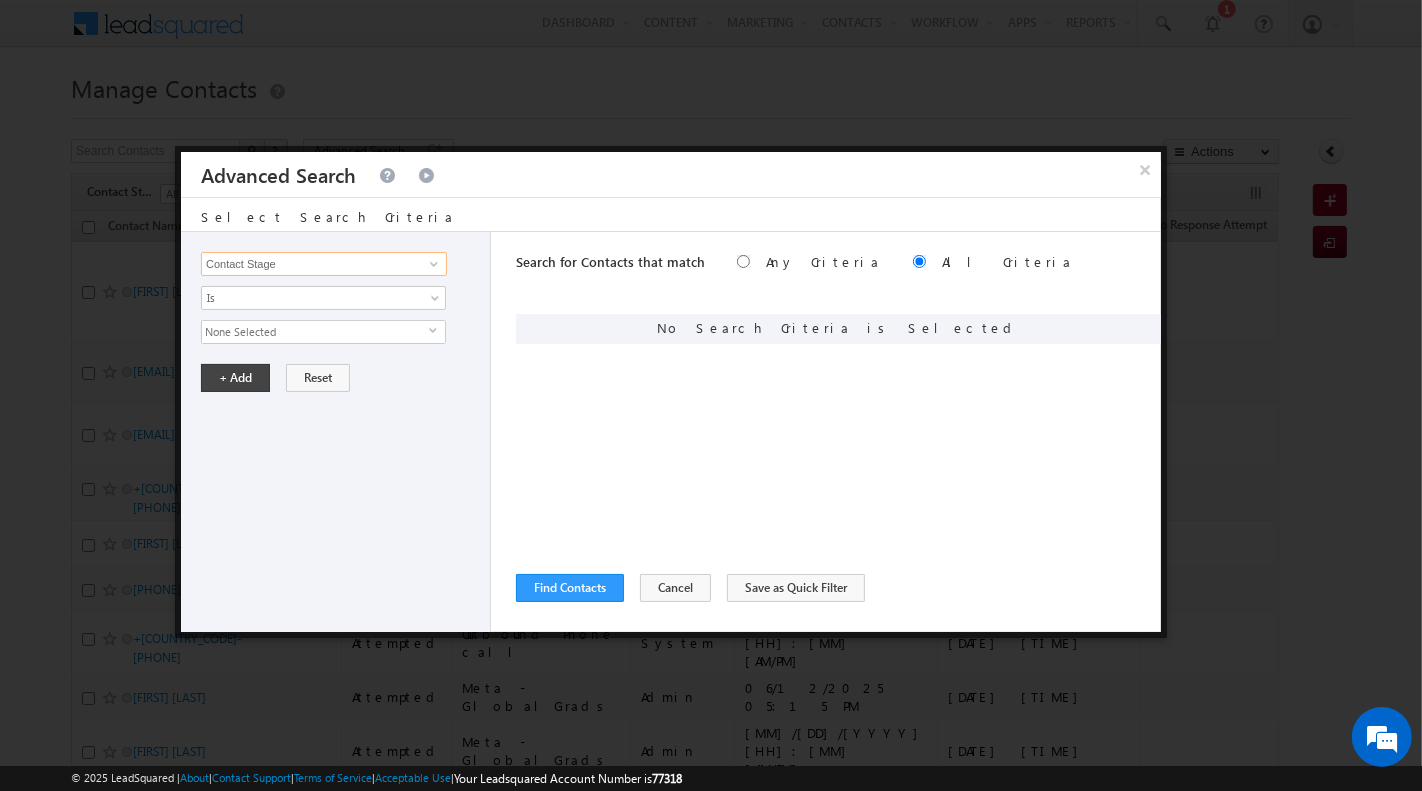 type on "Contact Stage" 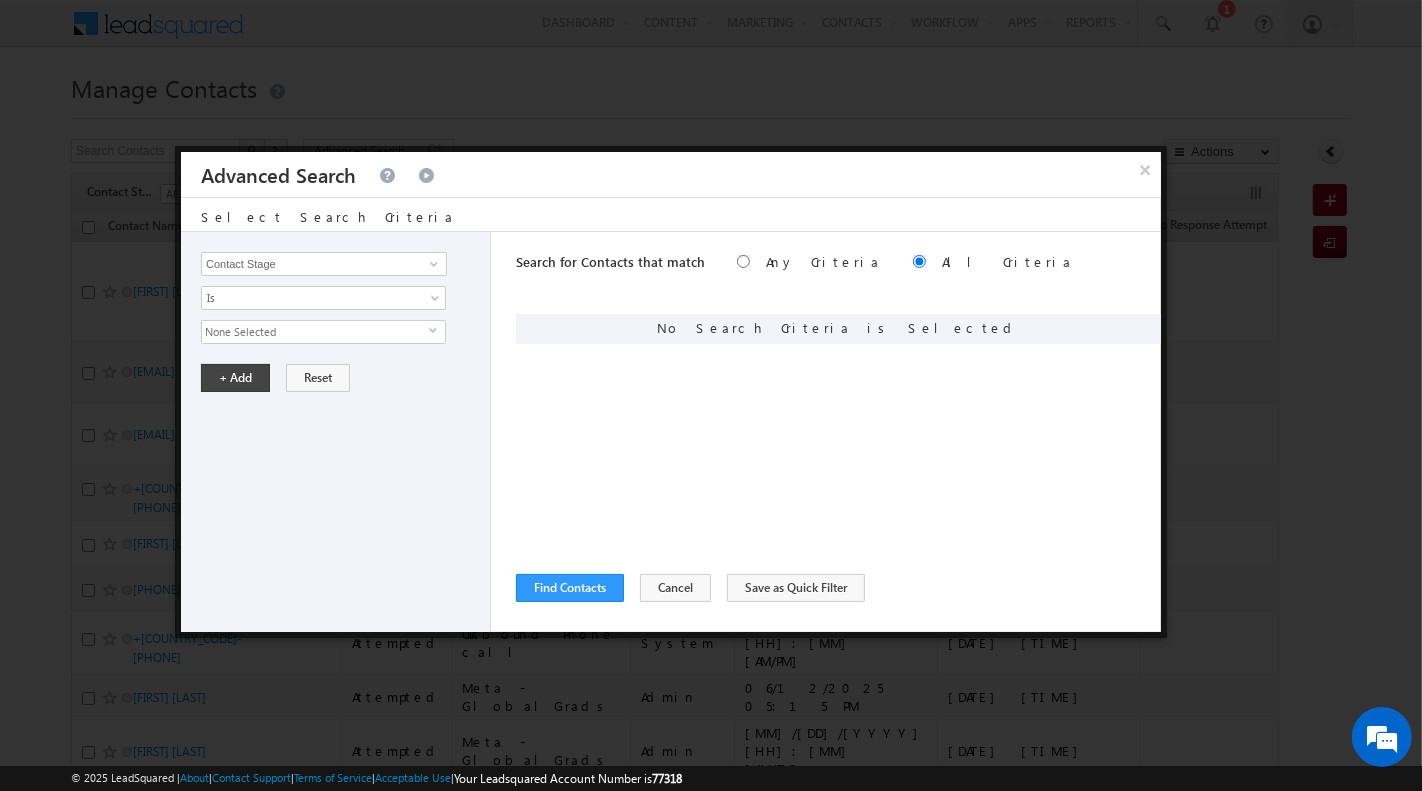 click on "None Selected" at bounding box center [315, 332] 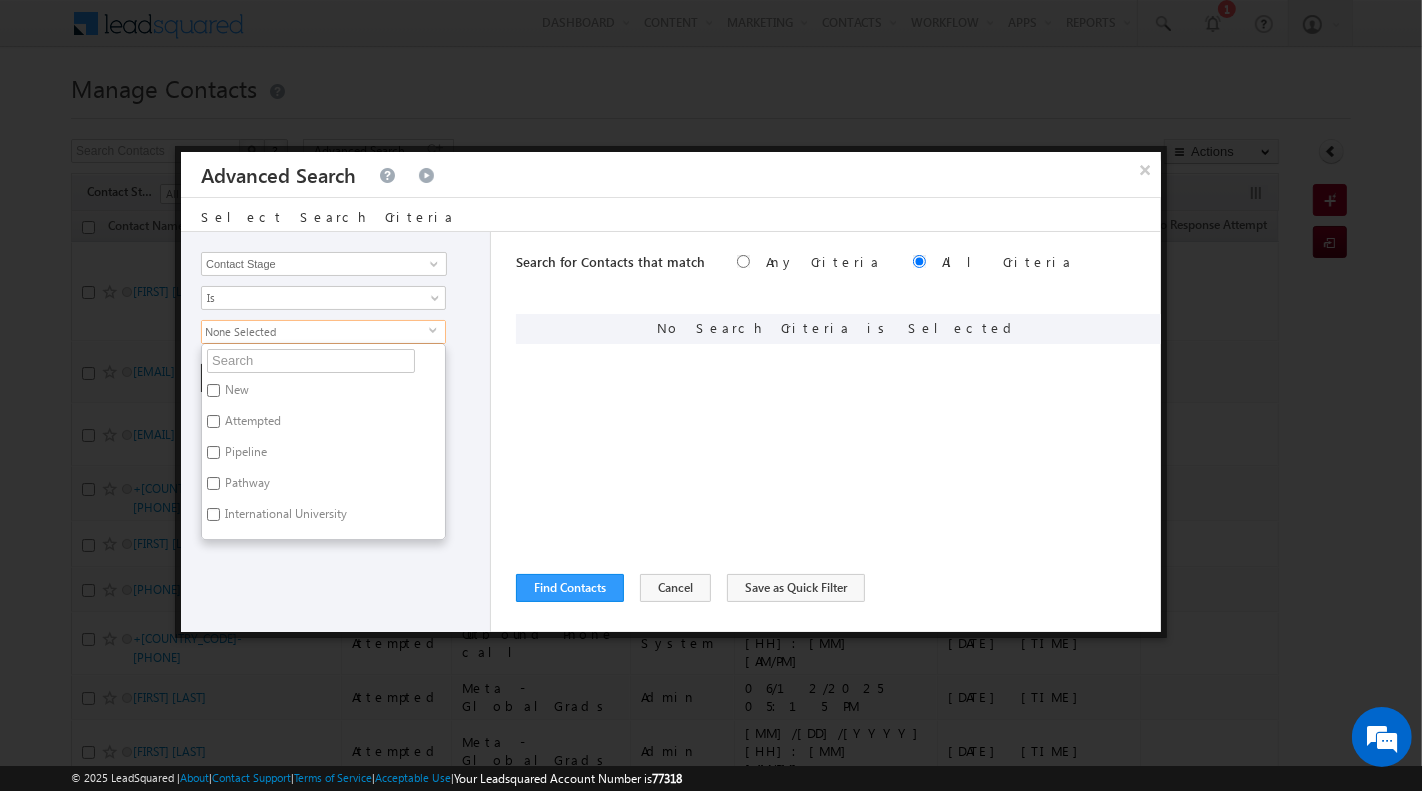 click on "New" at bounding box center [235, 393] 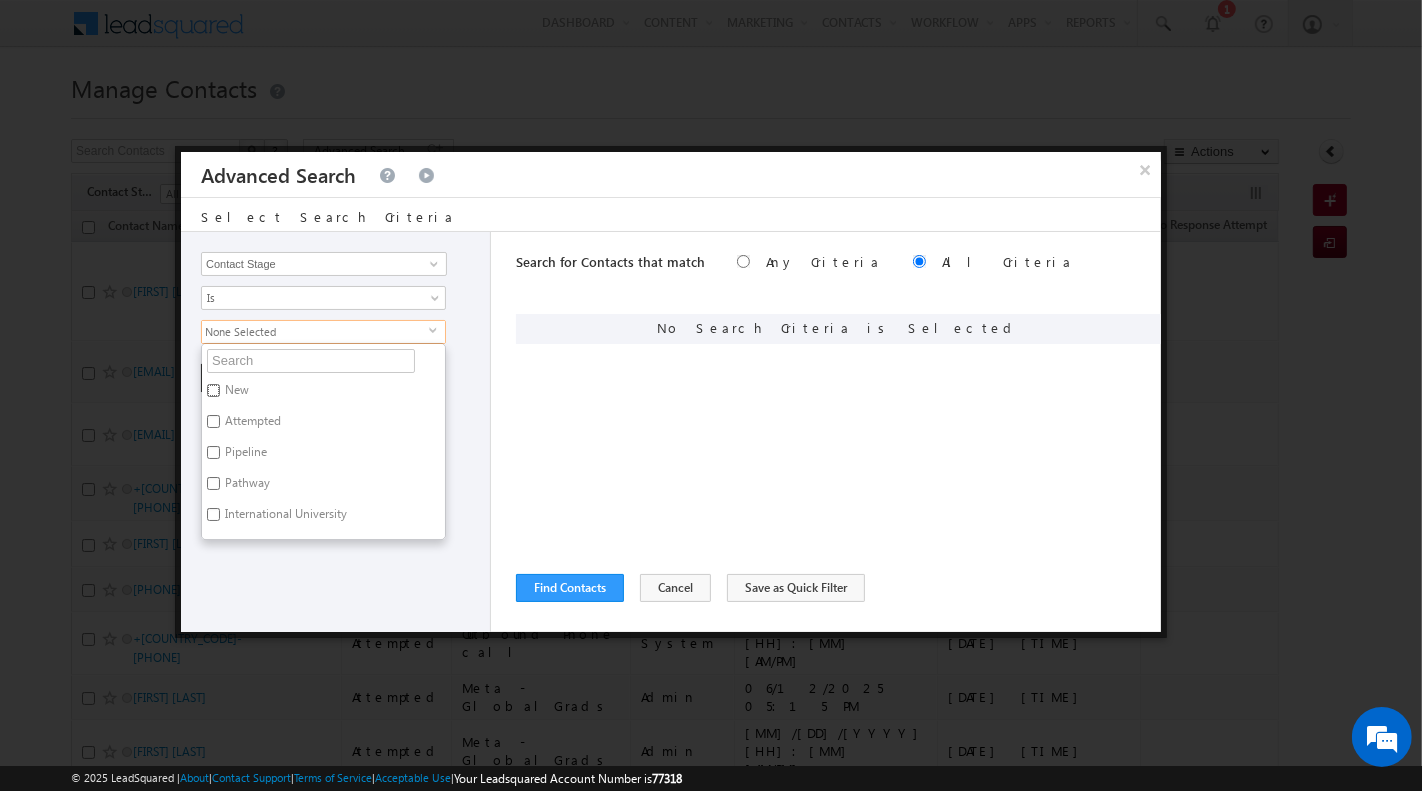 click on "New" at bounding box center [213, 390] 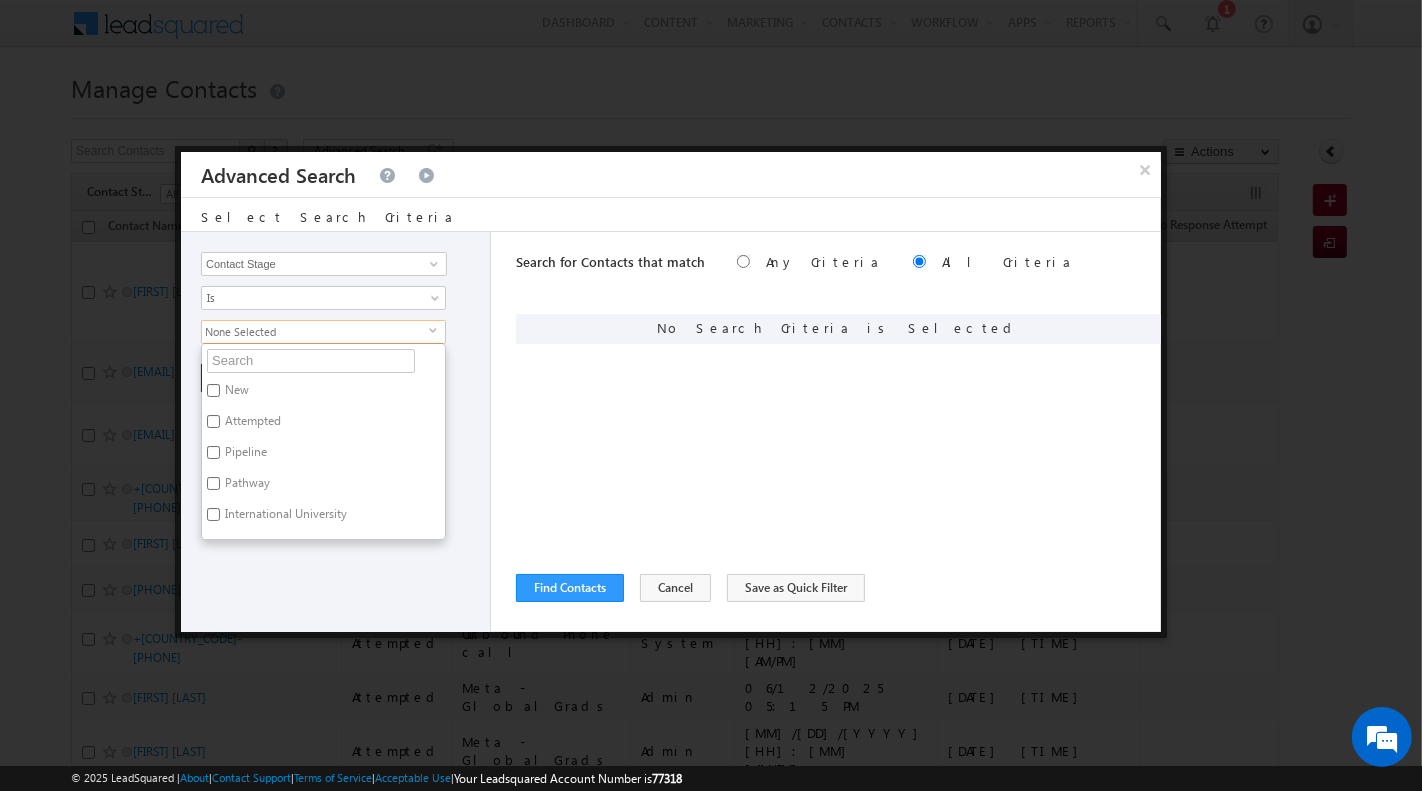 checkbox on "true" 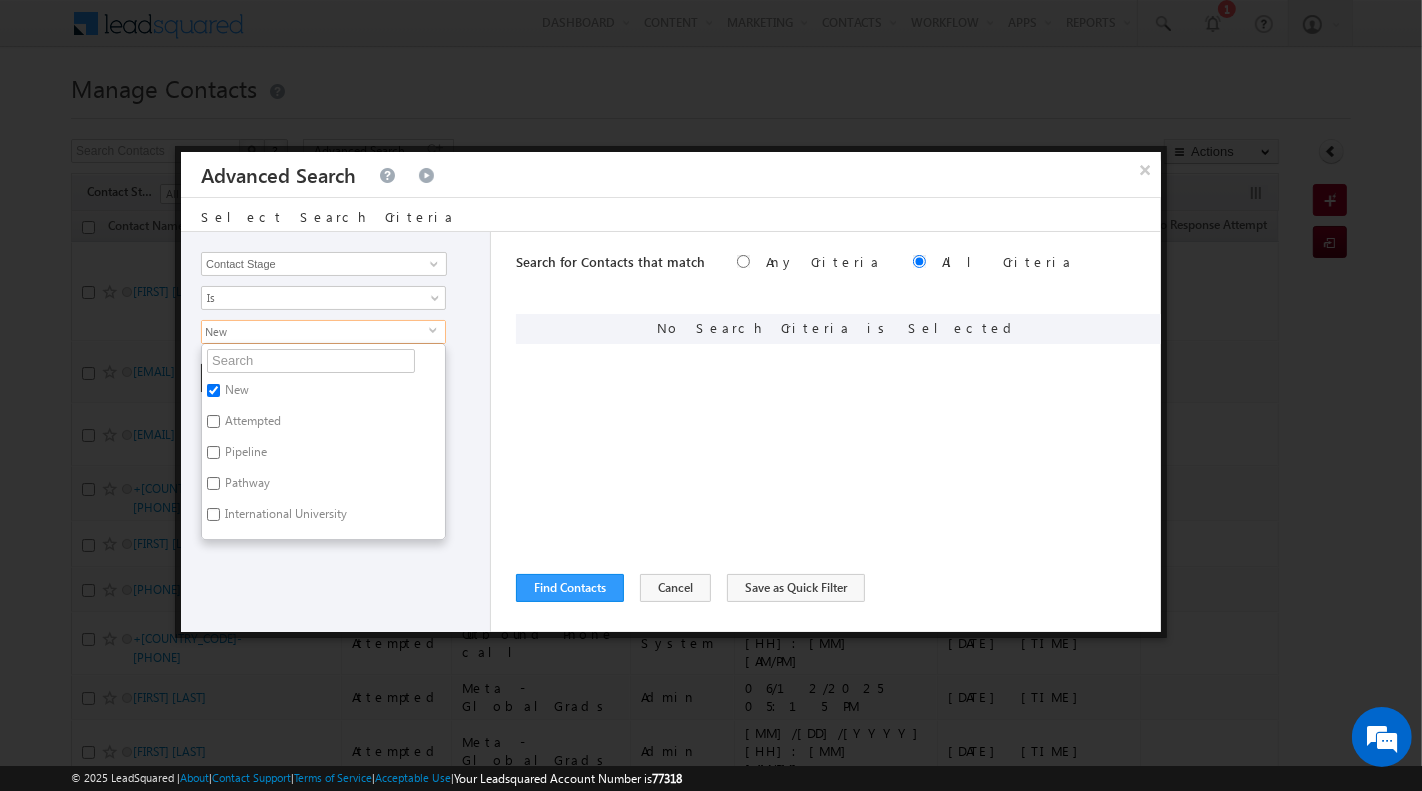 click on "Attempted" at bounding box center (251, 424) 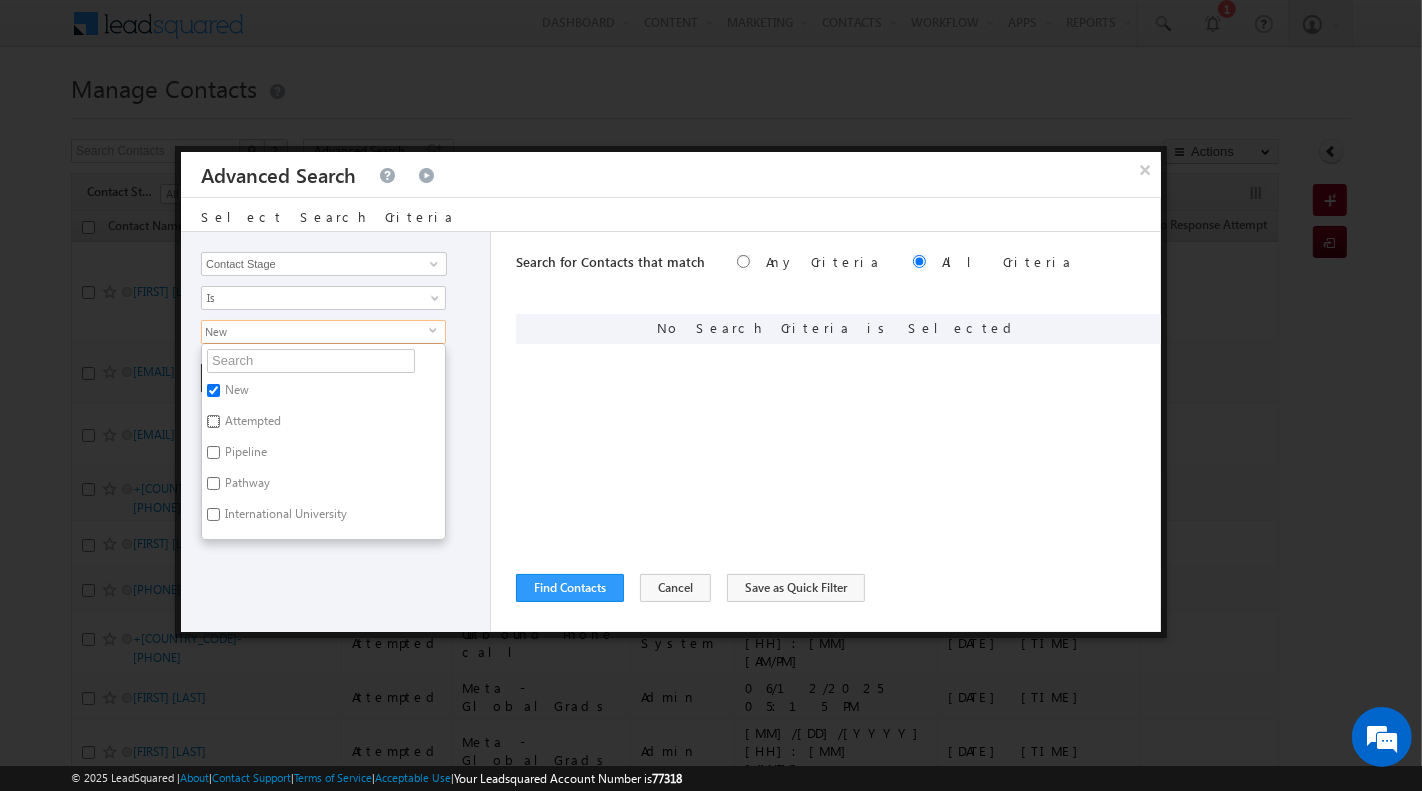 click on "Attempted" at bounding box center [213, 421] 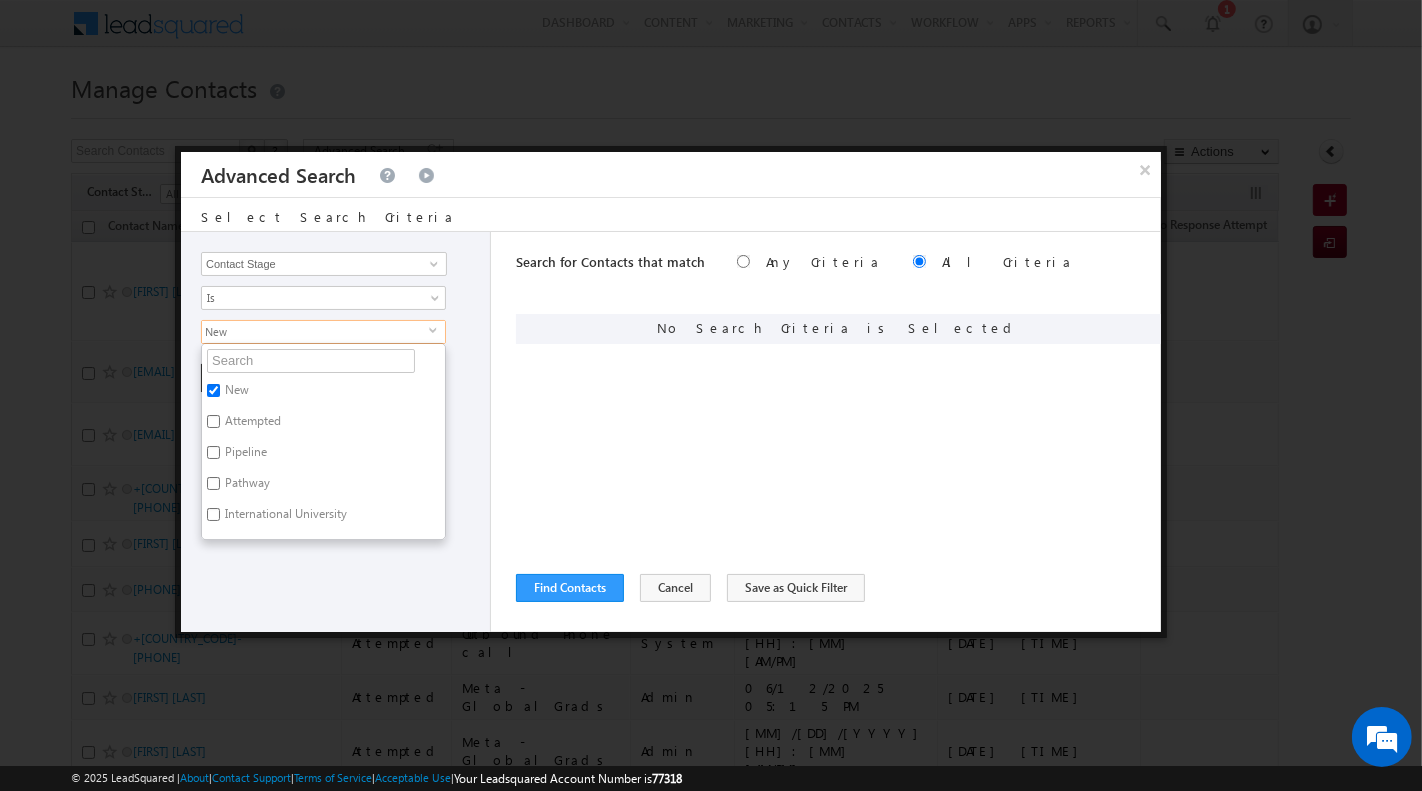 checkbox on "true" 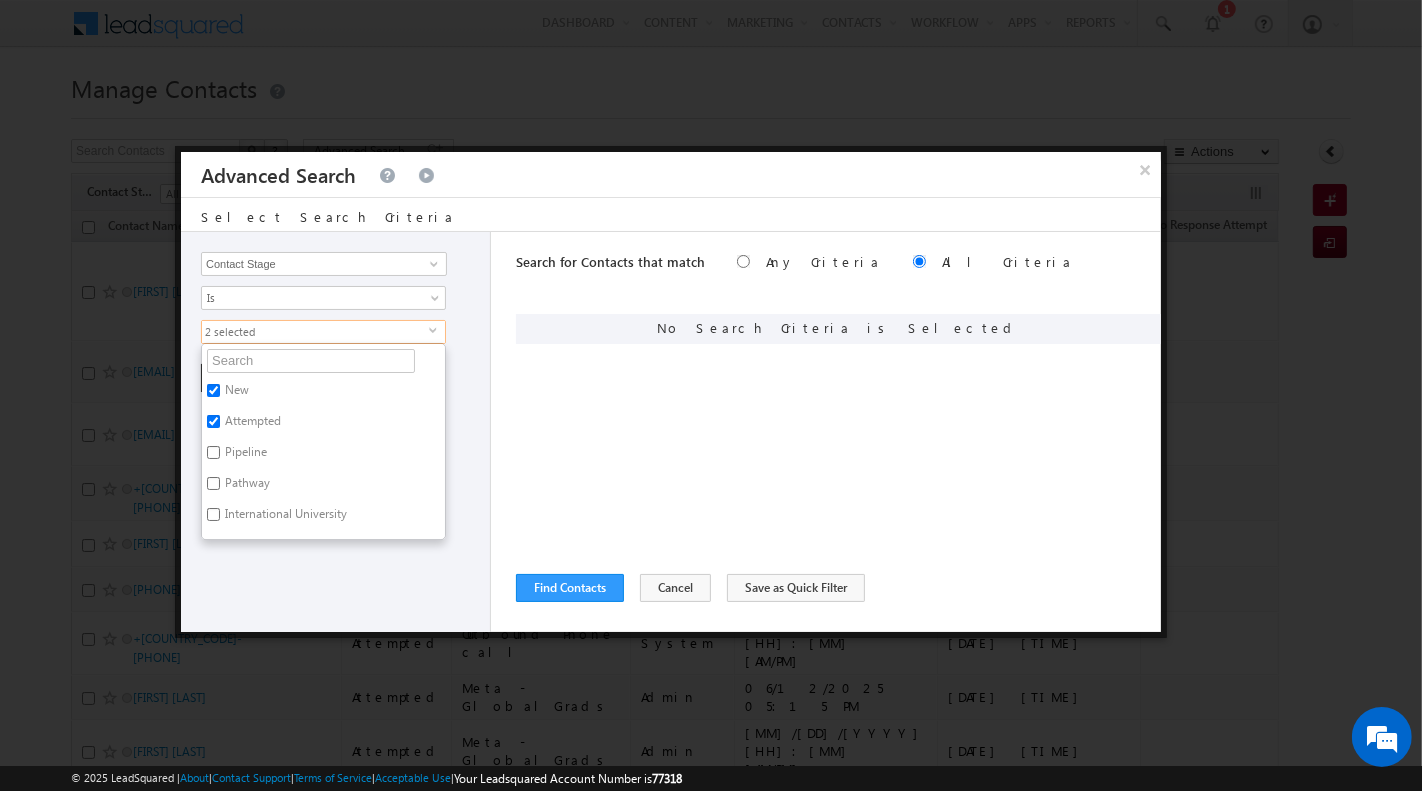 click on "Pipeline" at bounding box center (244, 455) 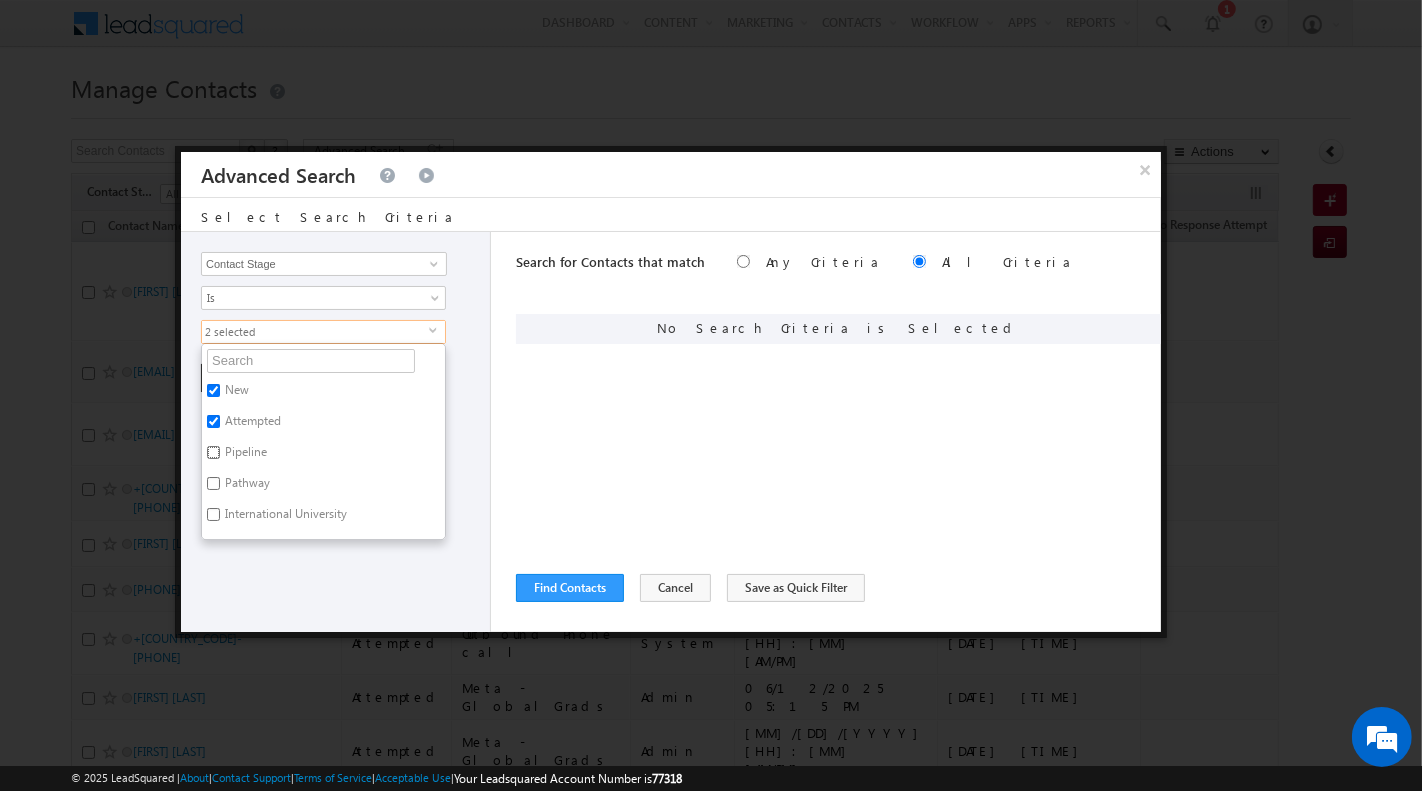 click on "Pipeline" at bounding box center (213, 452) 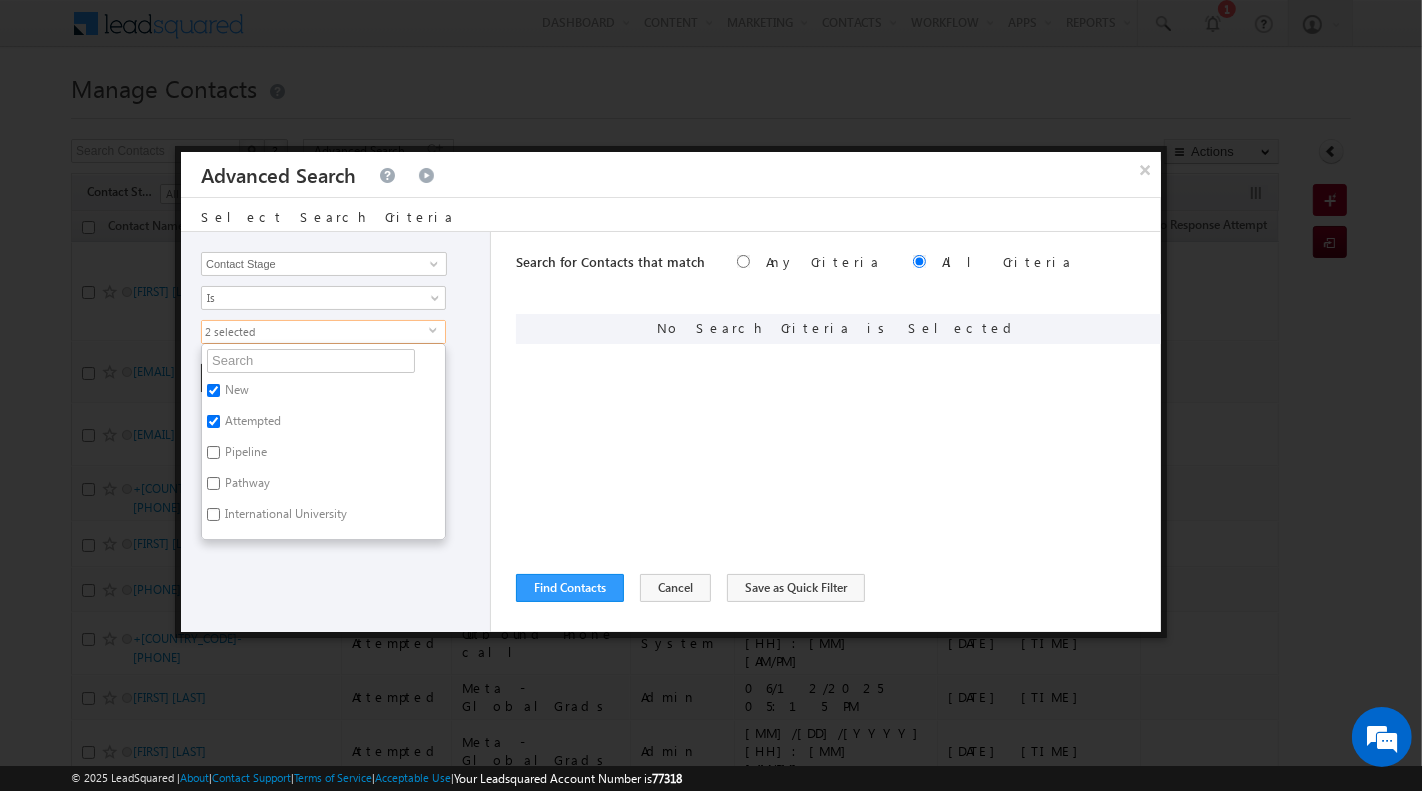 checkbox on "true" 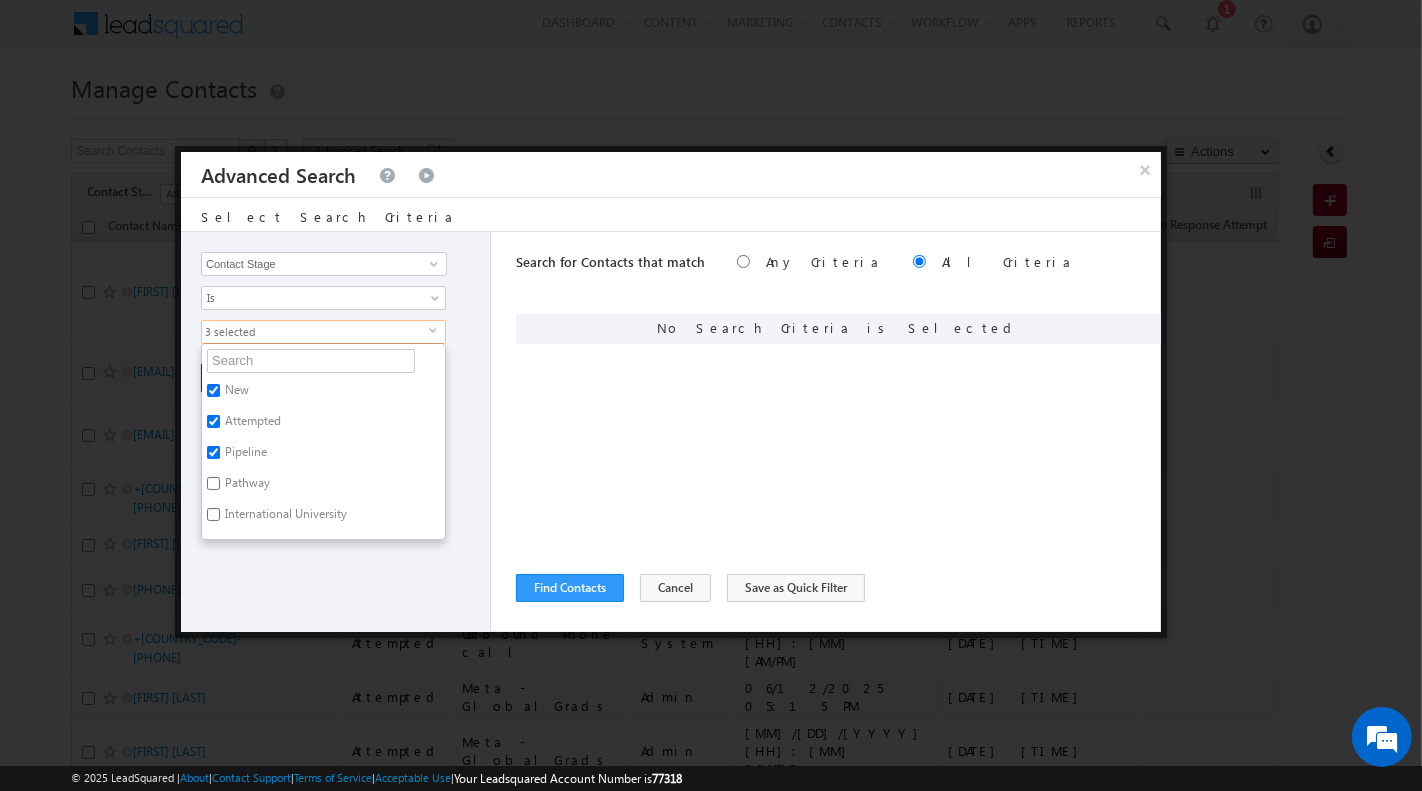 click on "Pathway" at bounding box center [246, 486] 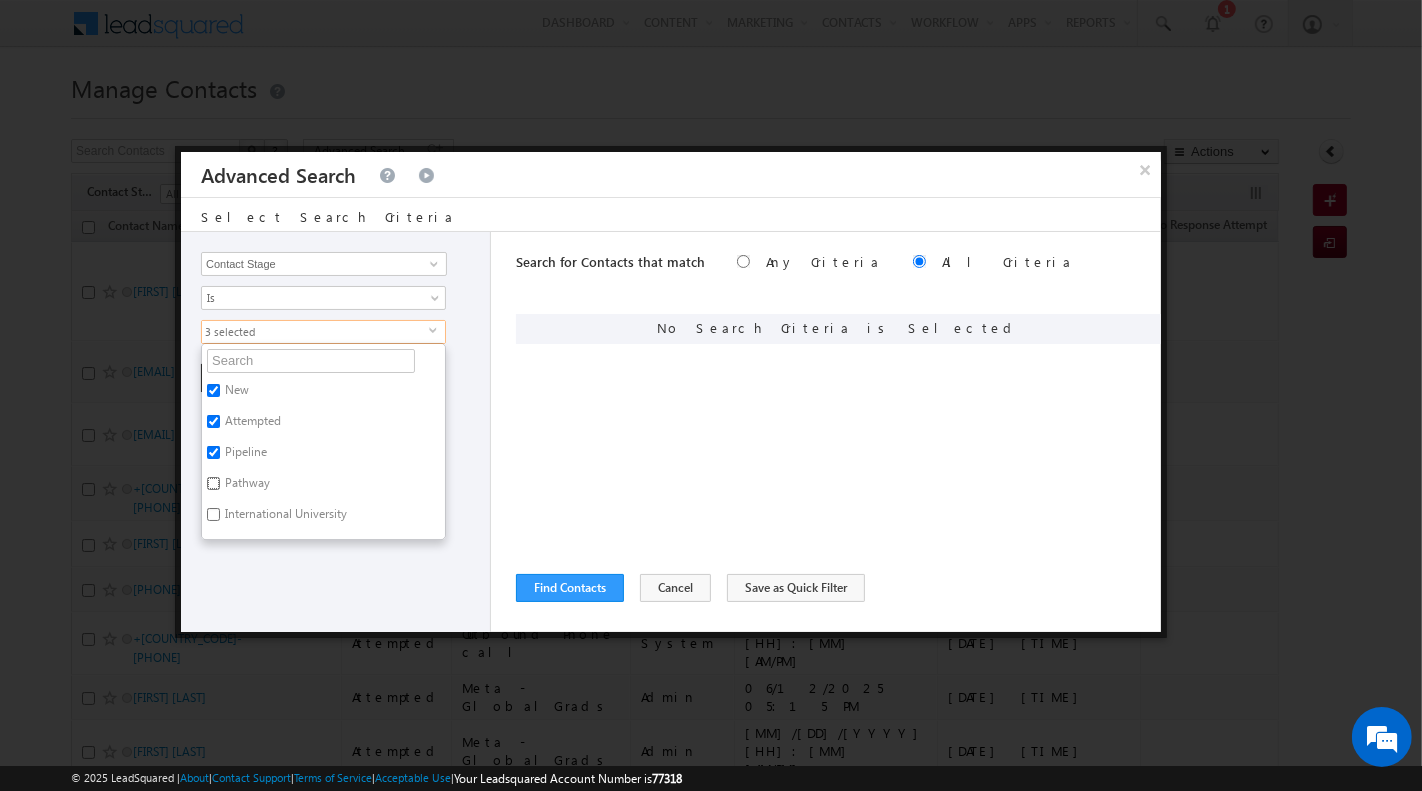 click on "Pathway" at bounding box center [213, 483] 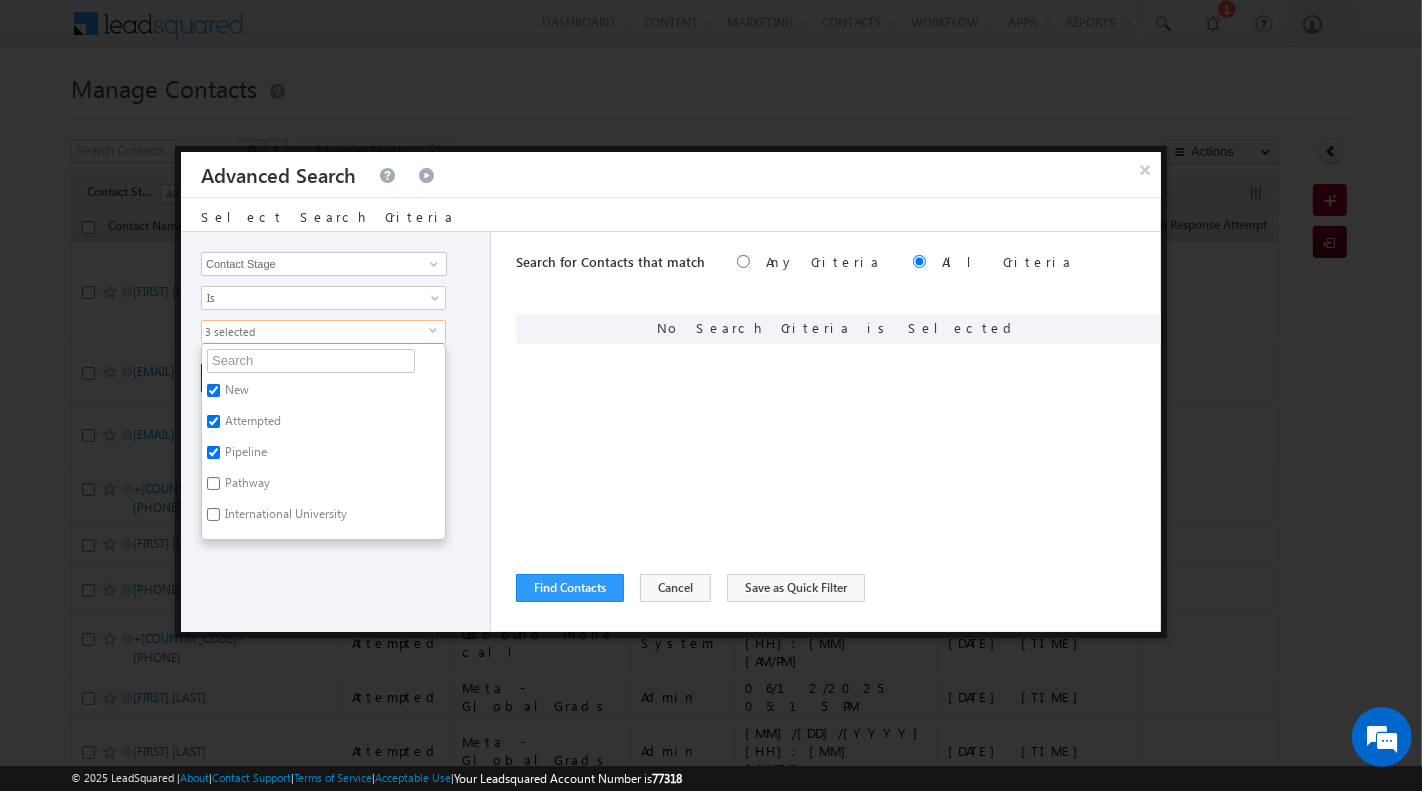 checkbox on "true" 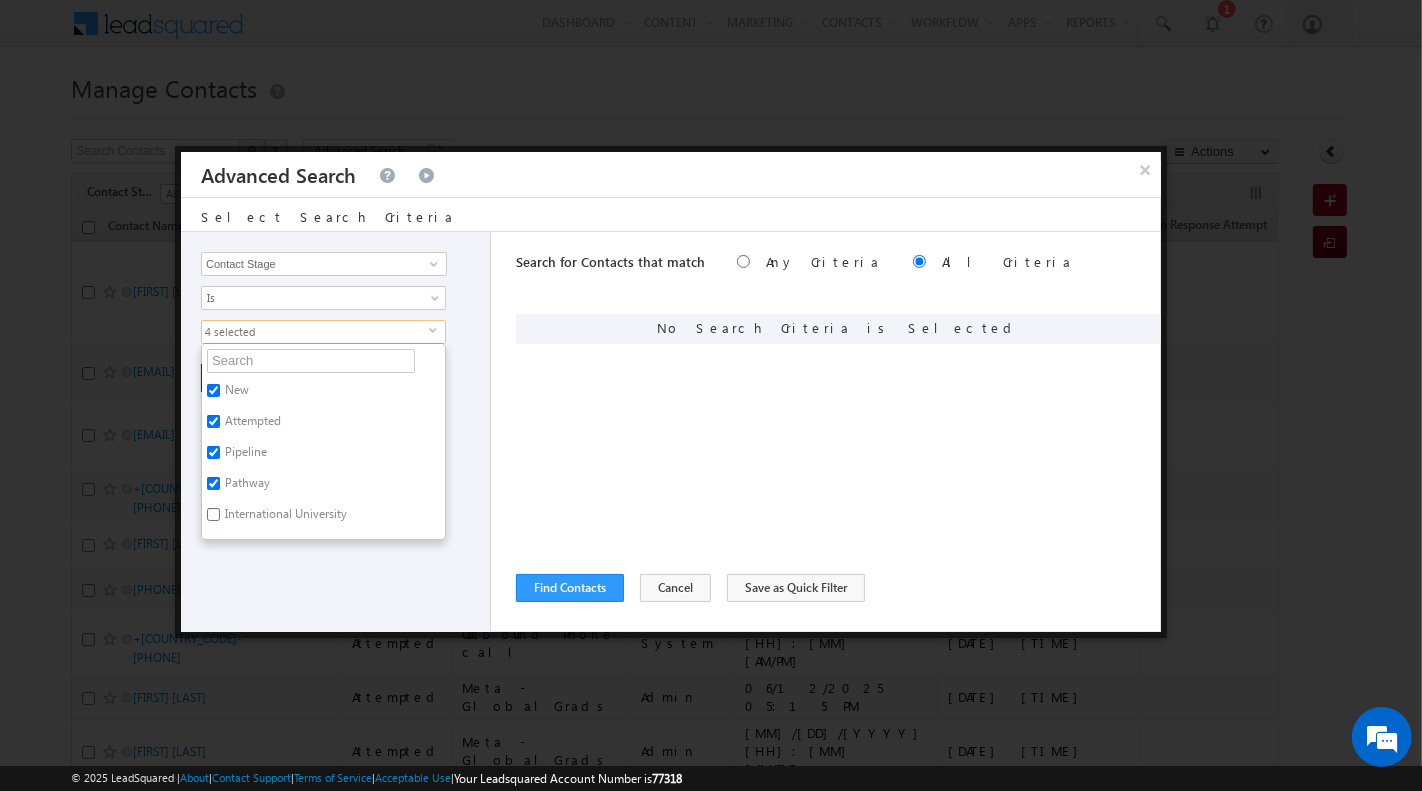 click on "×
Advanced Search
Select Search Criteria
Opportunity Type Contact Activity Task Sales Group  Prospect Id Address 1 Address 2 Any Specific University Or Program Application Status Auto Login URL City Class XII Marks Company Concentration Contact Number Contact Origin Contact Score Contact Source Contact Stage Conversion Referrer URL Country Country Interested In New Country Interested In Old Course Course Priority Created By Id Created On Created On Old Current Opt In Status Do Not Call Do Not Email Do Not SMS Do Not Track Do You Have Scholarships Do You Have Valid Passport Documents - Status Documents - University Proof Doc Documents - 10th Marksheet Documents - 12th Marksheet Documents - UG Degree Documents - LOR Zip" at bounding box center (671, 392) 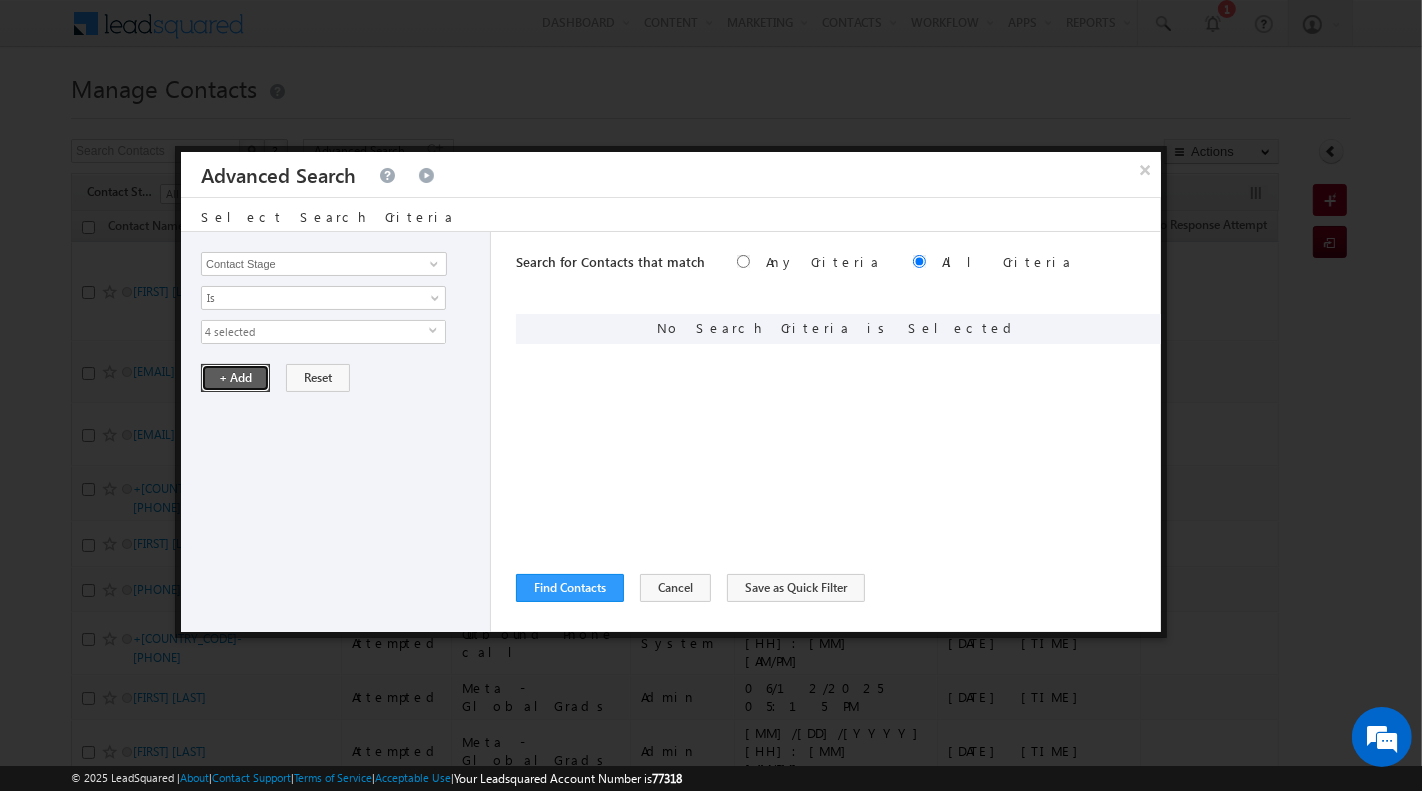 click on "+ Add" at bounding box center (235, 378) 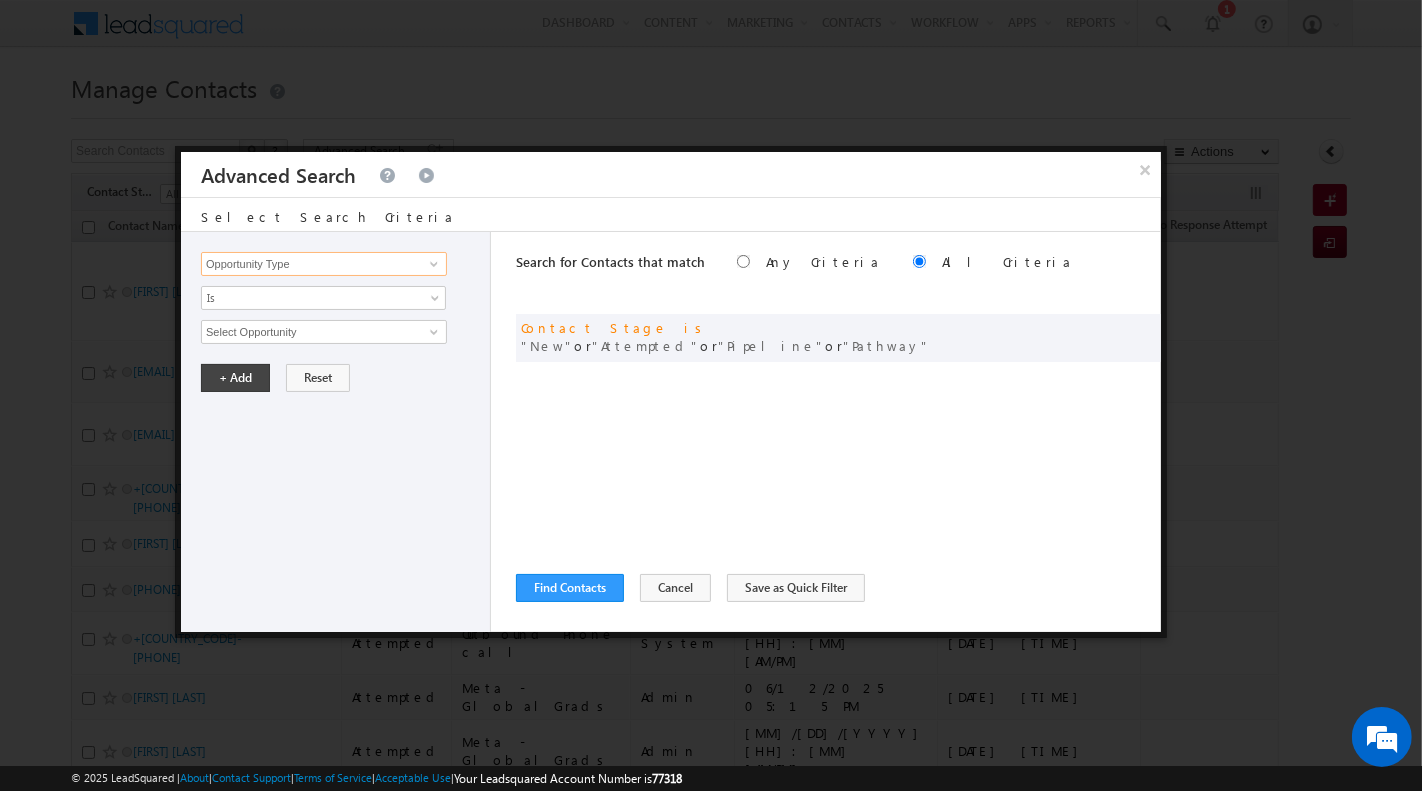 click on "Opportunity Type" at bounding box center [324, 264] 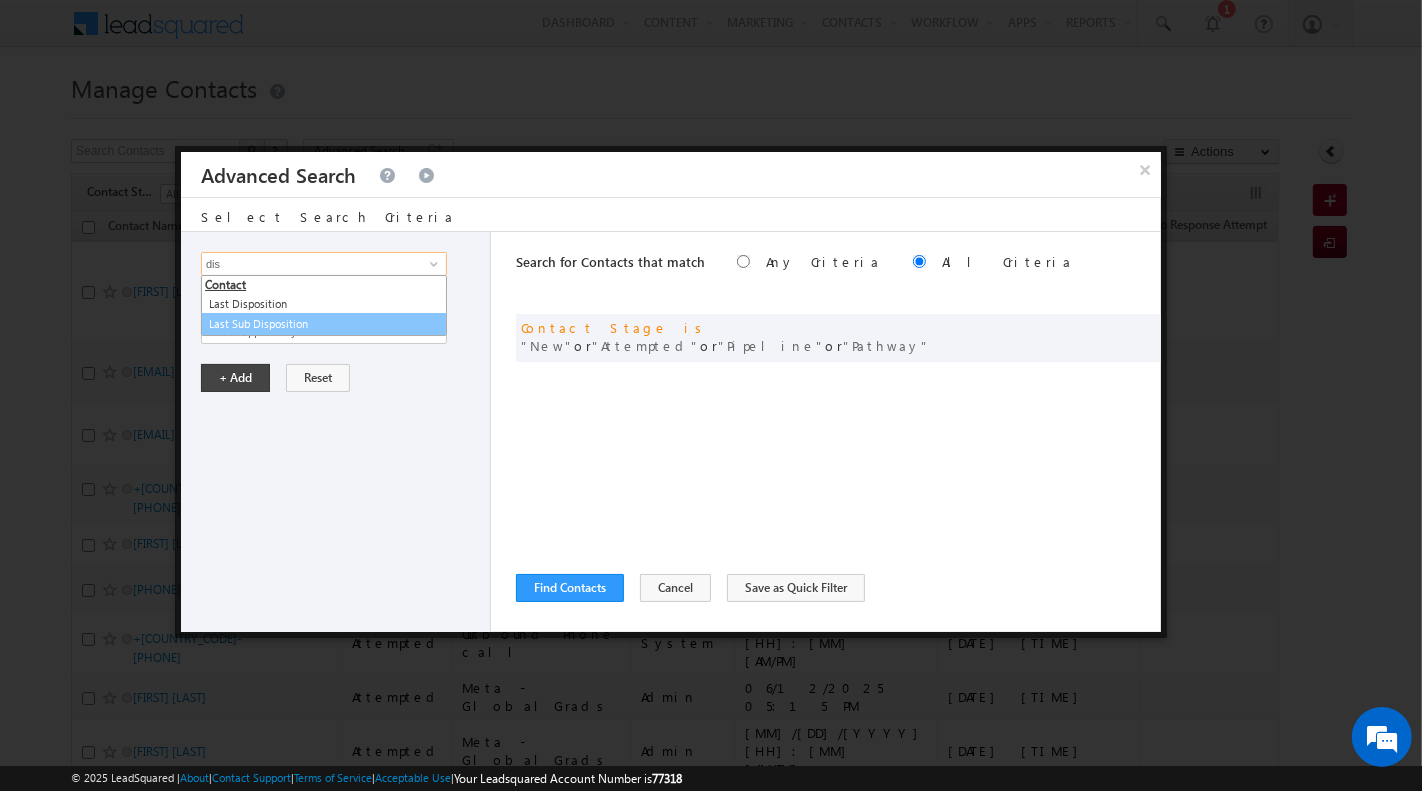 click on "Last Sub Disposition" at bounding box center (324, 324) 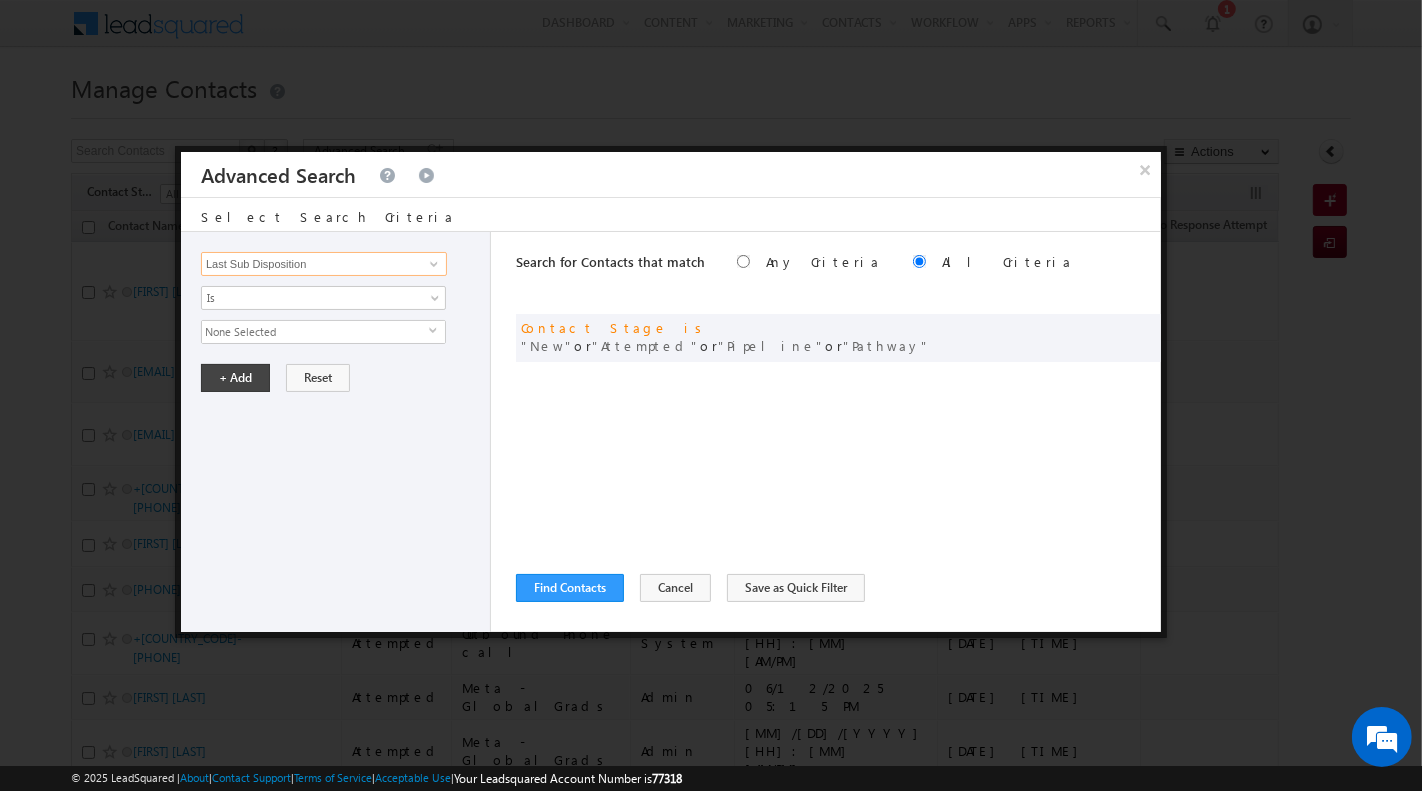 click on "Last Sub Disposition" at bounding box center [324, 264] 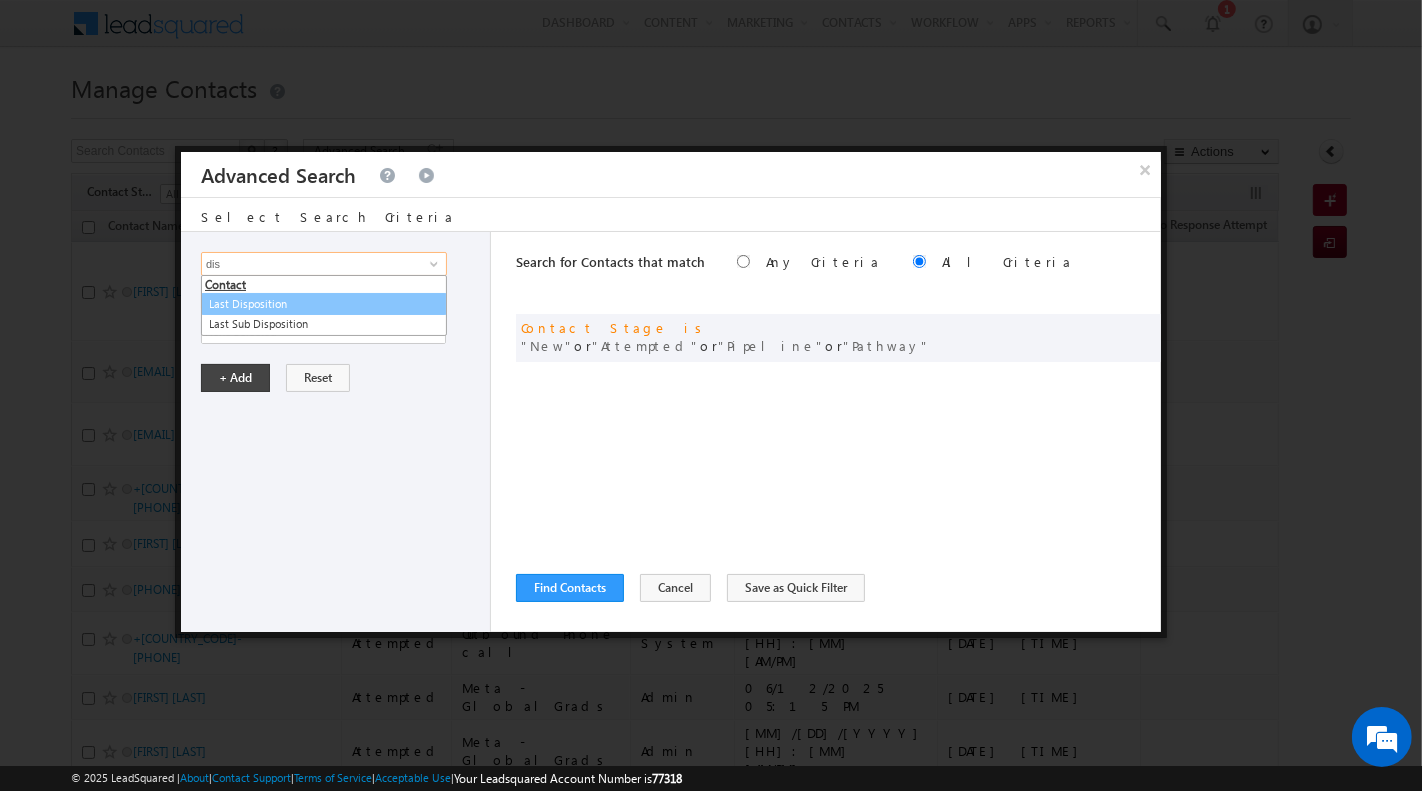 click on "Last Disposition" at bounding box center (324, 304) 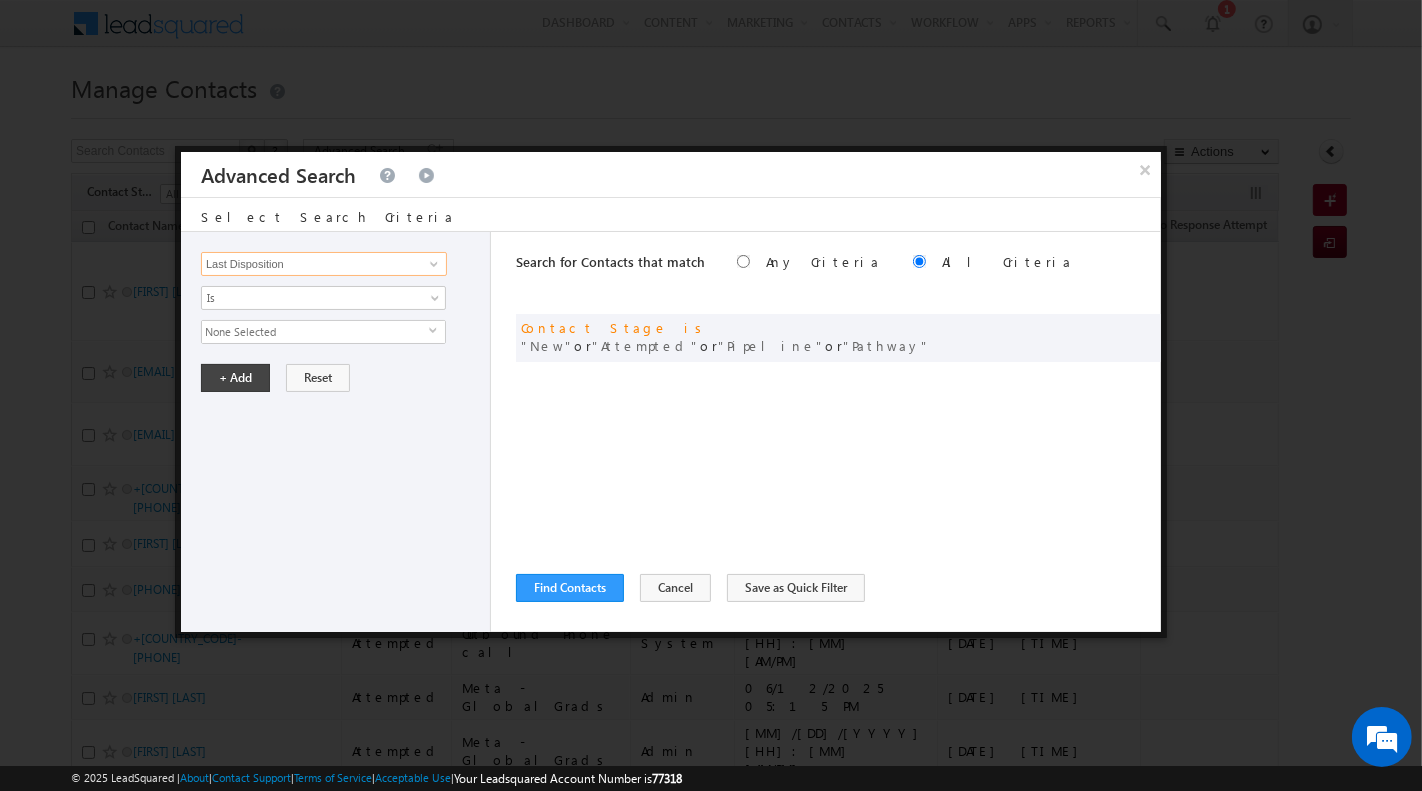 type on "Last Disposition" 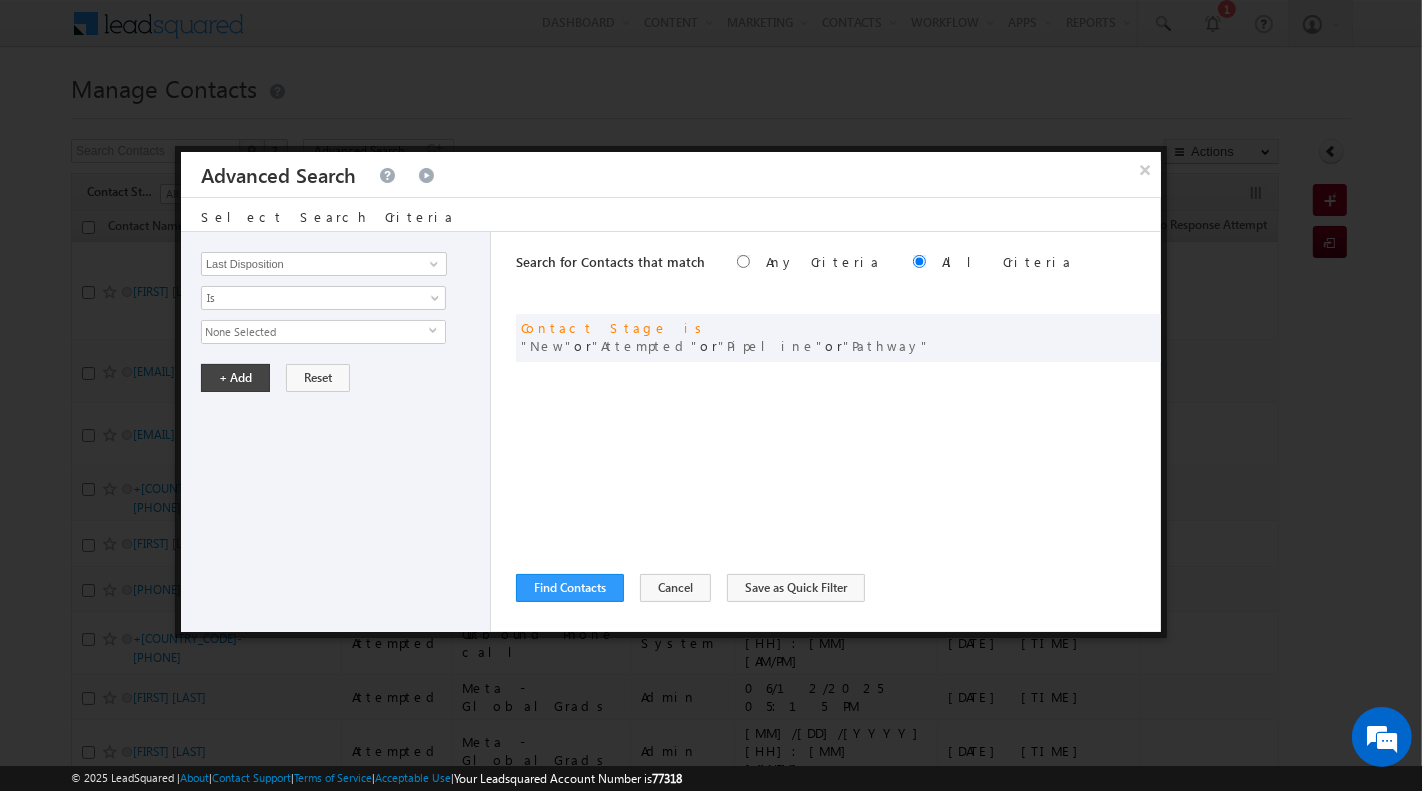 click on "None Selected" at bounding box center (315, 332) 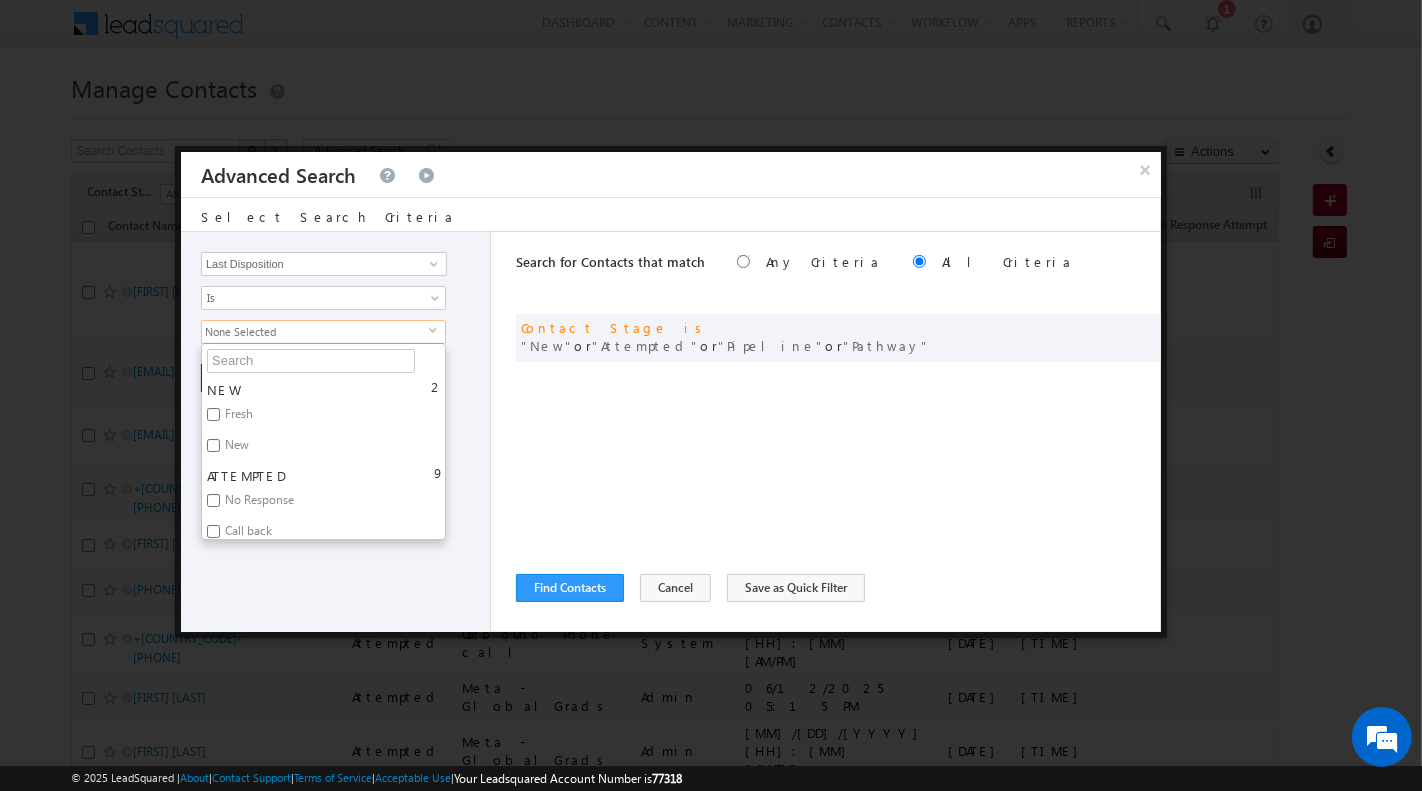 click on "Fresh" at bounding box center (237, 417) 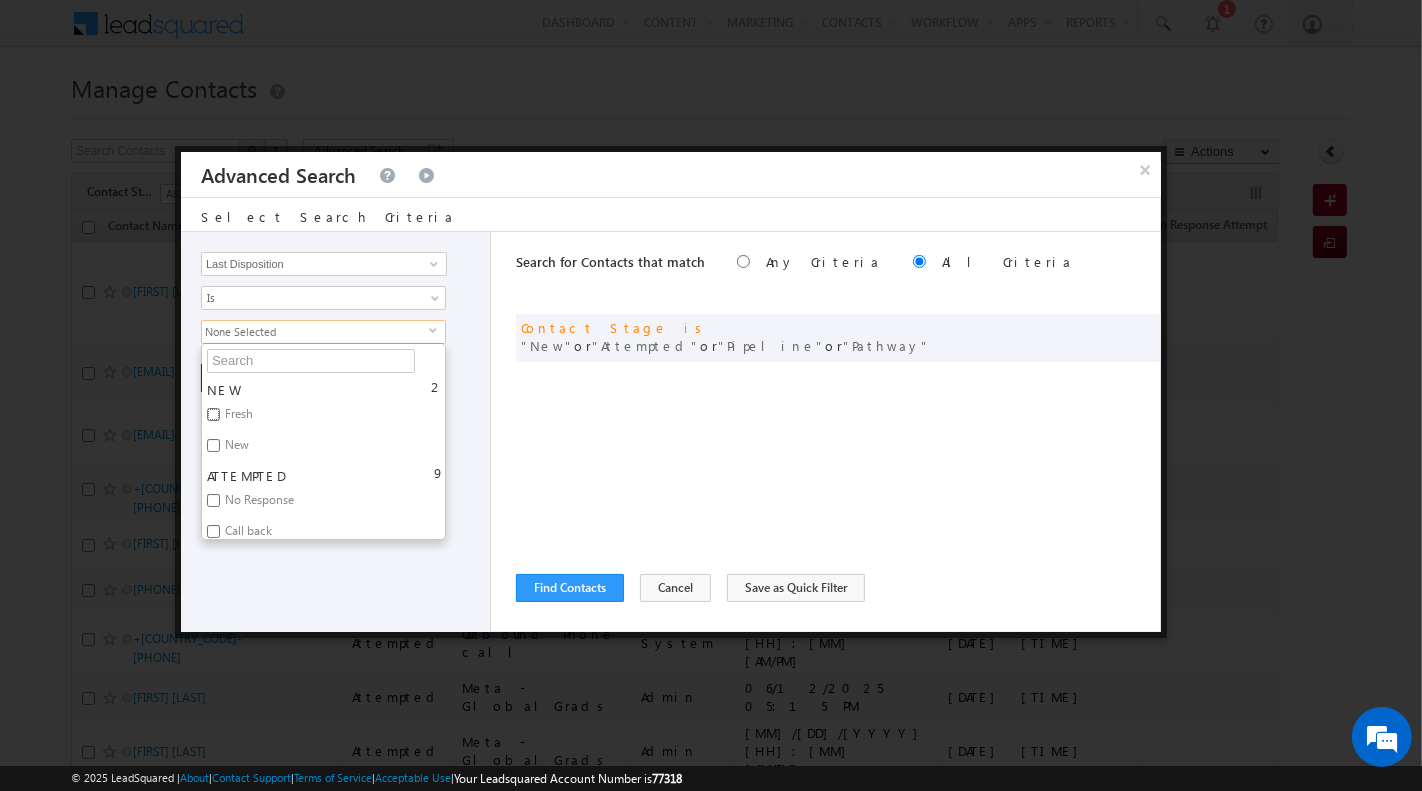 click on "Fresh" at bounding box center [213, 414] 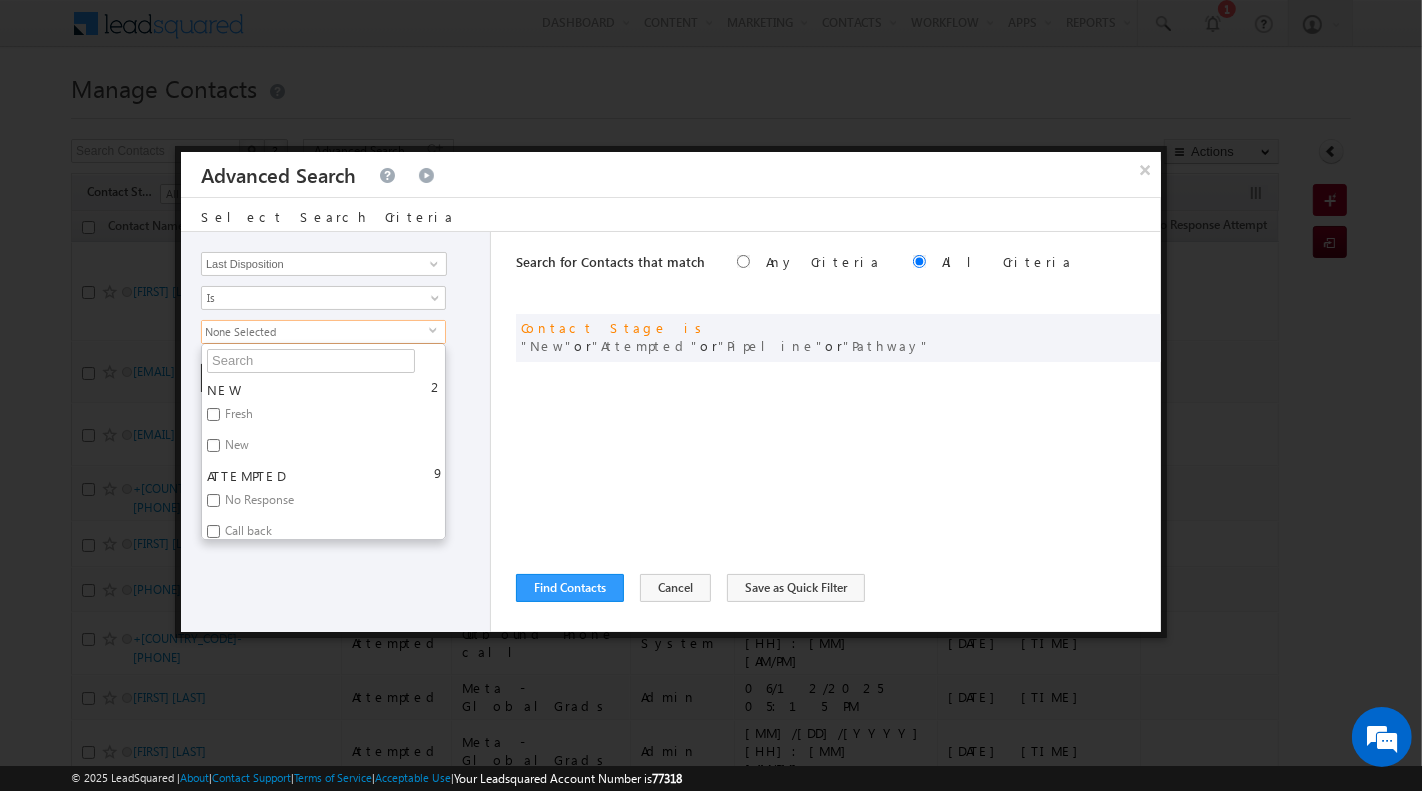 checkbox on "true" 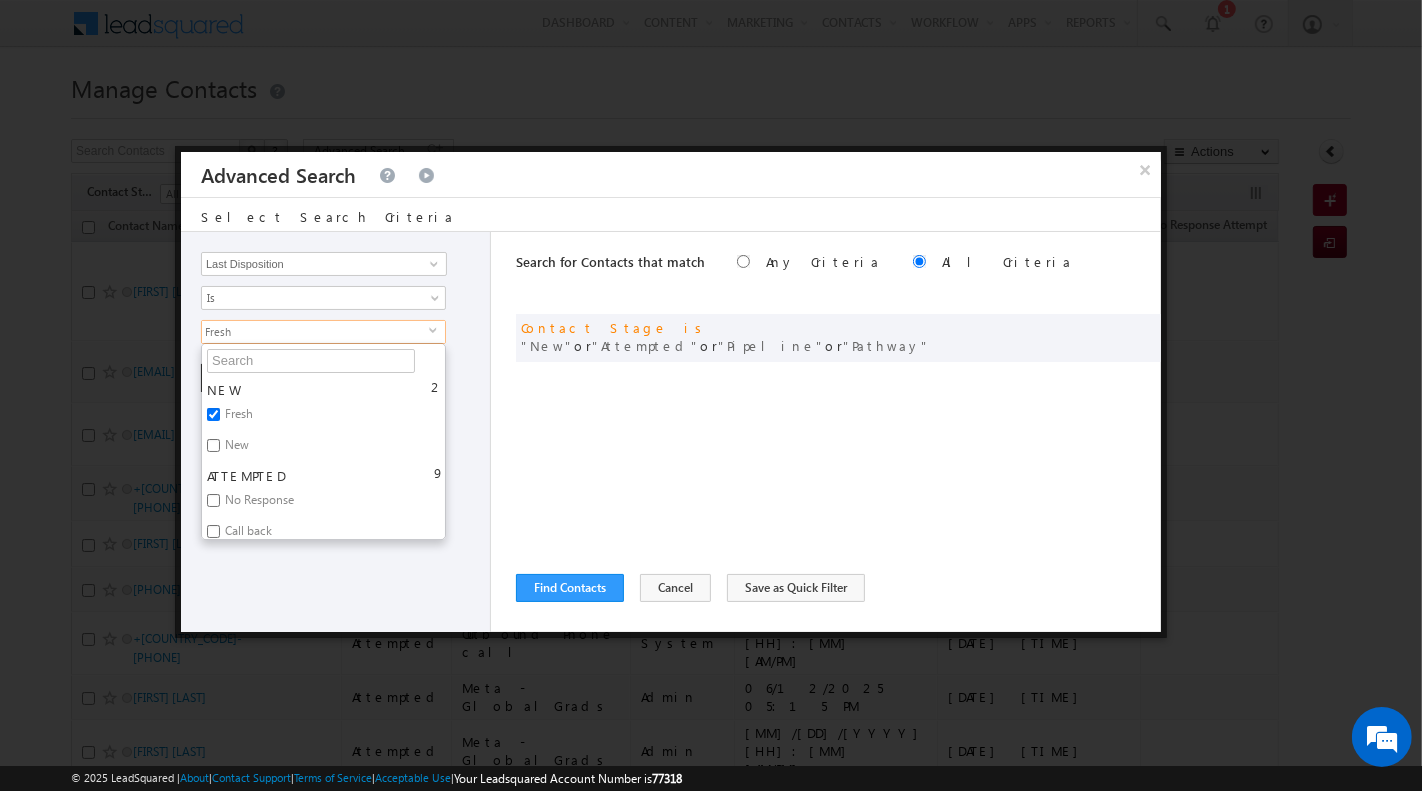 click on "New" at bounding box center (235, 448) 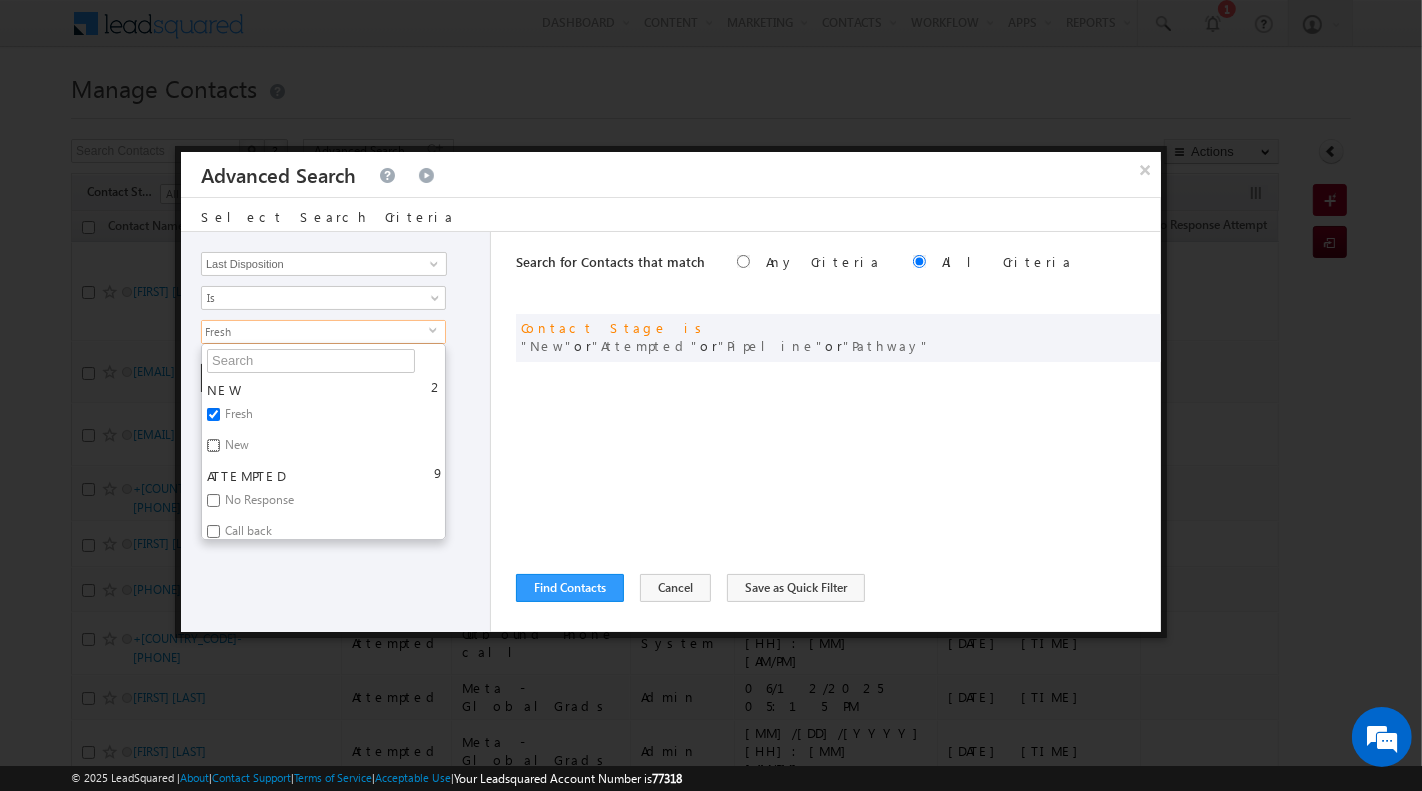 click on "New" at bounding box center [213, 445] 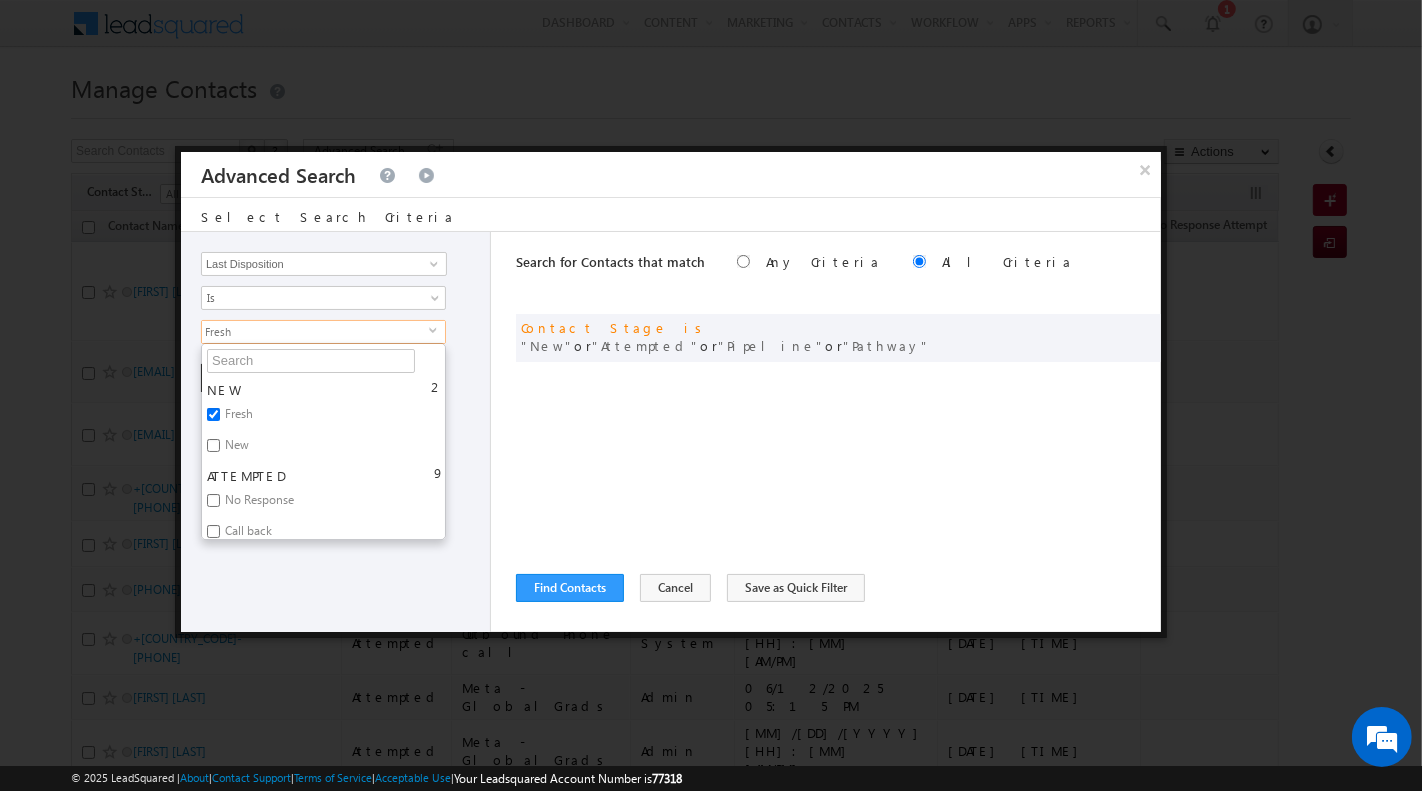 checkbox on "true" 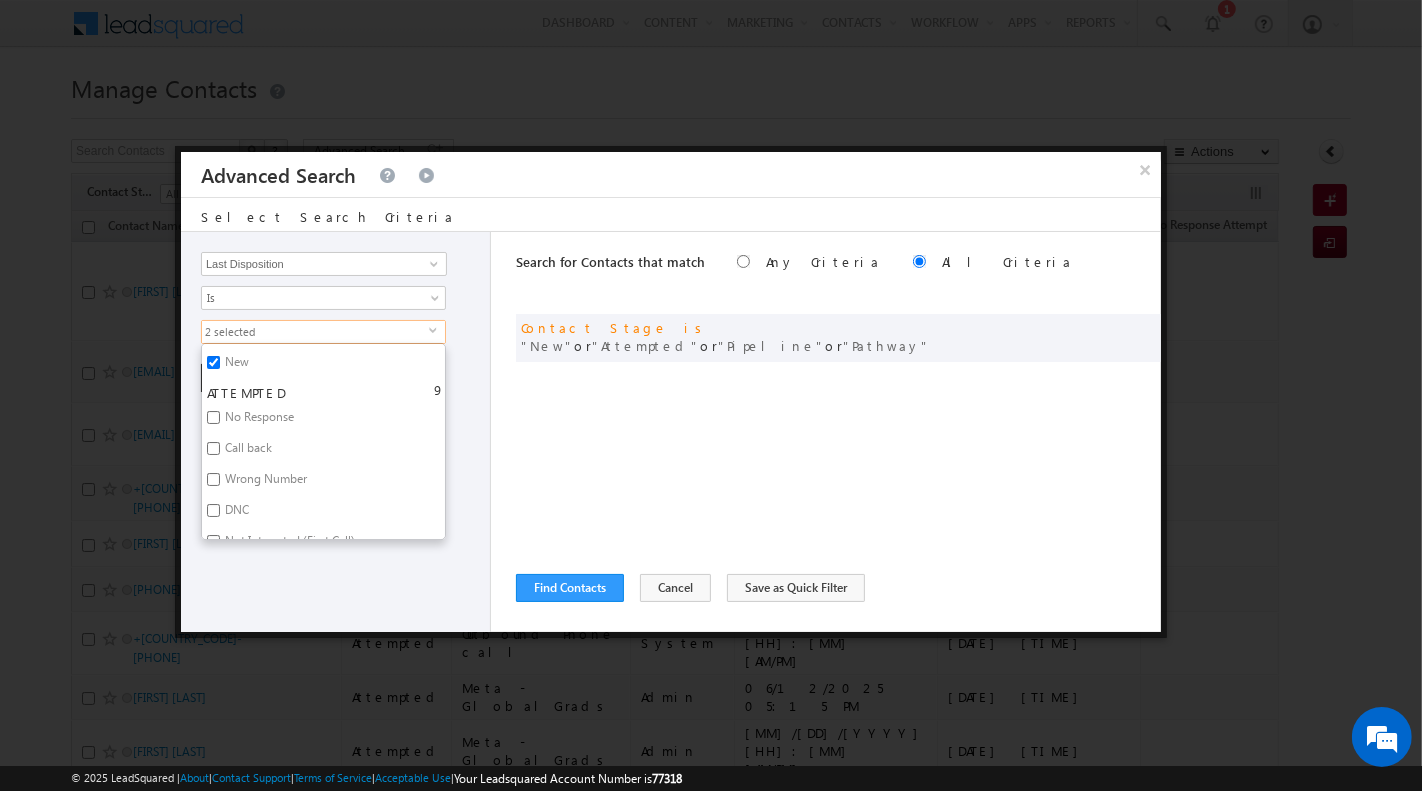 scroll, scrollTop: 85, scrollLeft: 0, axis: vertical 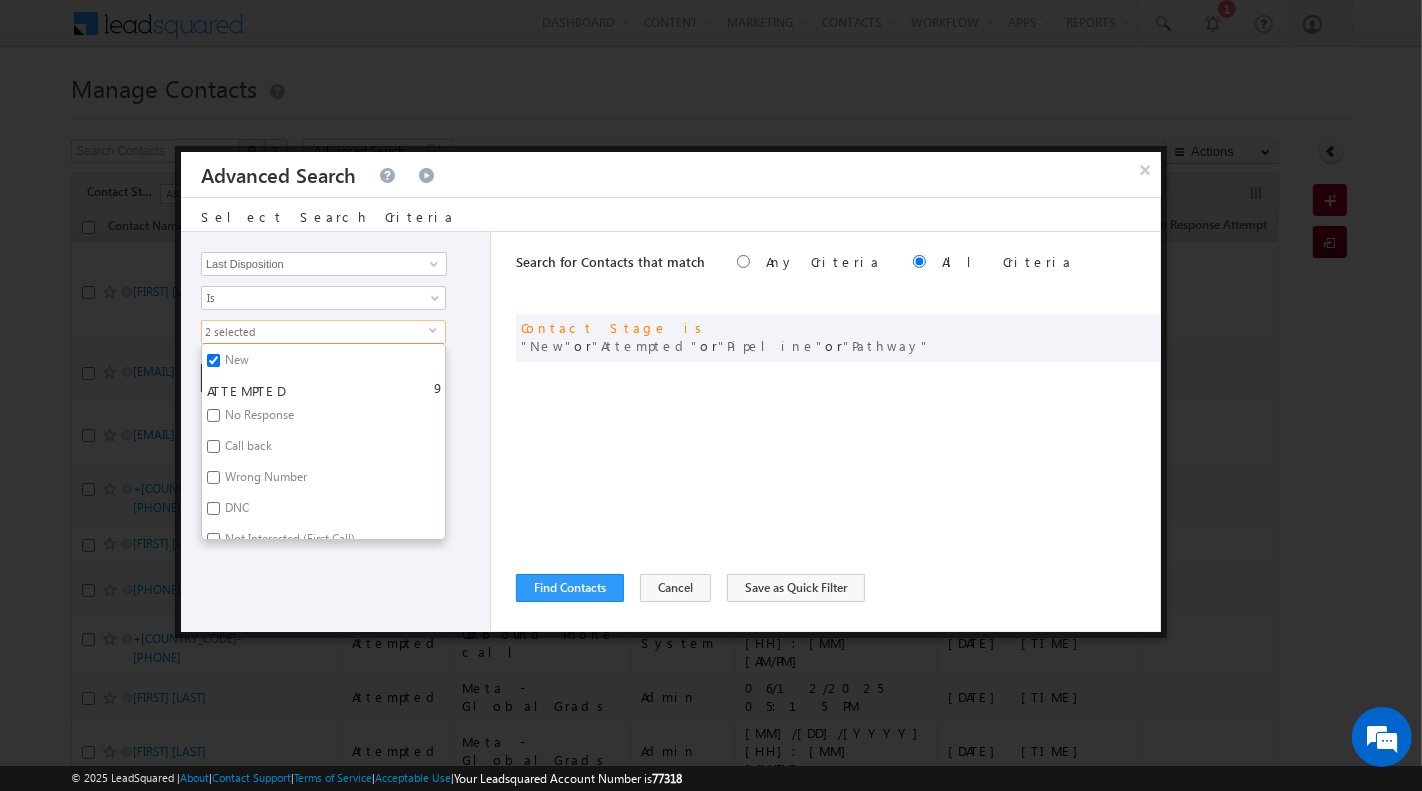 click on "No Response" at bounding box center [258, 418] 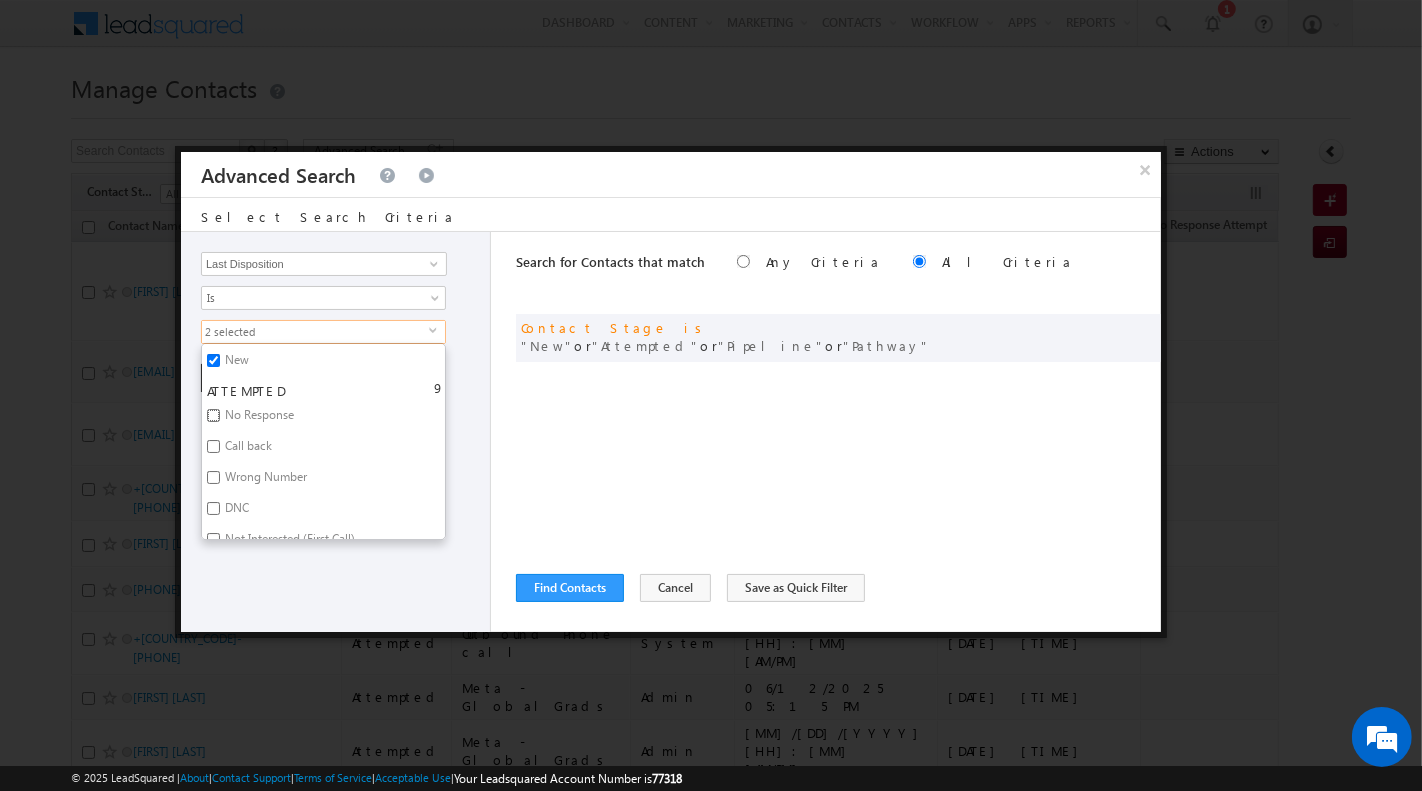 click on "No Response" at bounding box center [213, 415] 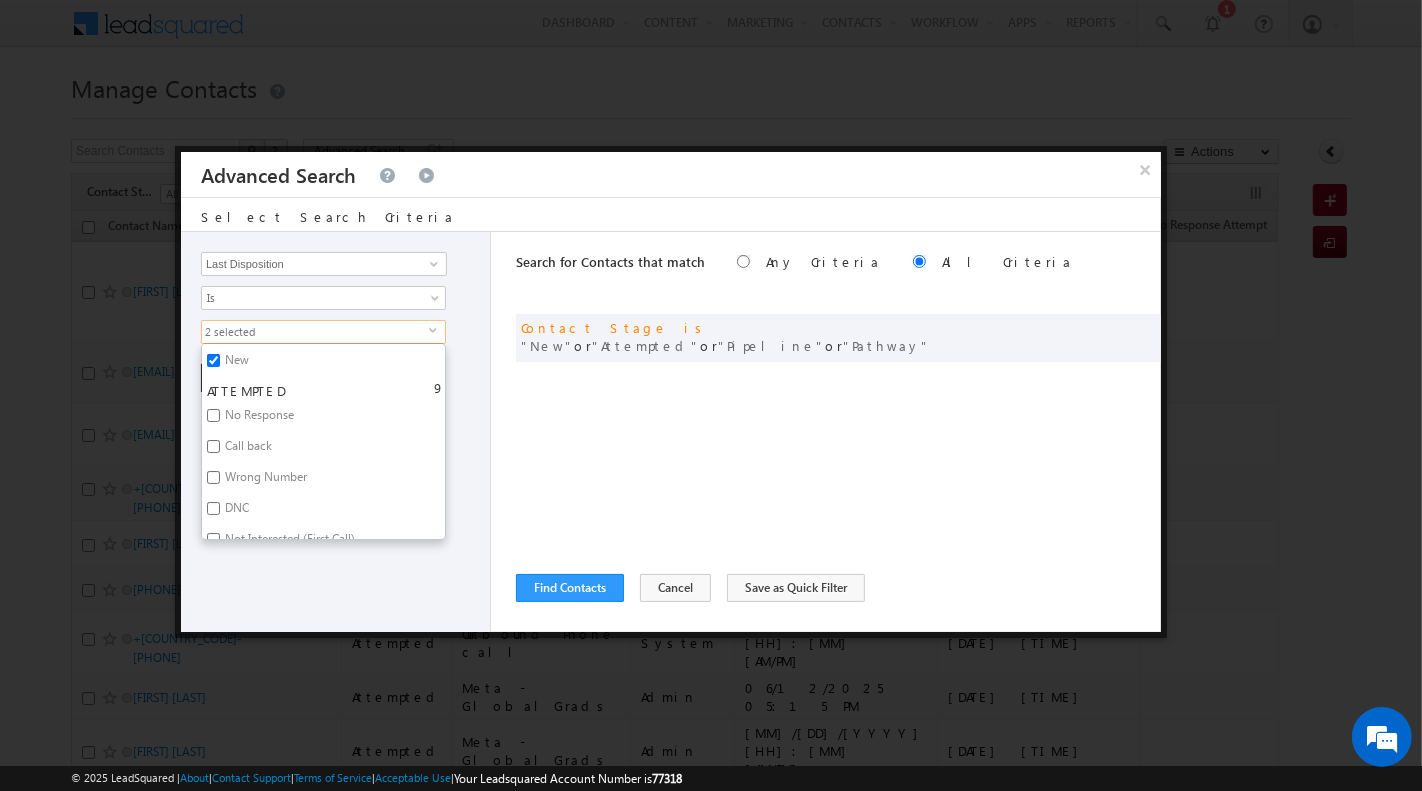 checkbox on "true" 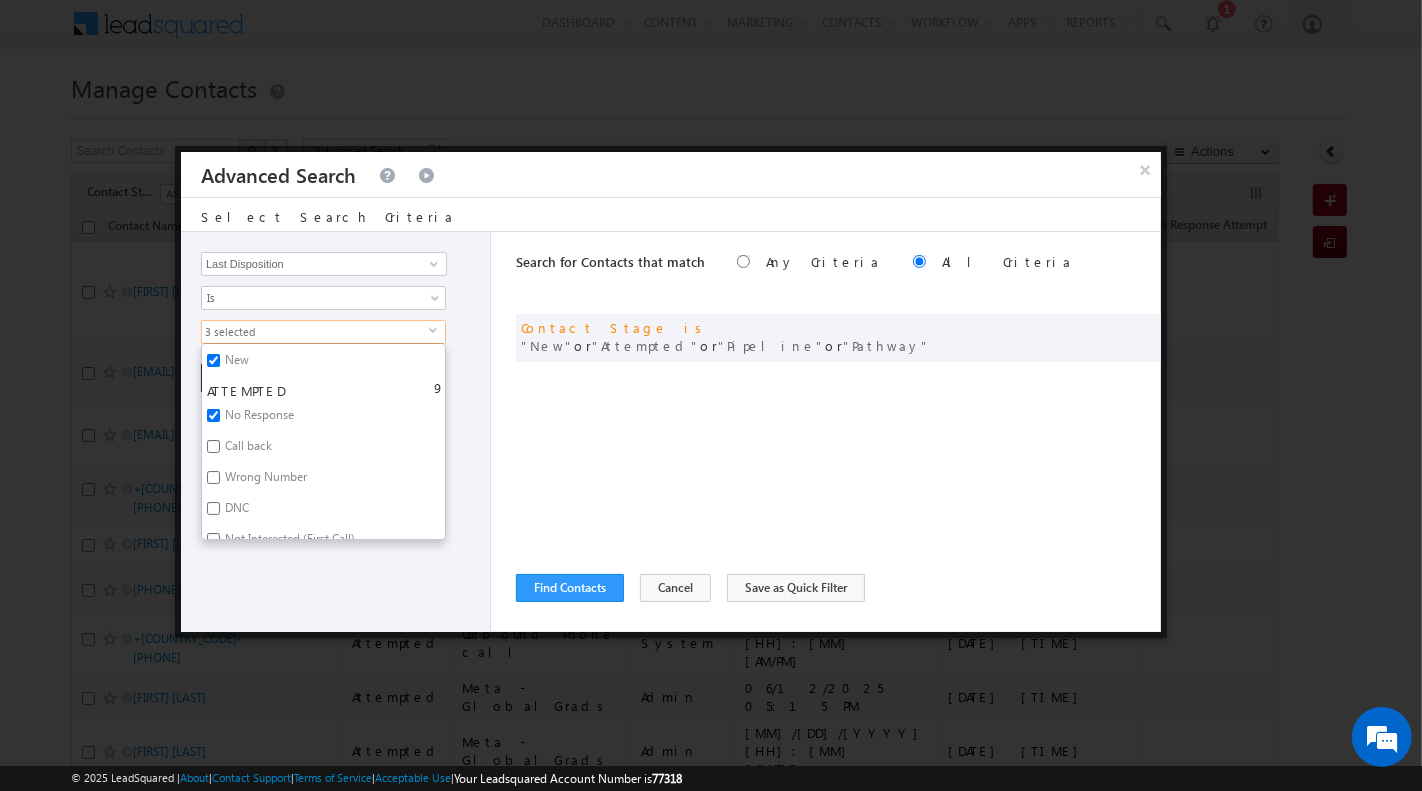 click on "Call back" at bounding box center (247, 449) 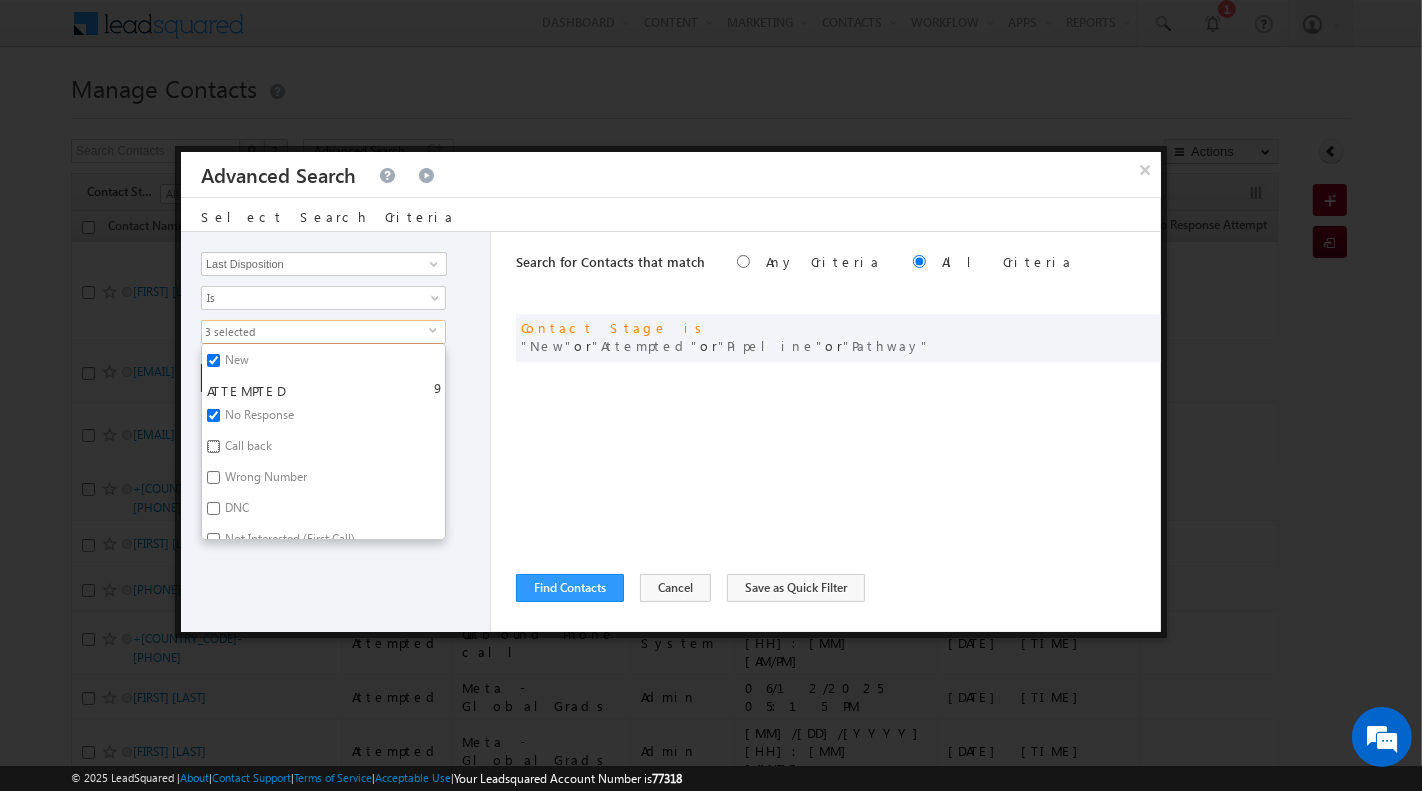 click on "Call back" at bounding box center (213, 446) 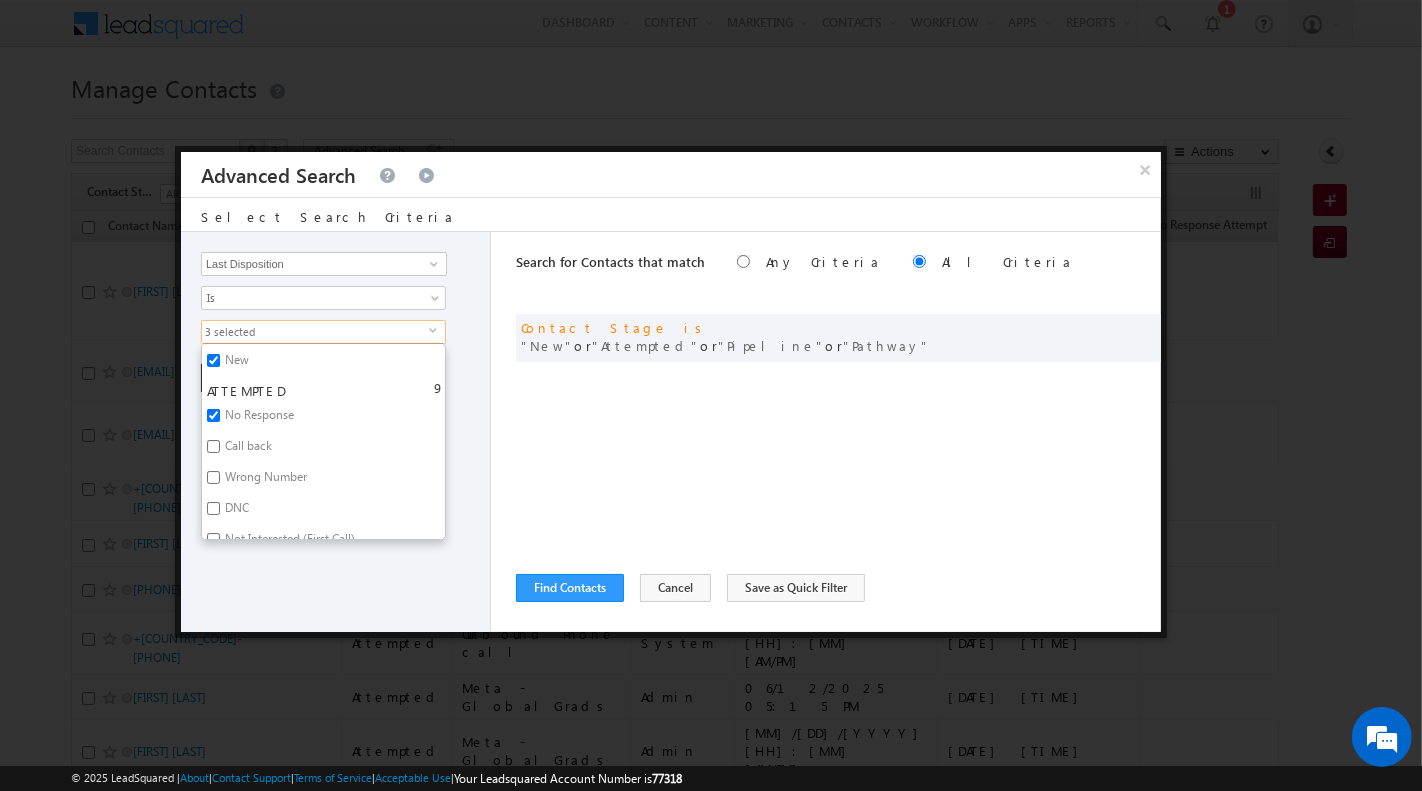 checkbox on "true" 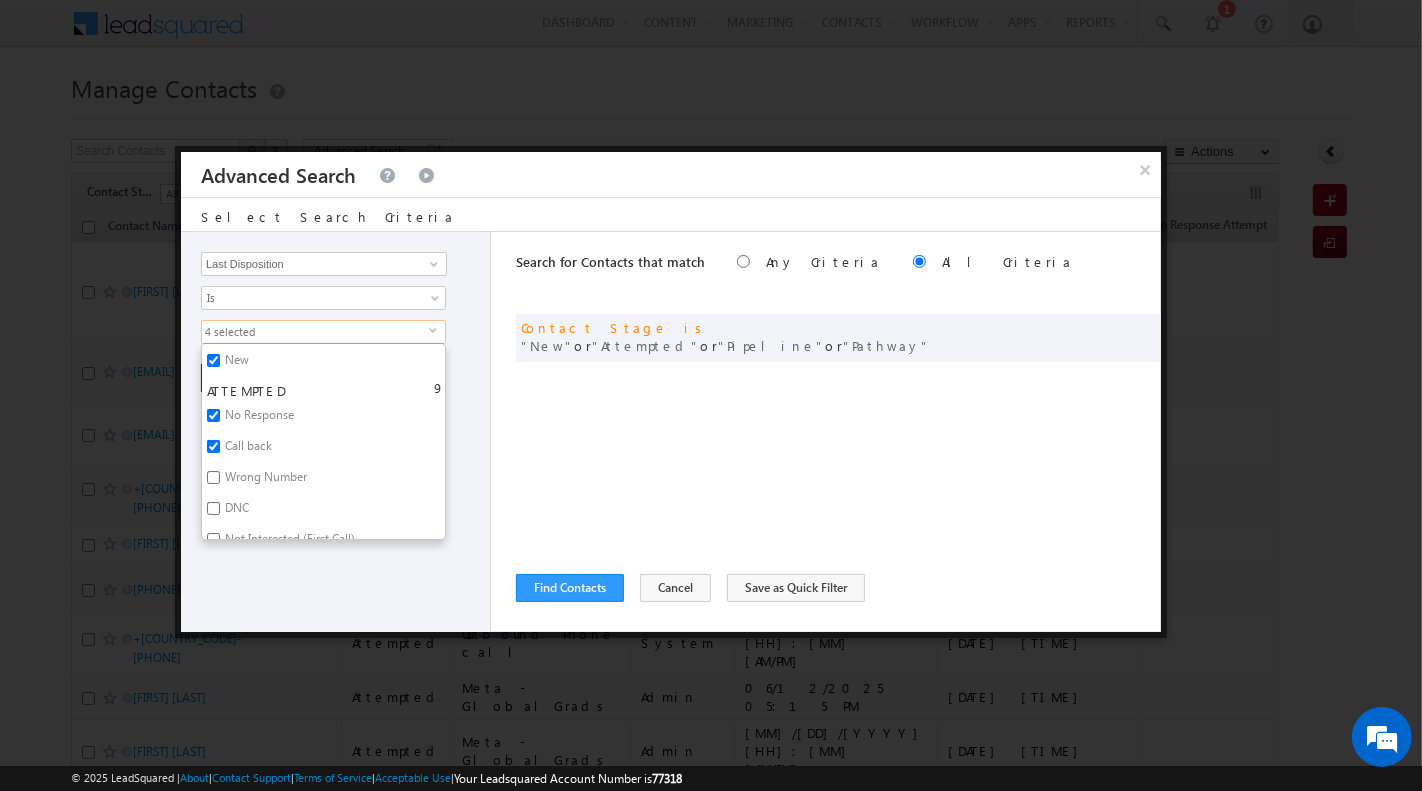click on "Wrong Number" at bounding box center (264, 480) 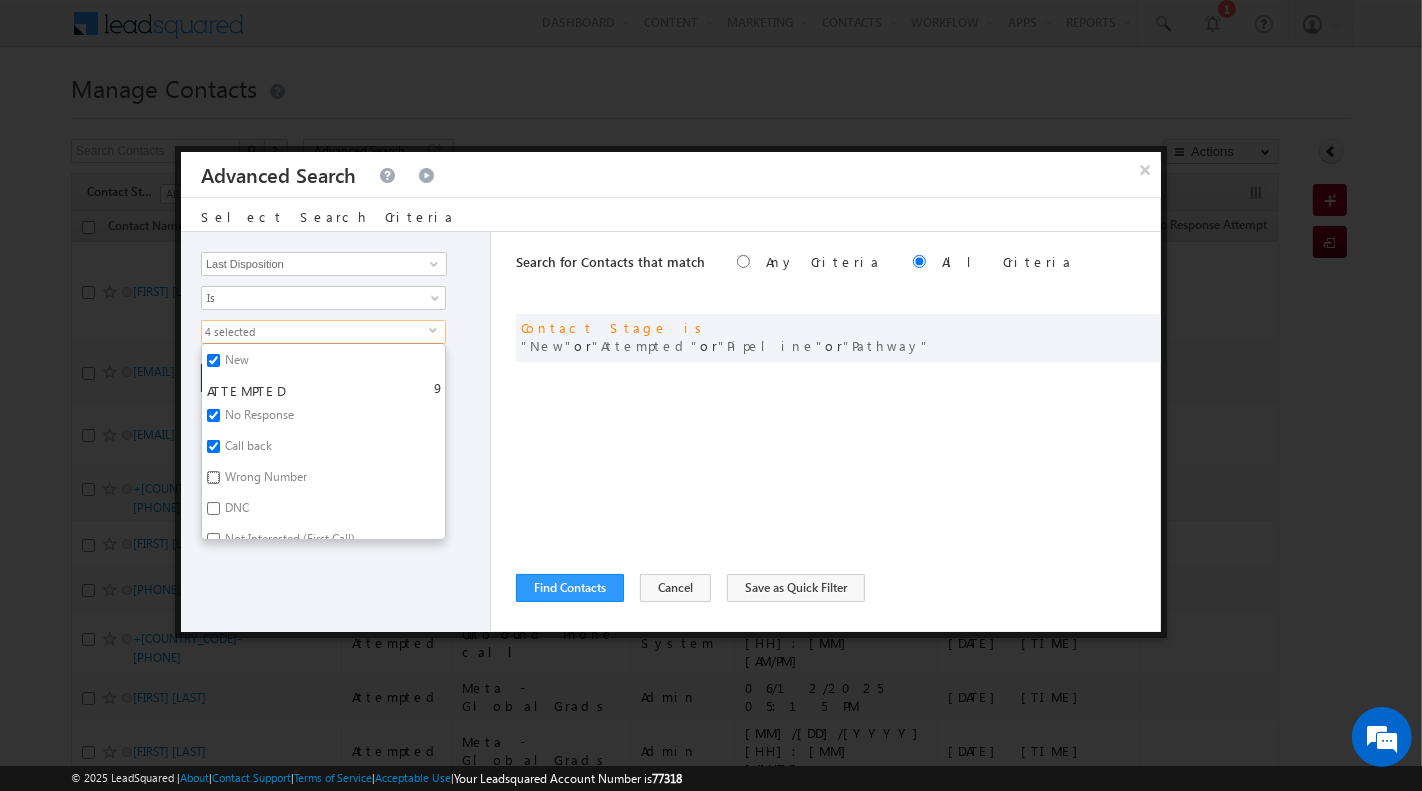 click on "Wrong Number" at bounding box center [213, 477] 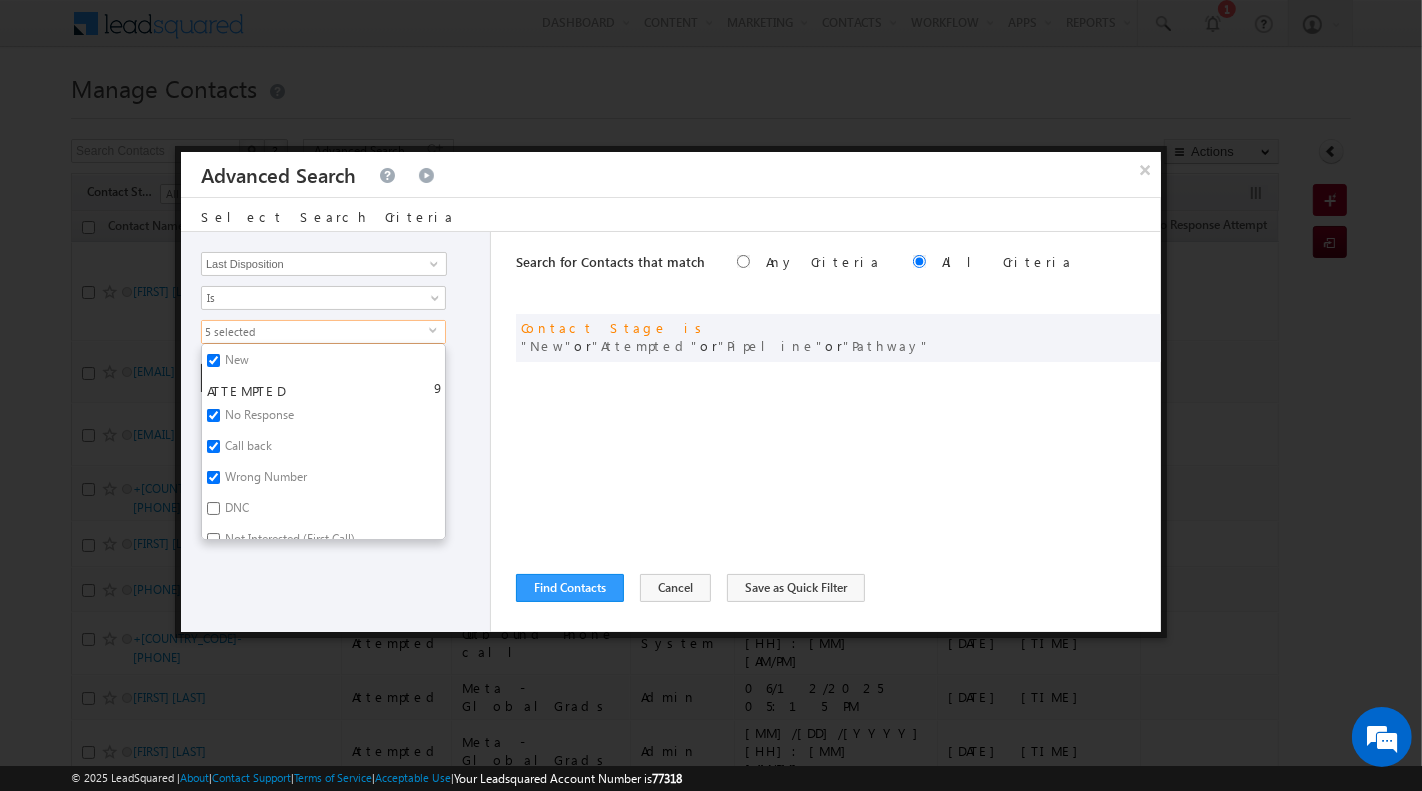 click on "Wrong Number" at bounding box center [264, 480] 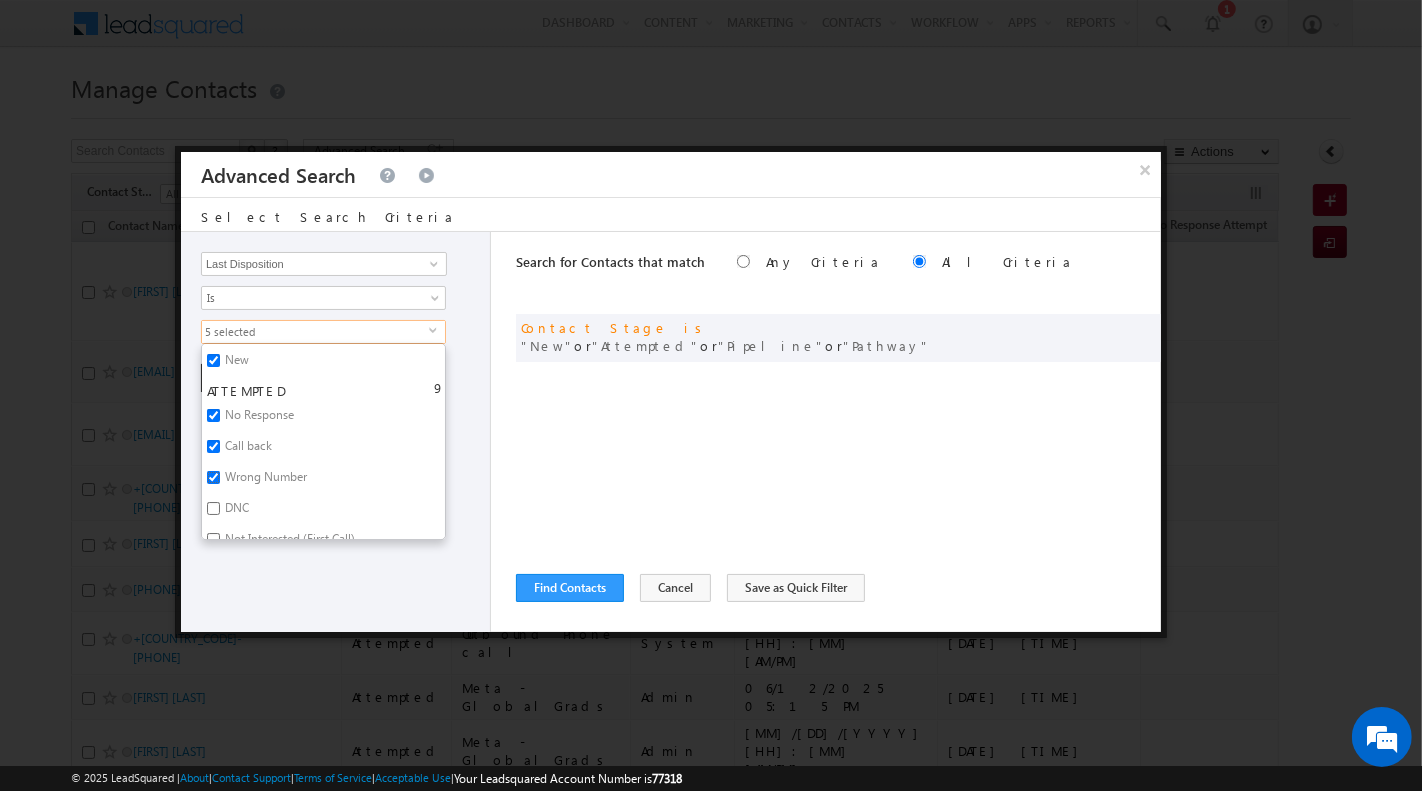 click on "Wrong Number" at bounding box center [213, 477] 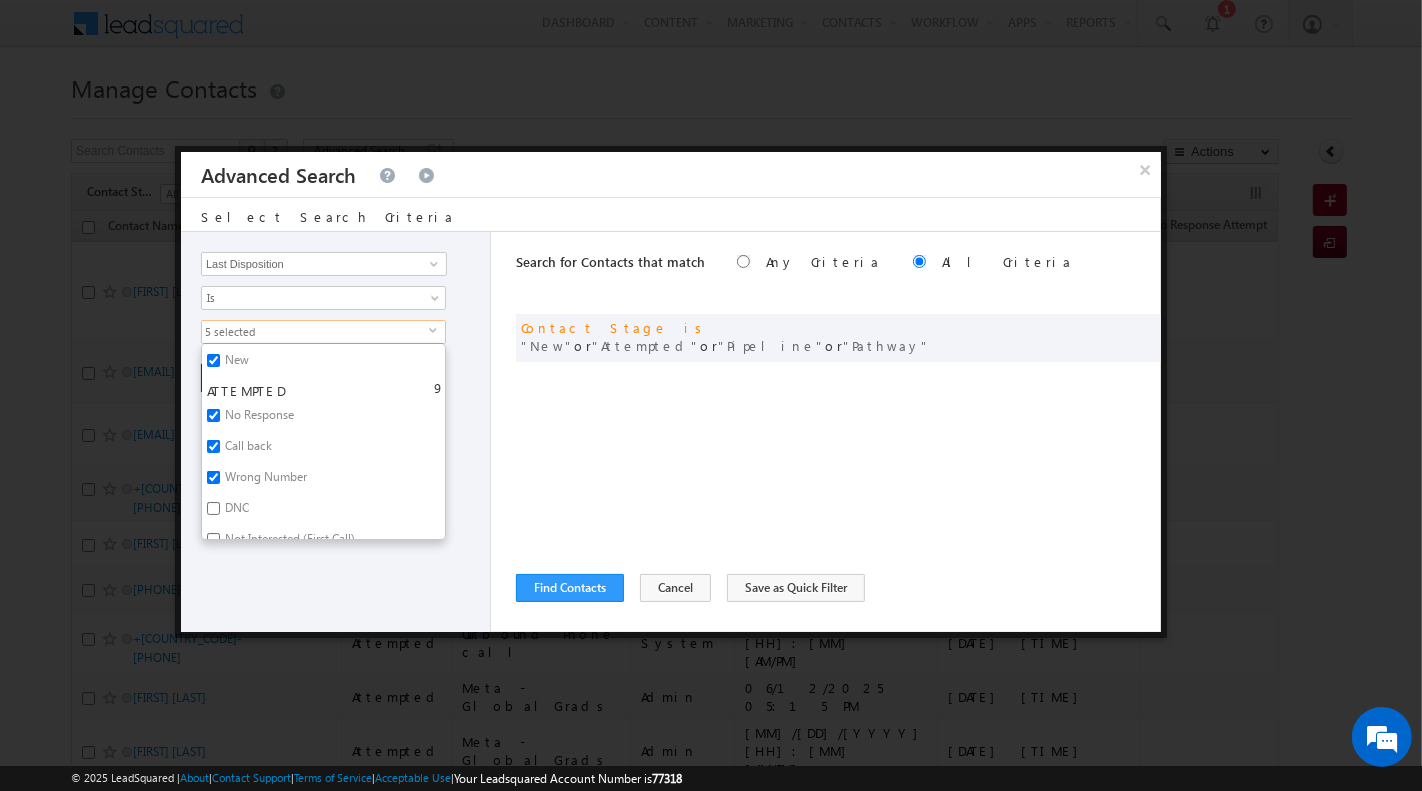 checkbox on "false" 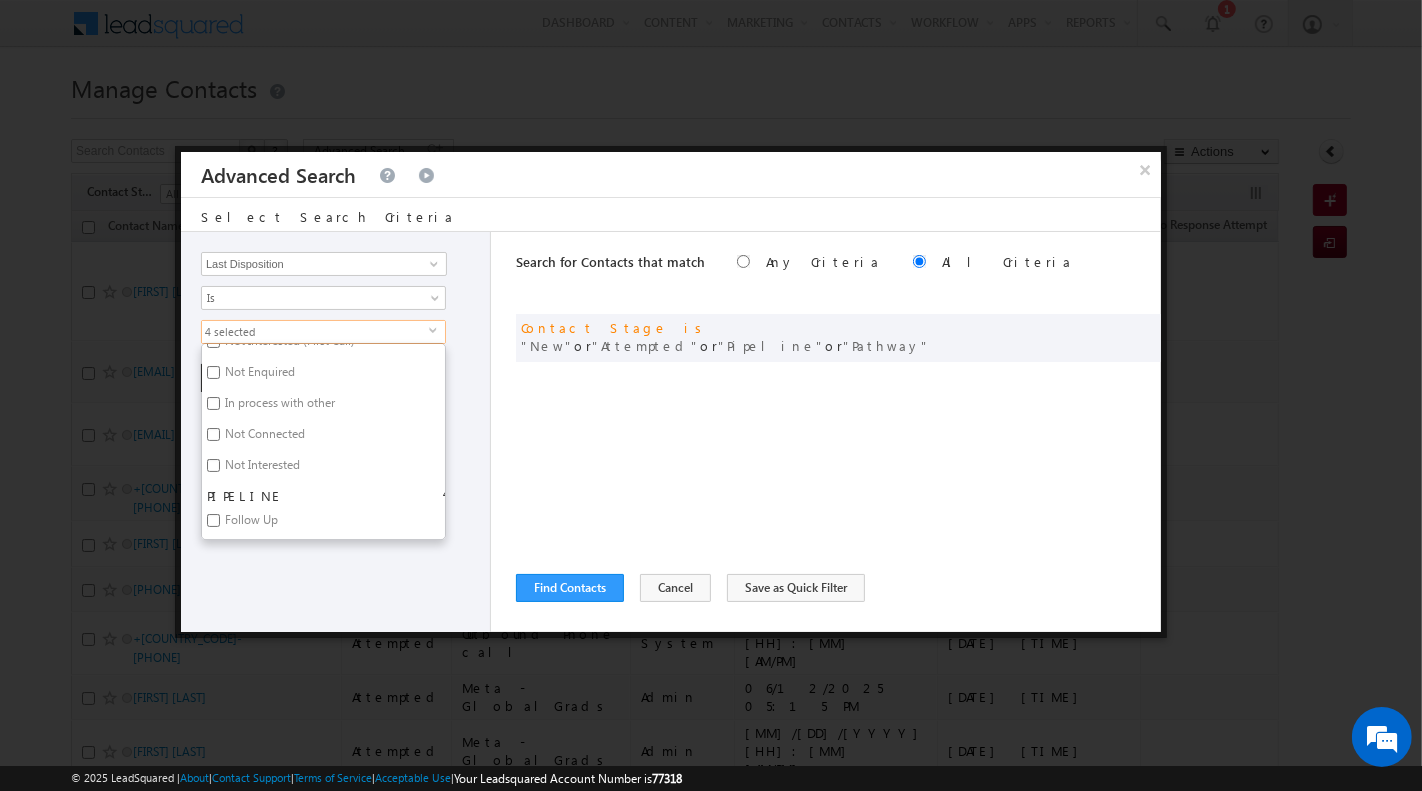 scroll, scrollTop: 292, scrollLeft: 0, axis: vertical 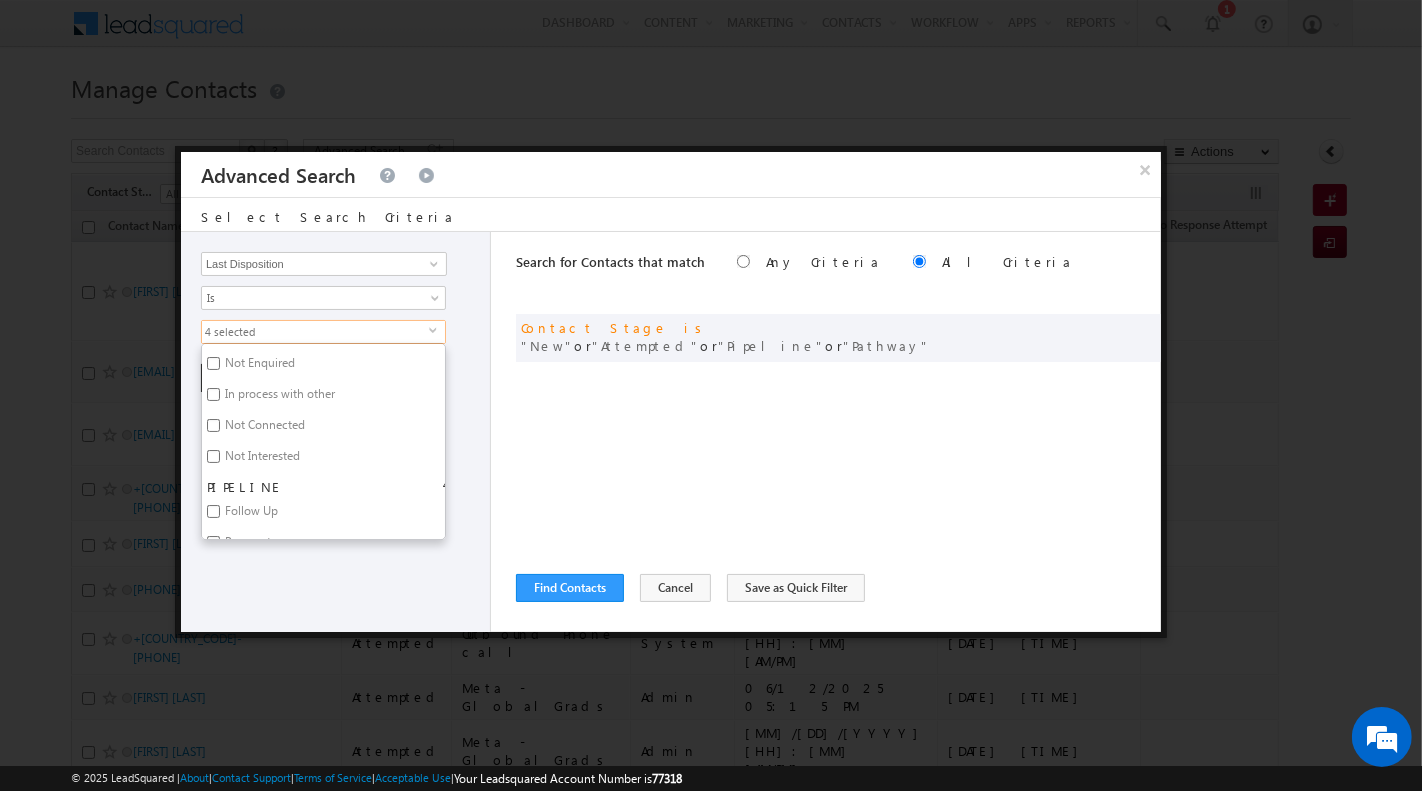 click on "Not Connected" at bounding box center [263, 428] 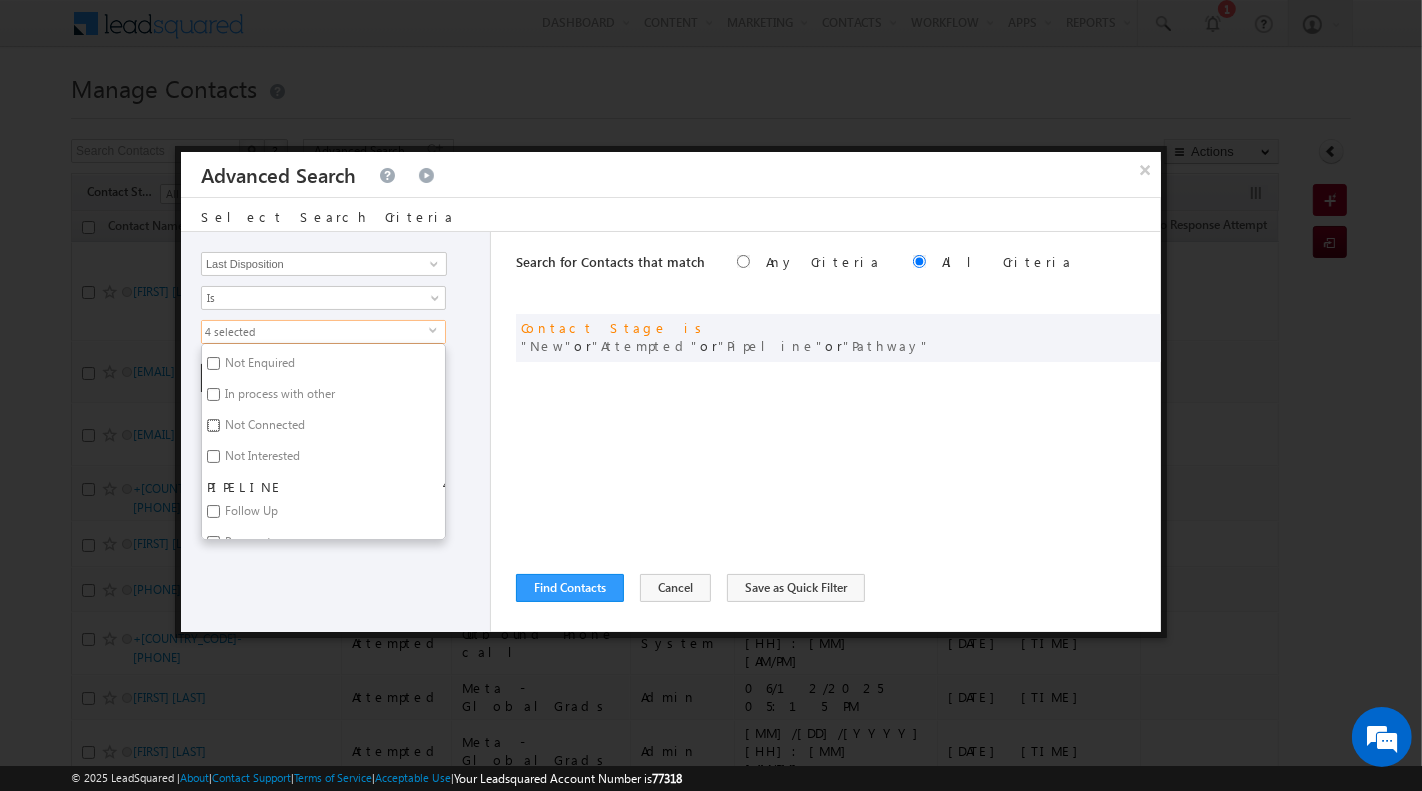 click on "Not Connected" at bounding box center (213, 425) 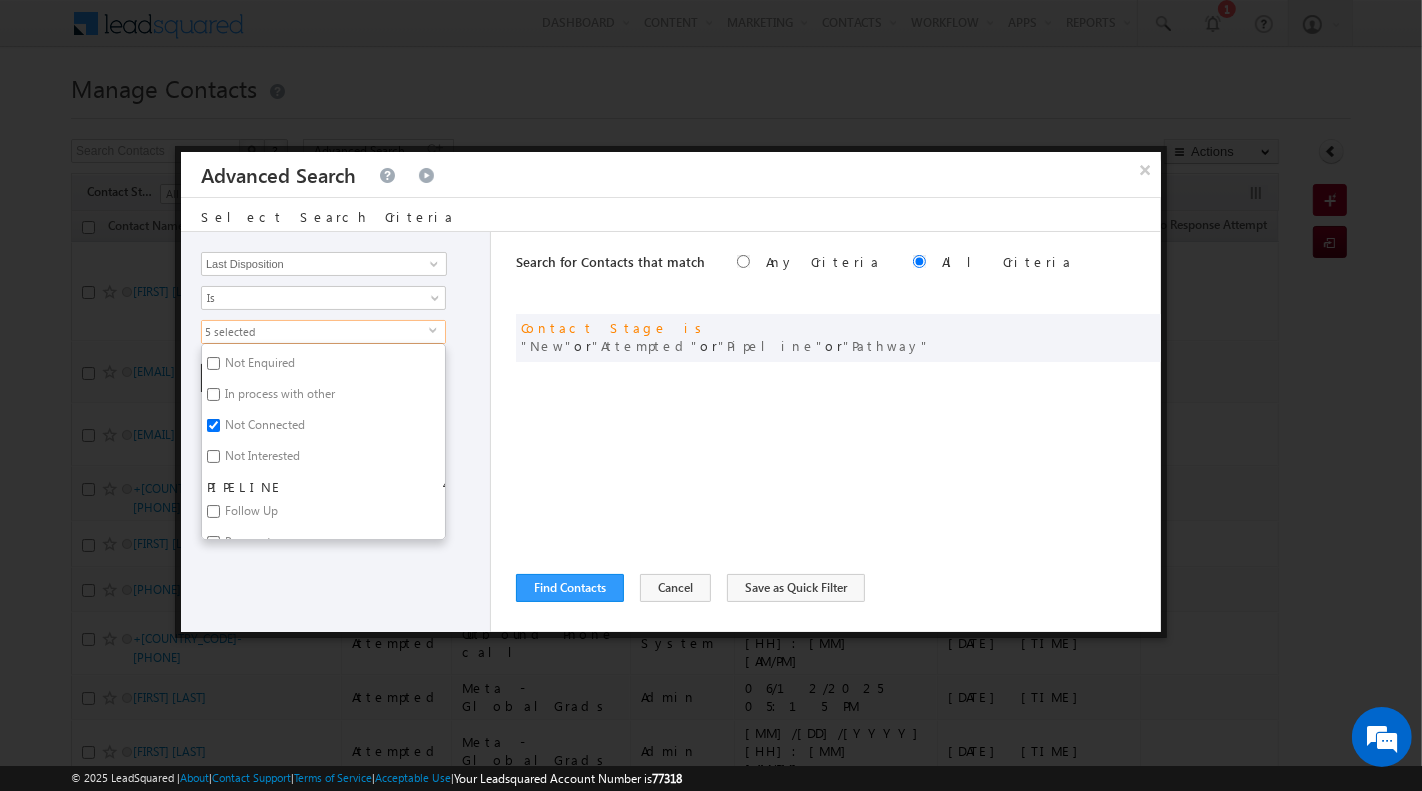 scroll, scrollTop: 301, scrollLeft: 0, axis: vertical 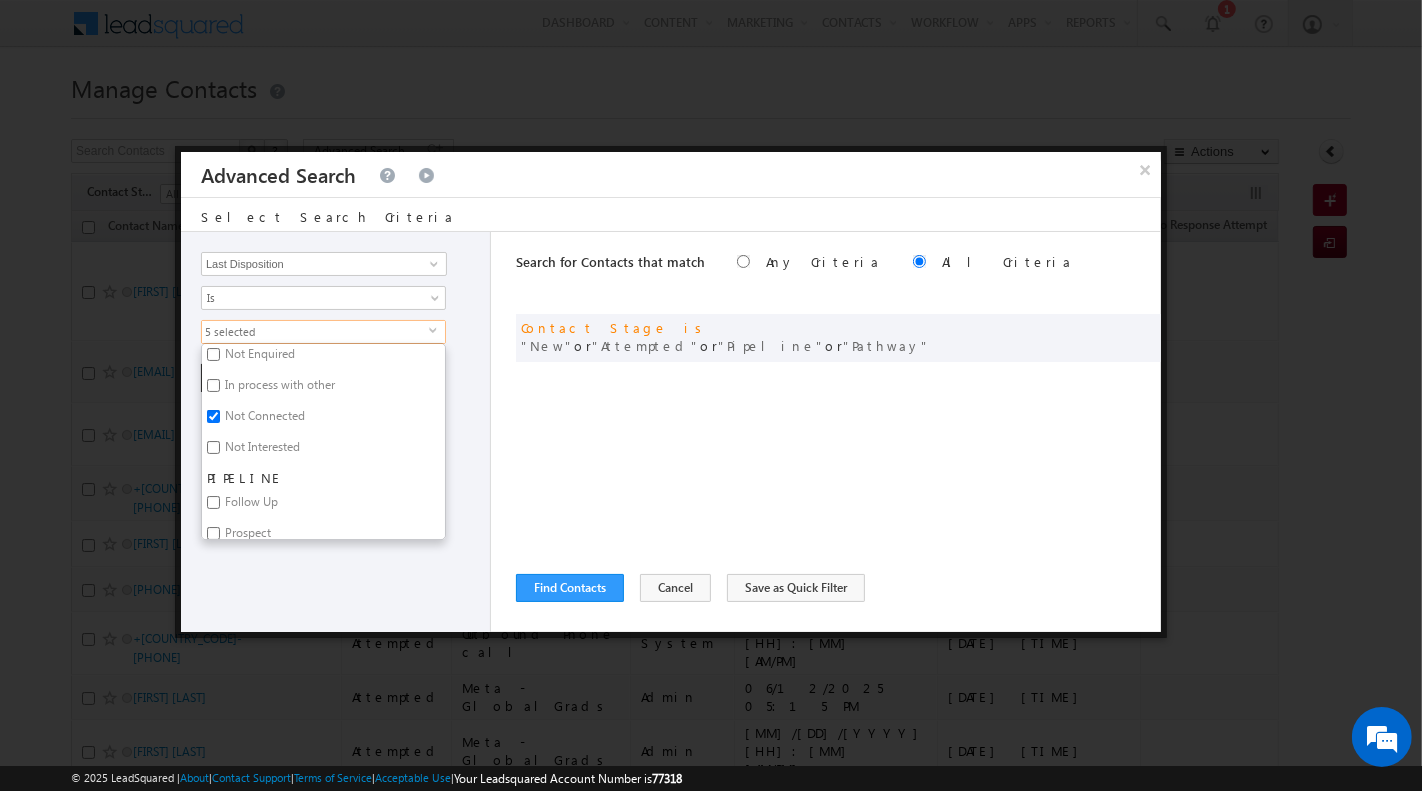 click on "PIPELINE" at bounding box center (252, 478) 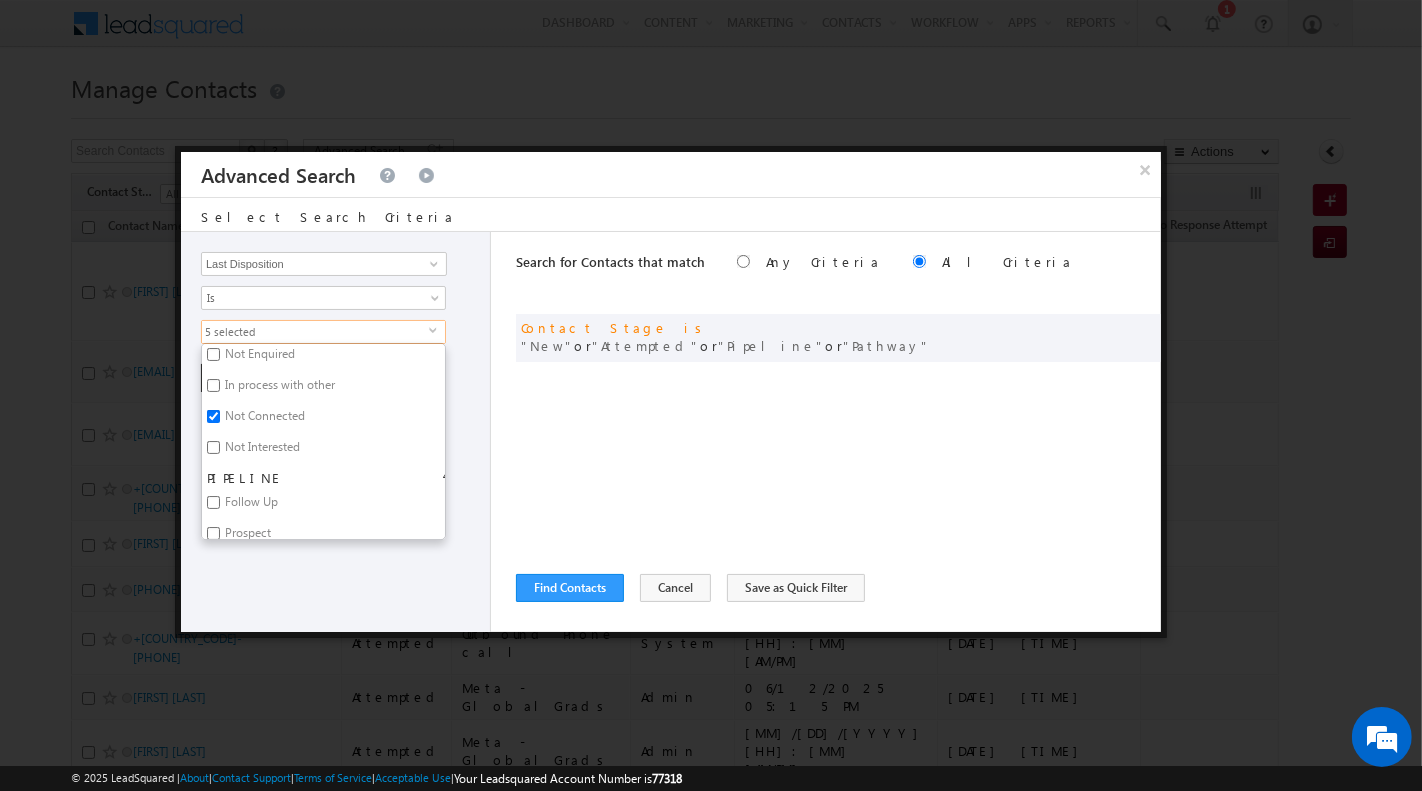 click on "Follow Up" at bounding box center (250, 505) 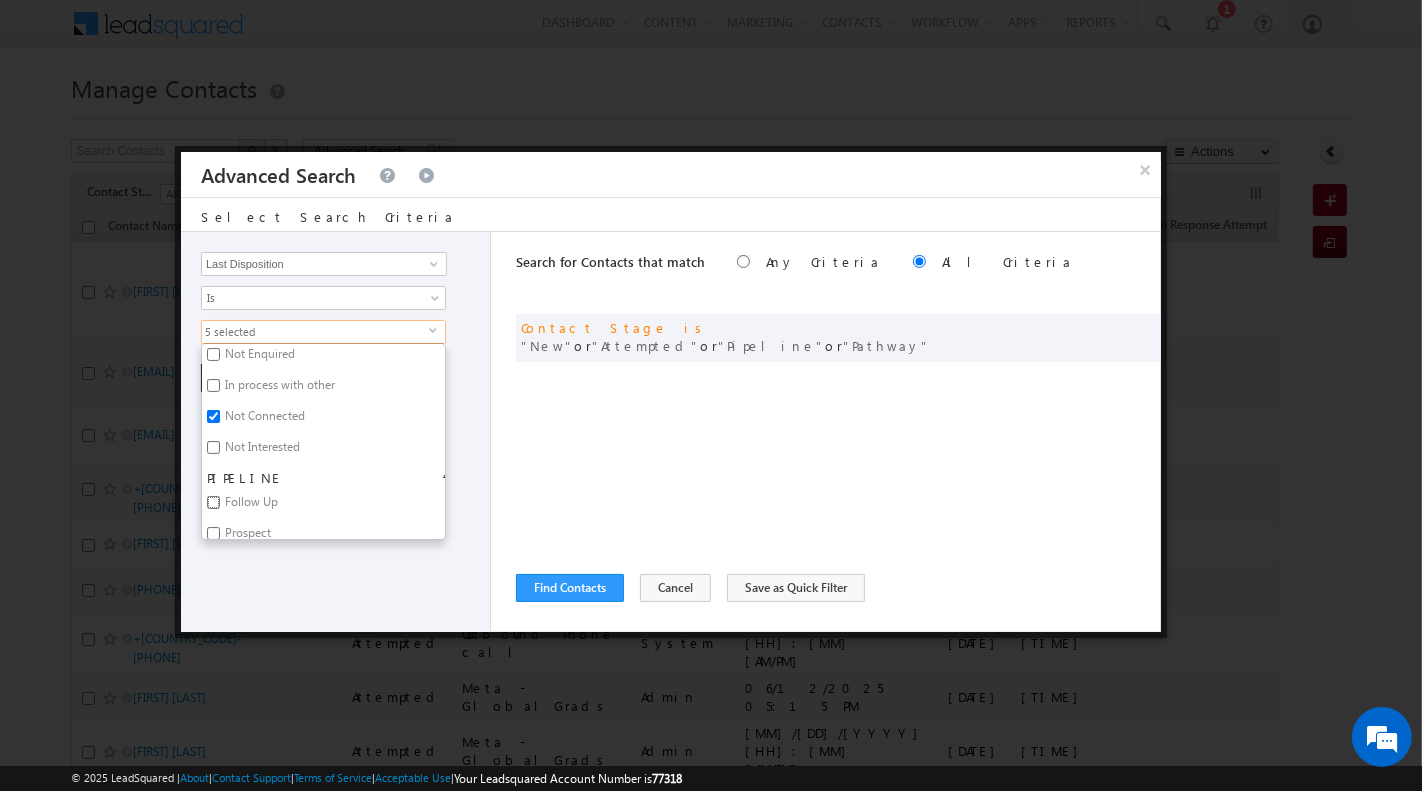 click on "Follow Up" at bounding box center (213, 502) 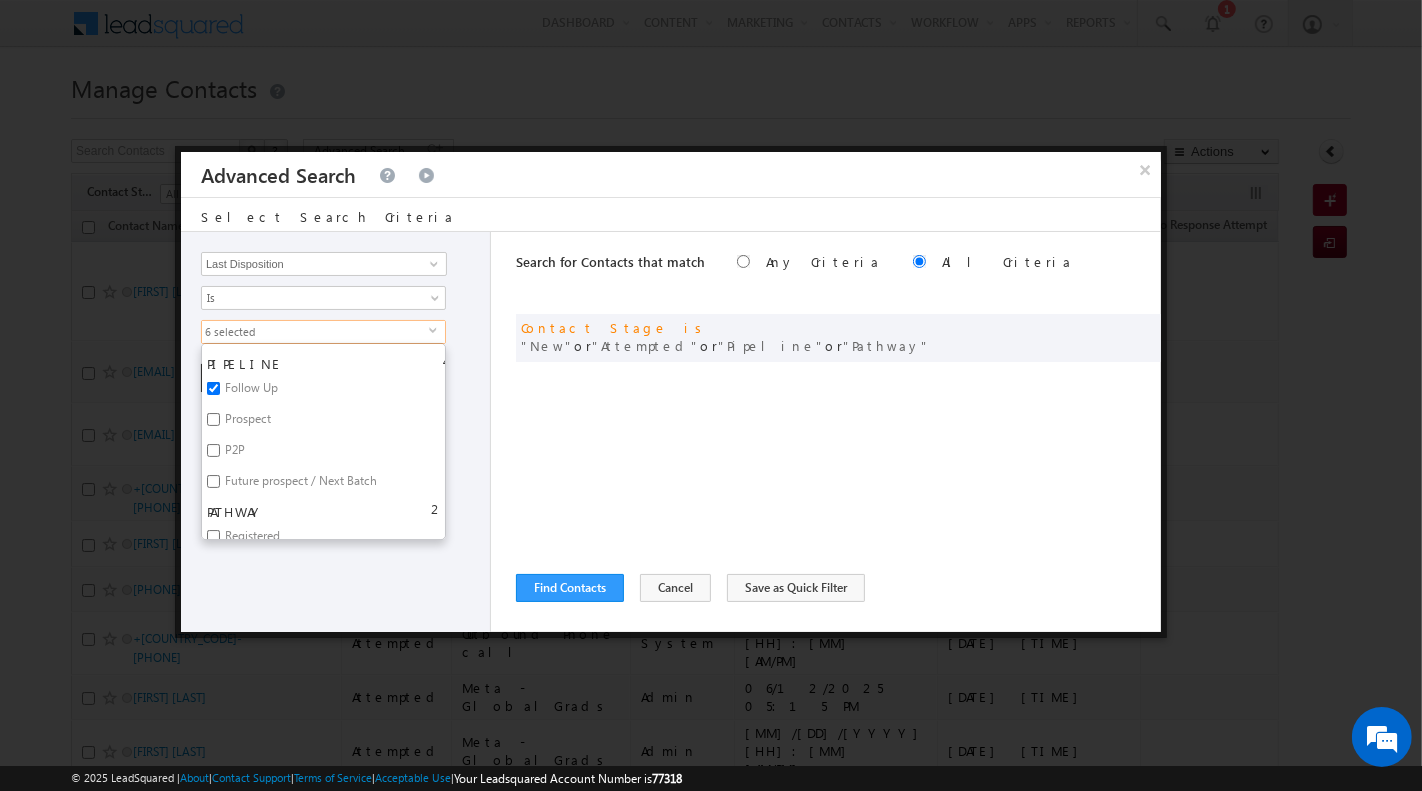scroll, scrollTop: 421, scrollLeft: 0, axis: vertical 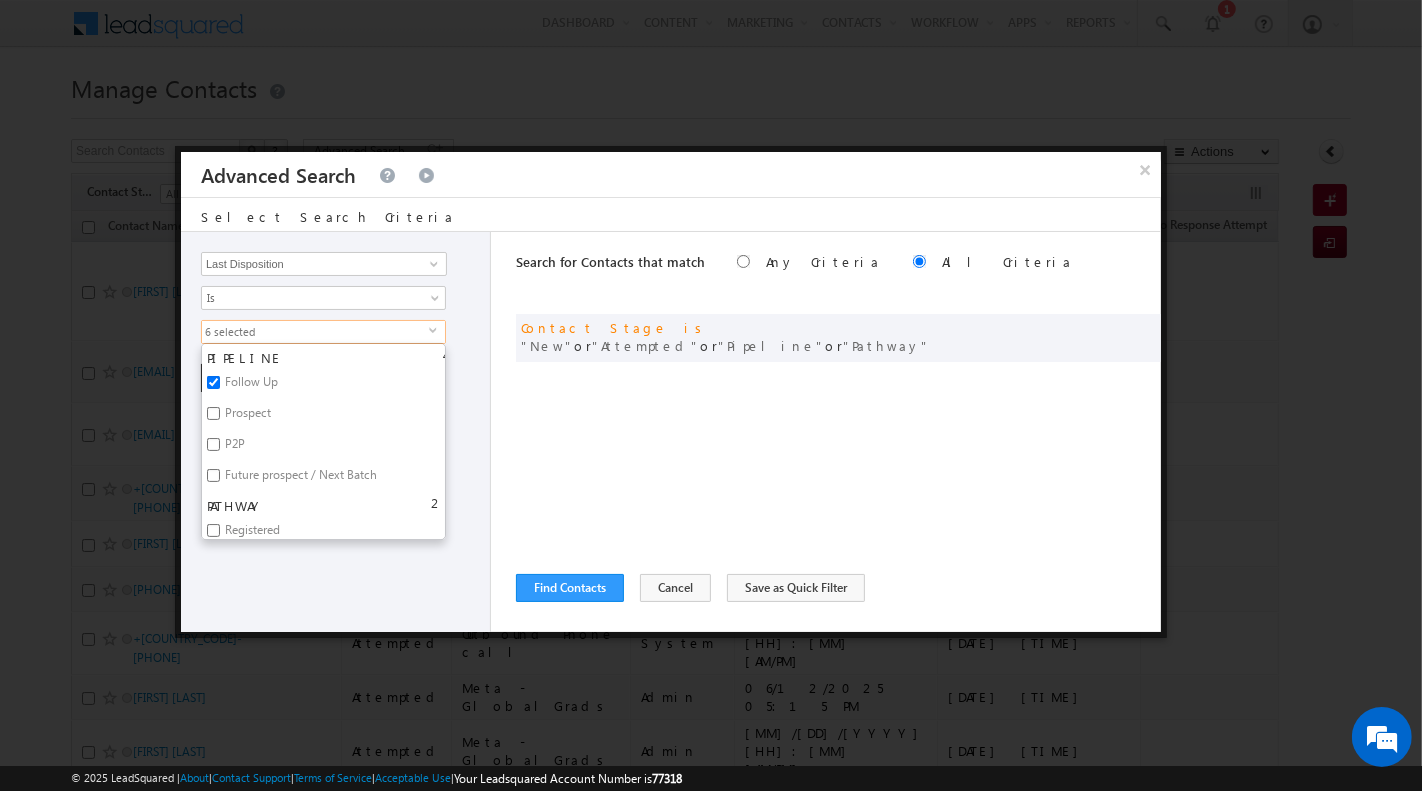 click on "Prospect" at bounding box center [246, 416] 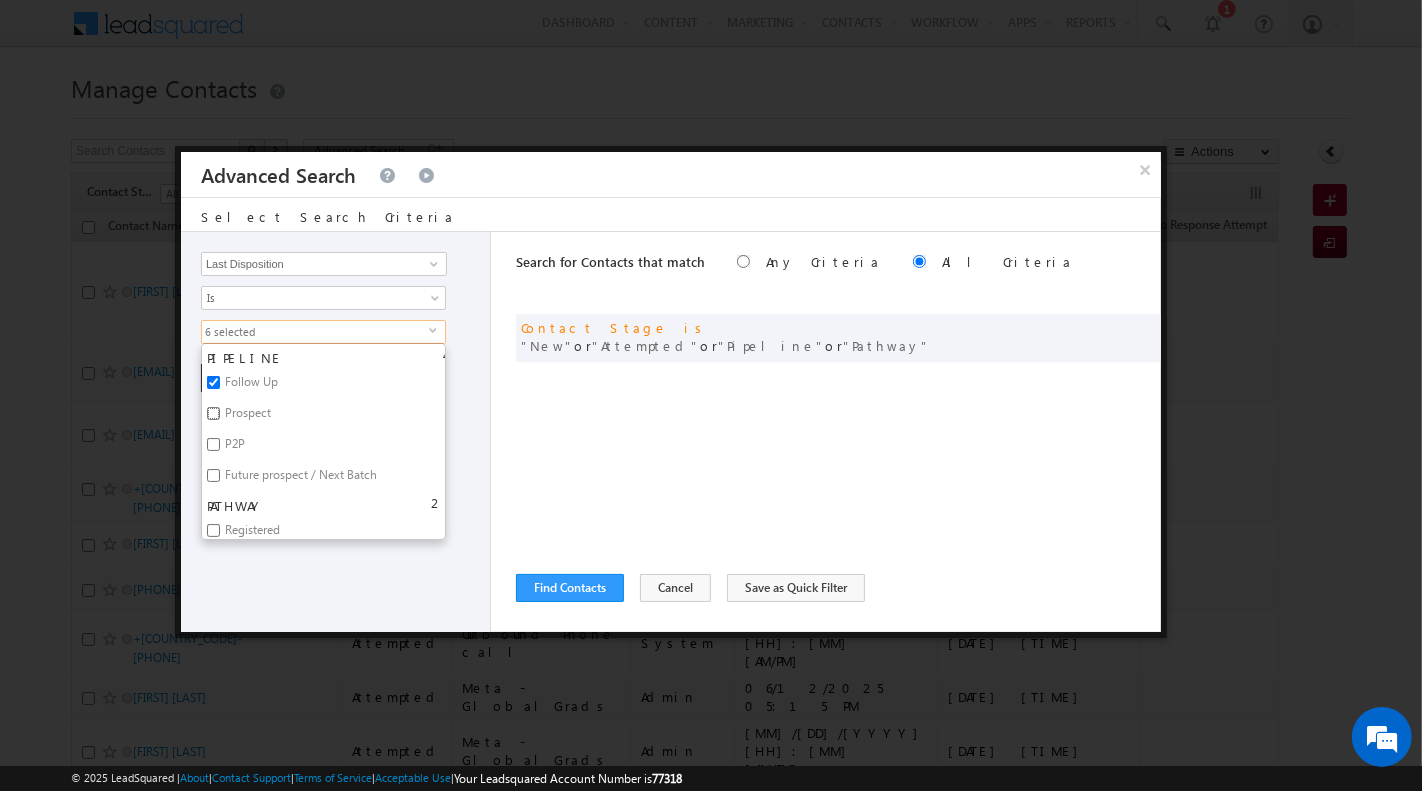 click on "Prospect" at bounding box center [213, 413] 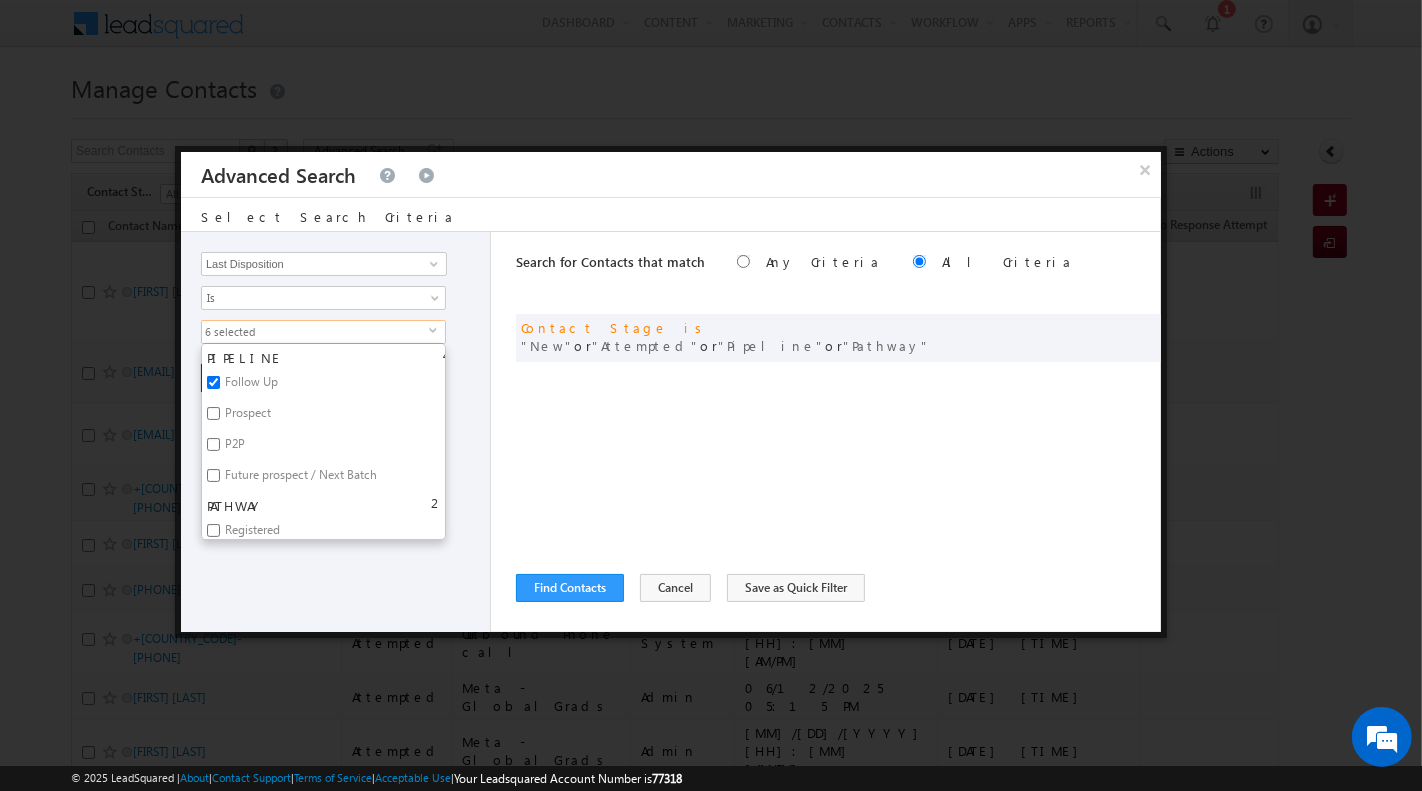 checkbox on "true" 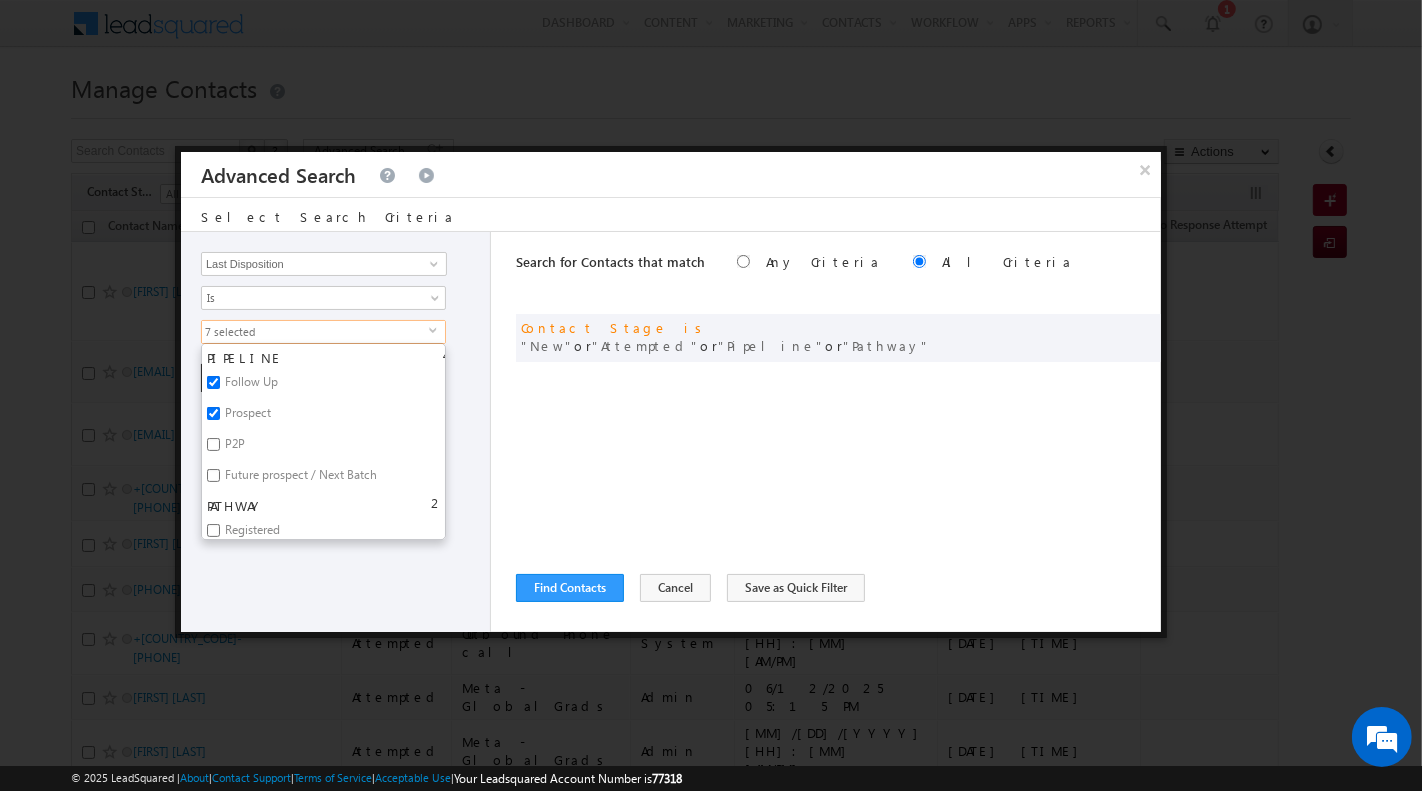 click on "P2P" at bounding box center [233, 447] 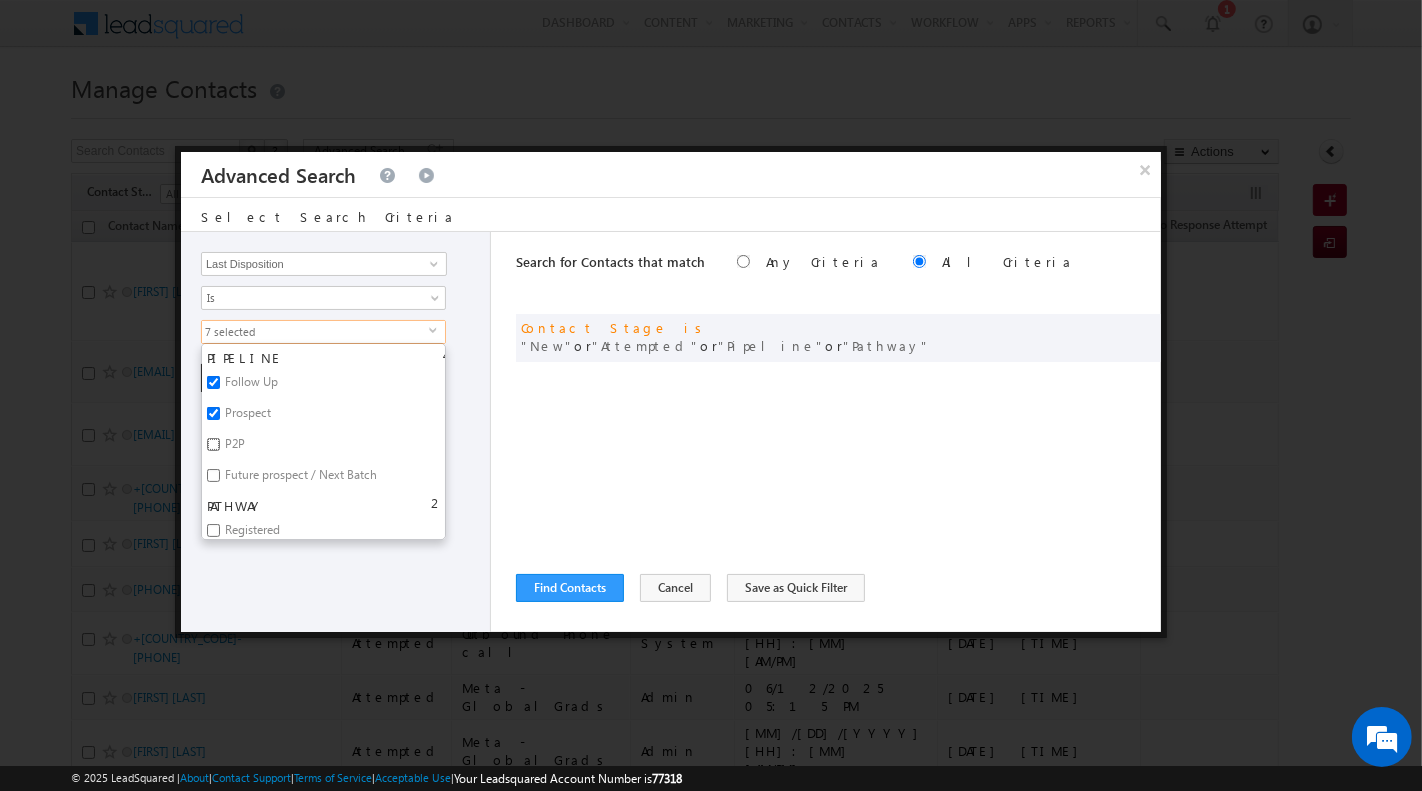 click on "P2P" at bounding box center (213, 444) 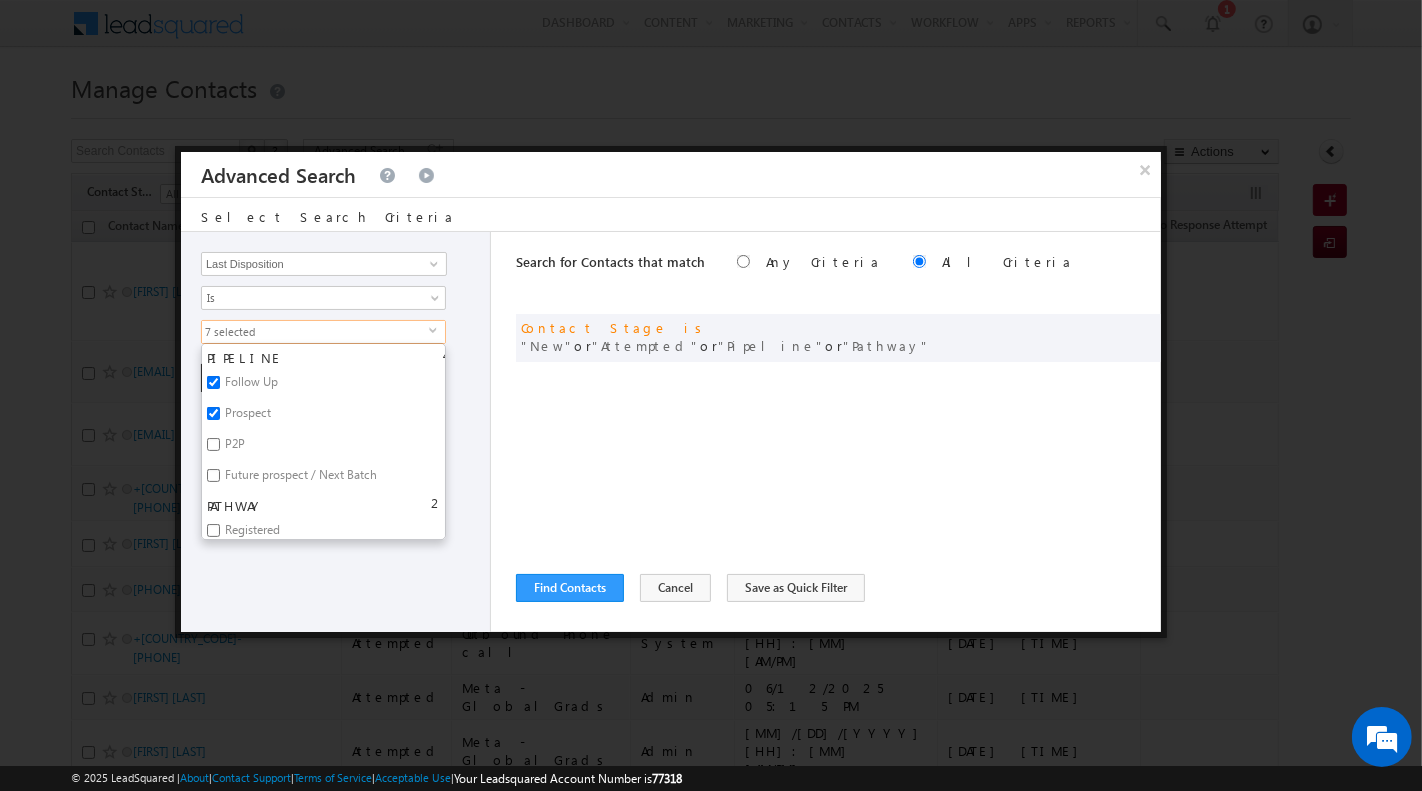 checkbox on "true" 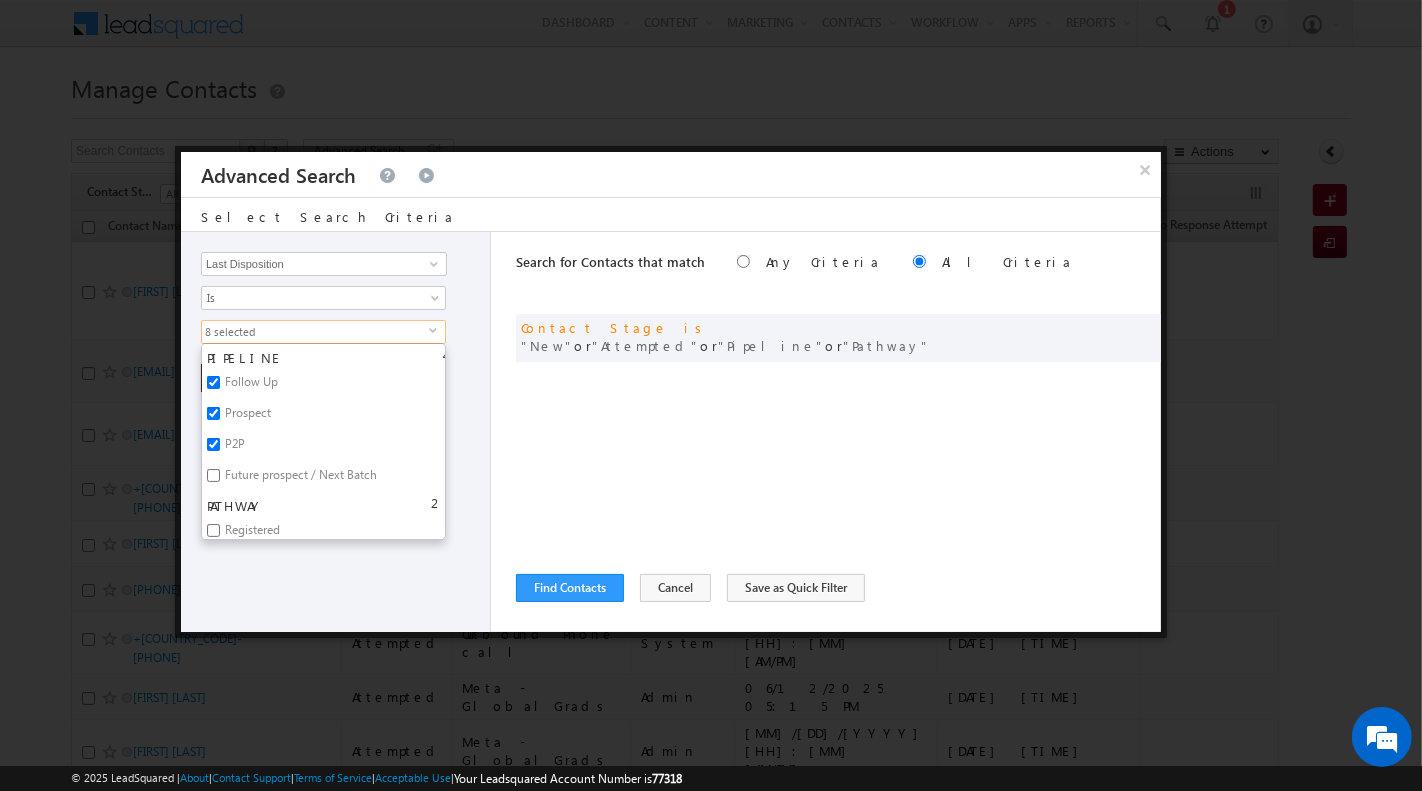click on "Opportunity Type Contact Activity Task Sales Group  Prospect Id Address 1 Address 2 Any Specific University Or Program Application Status Auto Login URL City Class XII Marks Company Concentration Contact Number Contact Origin Contact Score Contact Source Contact Stage Conversion Referrer URL Country Country Interested In New Country Interested In Old Course Course Priority Created By Id Created On Created On Old Current Opt In Status Do Not Call Do Not Email Do Not SMS Do Not Track Do You Have Scholarships Do You Have Valid Passport Documents - Status Documents - University Proof Doc Documents - 10th Marksheet Documents - 12th Marksheet Documents - UG Degree Documents - UG Marksheets Documents - PG Degree Documents - PG Marksheets Documents - Resume/CV Documents - LOR Documents - SOP Documents - Passport Documents - ELT Documents - Amity Pathway Certificate Documents - COL Documents - Deposit fee Documents - UCOL Documents - I20 Documents - SEVIS Fee doc Documents - Loan Docs" at bounding box center (336, 432) 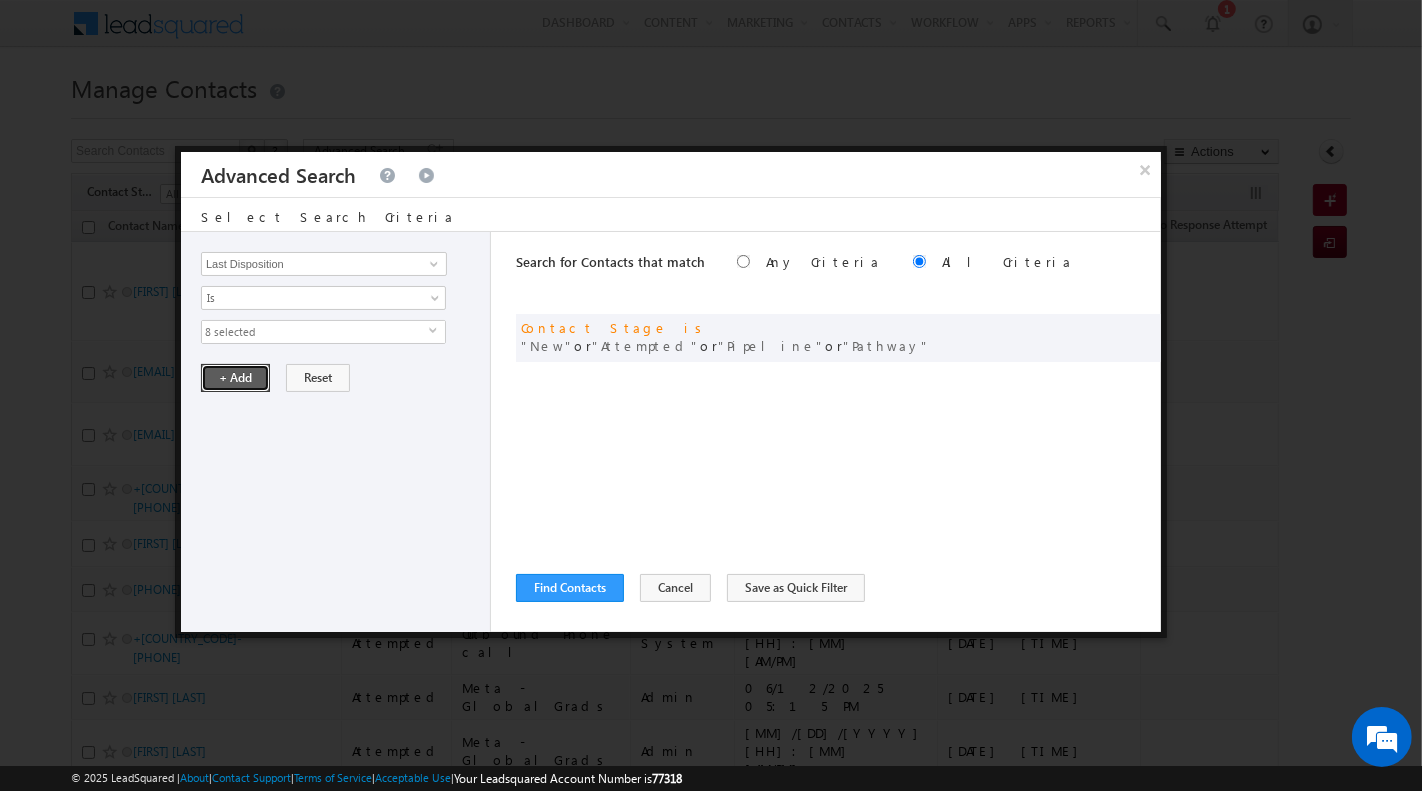 click on "+ Add" at bounding box center [235, 378] 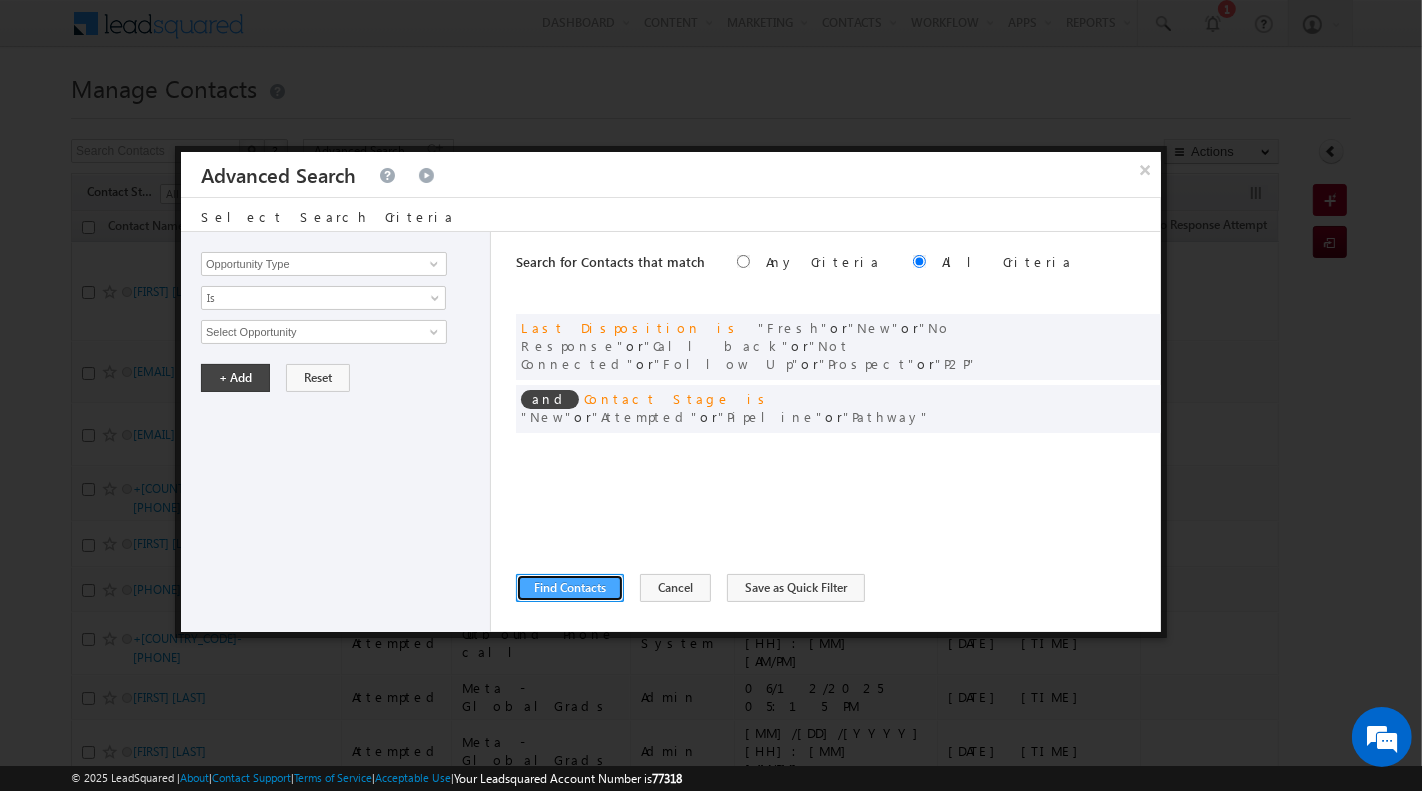 click on "Find Contacts" at bounding box center (570, 588) 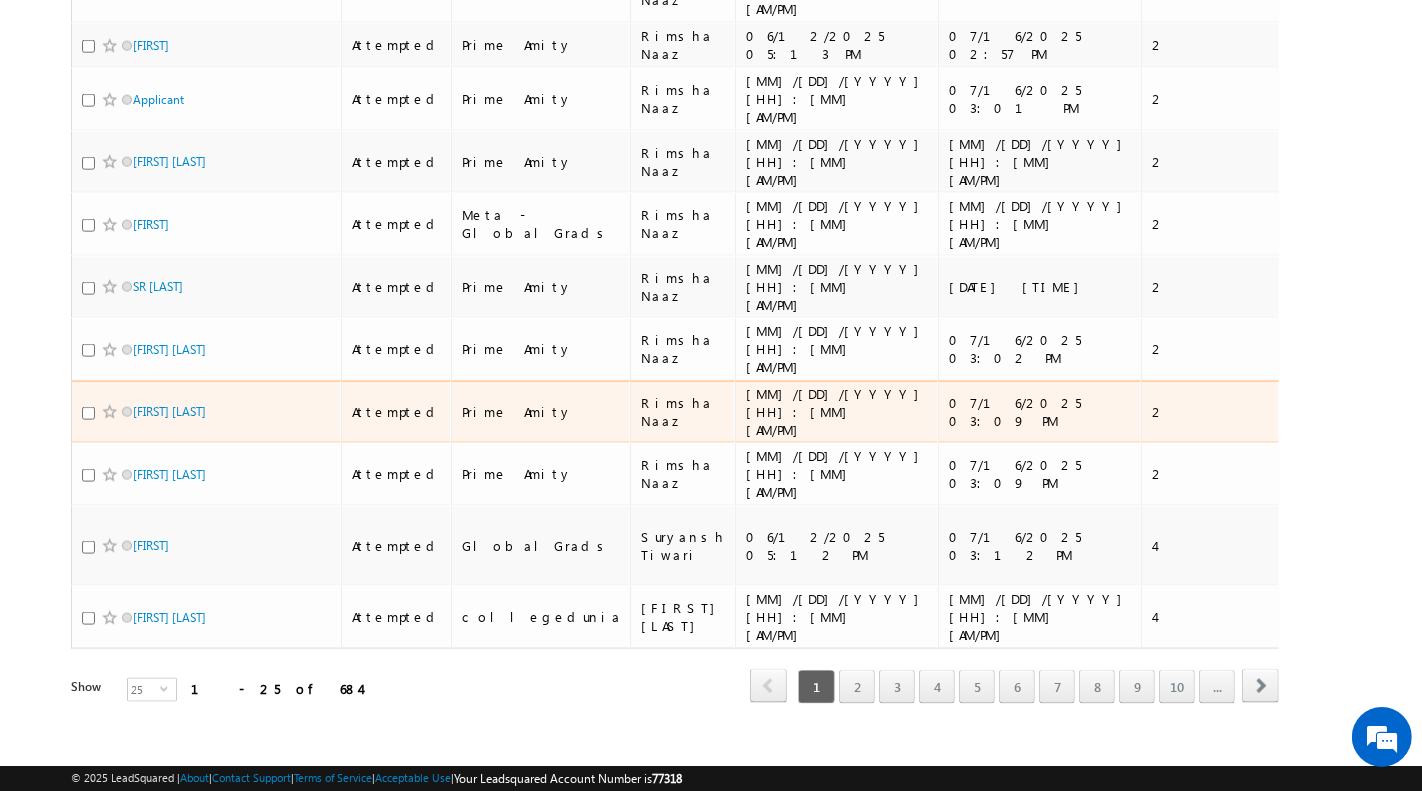 scroll, scrollTop: 0, scrollLeft: 0, axis: both 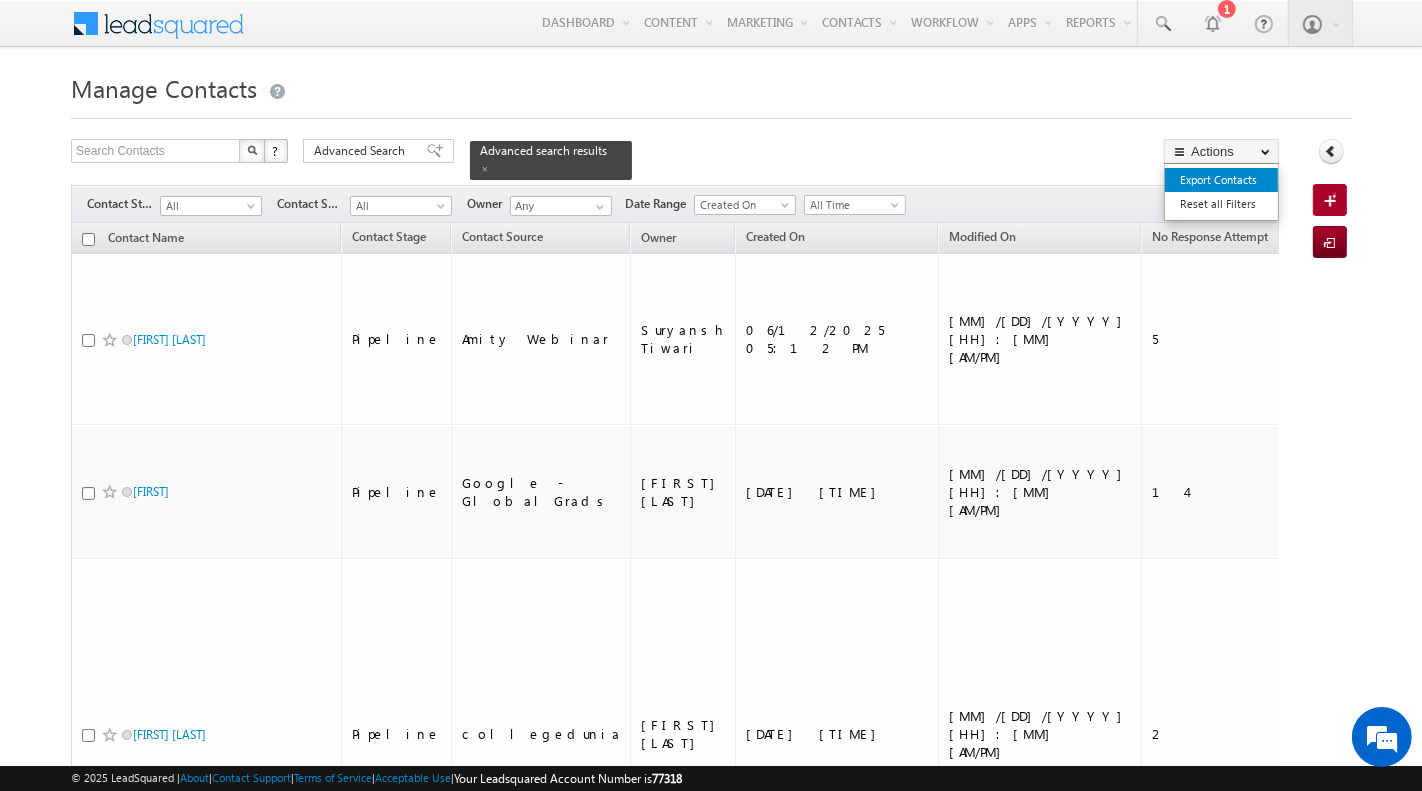 click on "Export Contacts" at bounding box center [1221, 180] 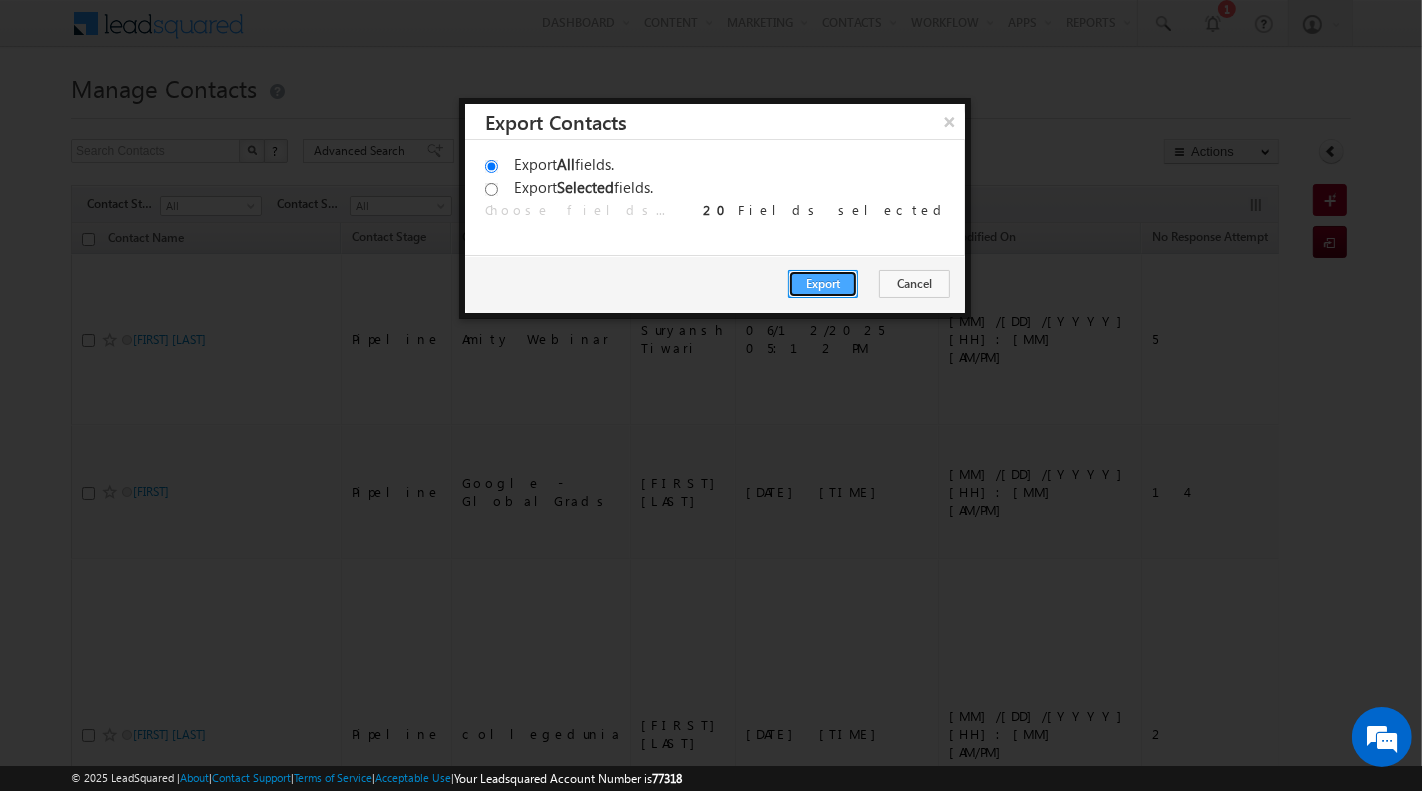 click on "Export" at bounding box center (823, 284) 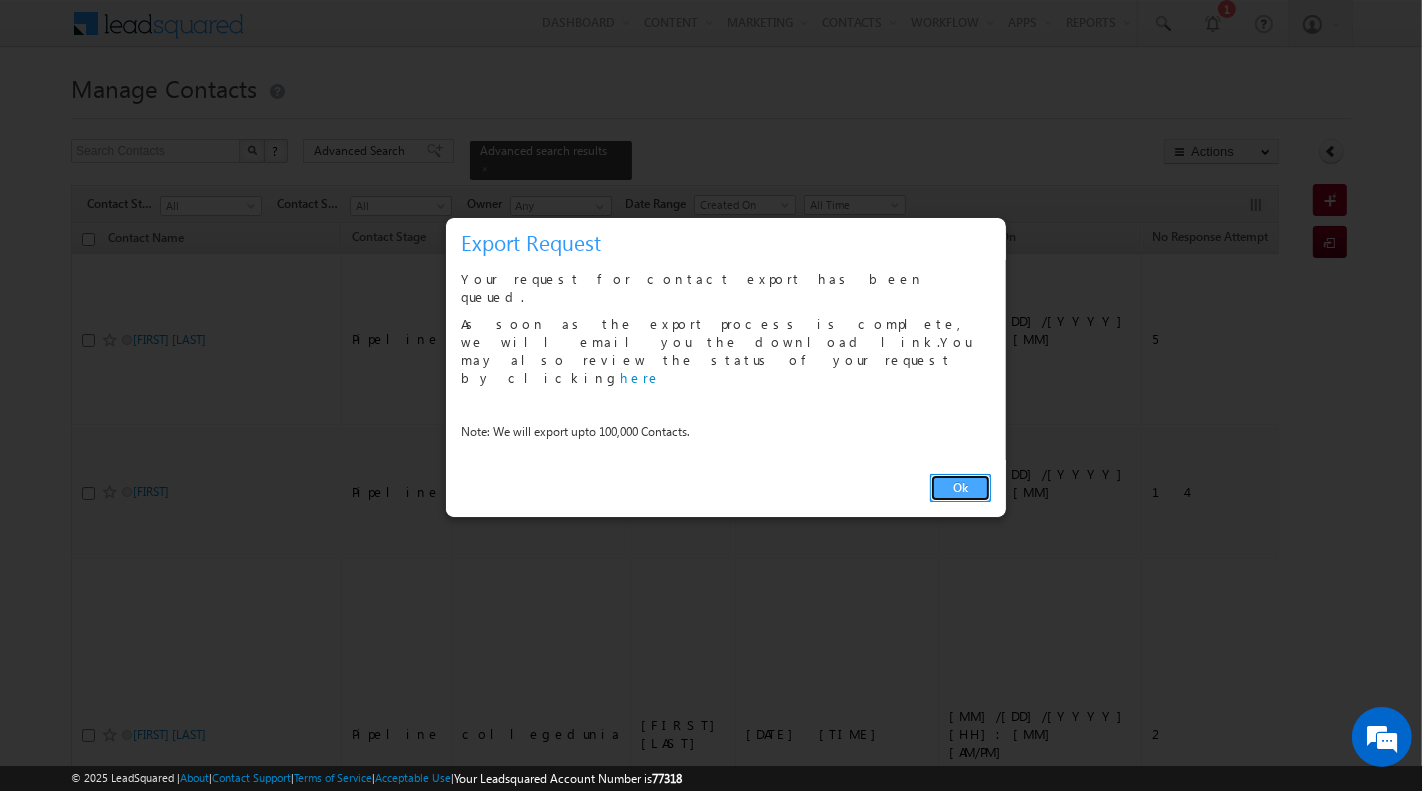 click on "Ok" at bounding box center (960, 488) 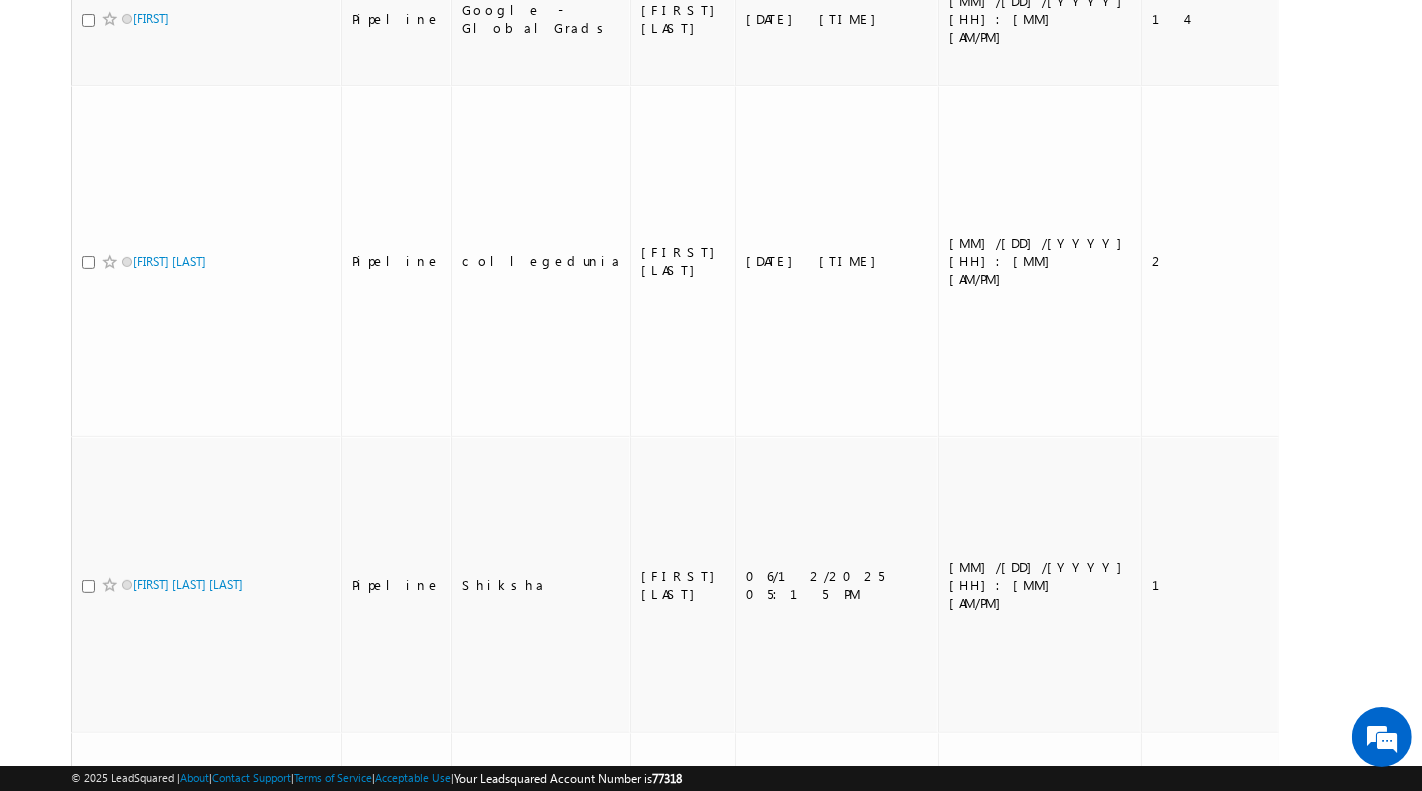 scroll, scrollTop: 0, scrollLeft: 0, axis: both 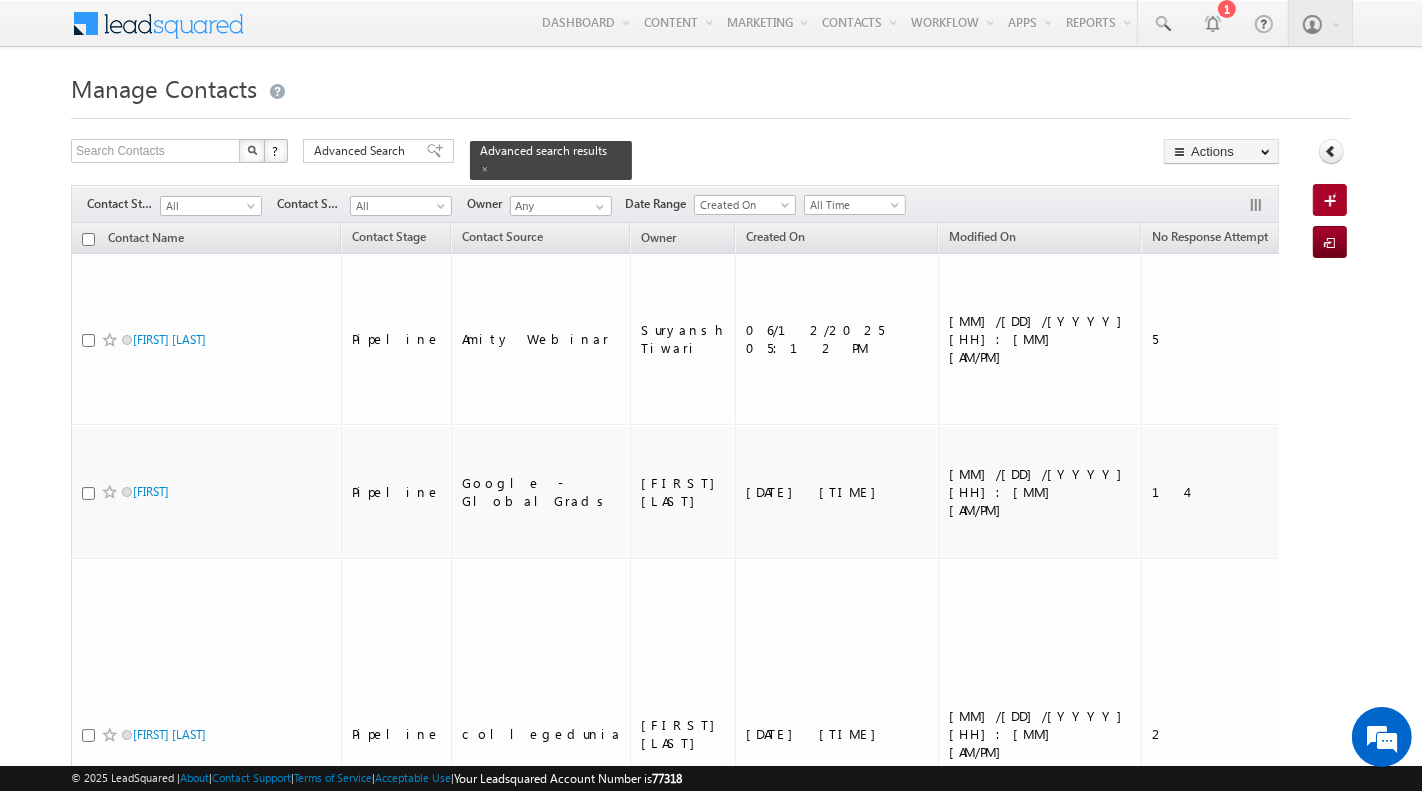 click on "All" at bounding box center (401, 203) 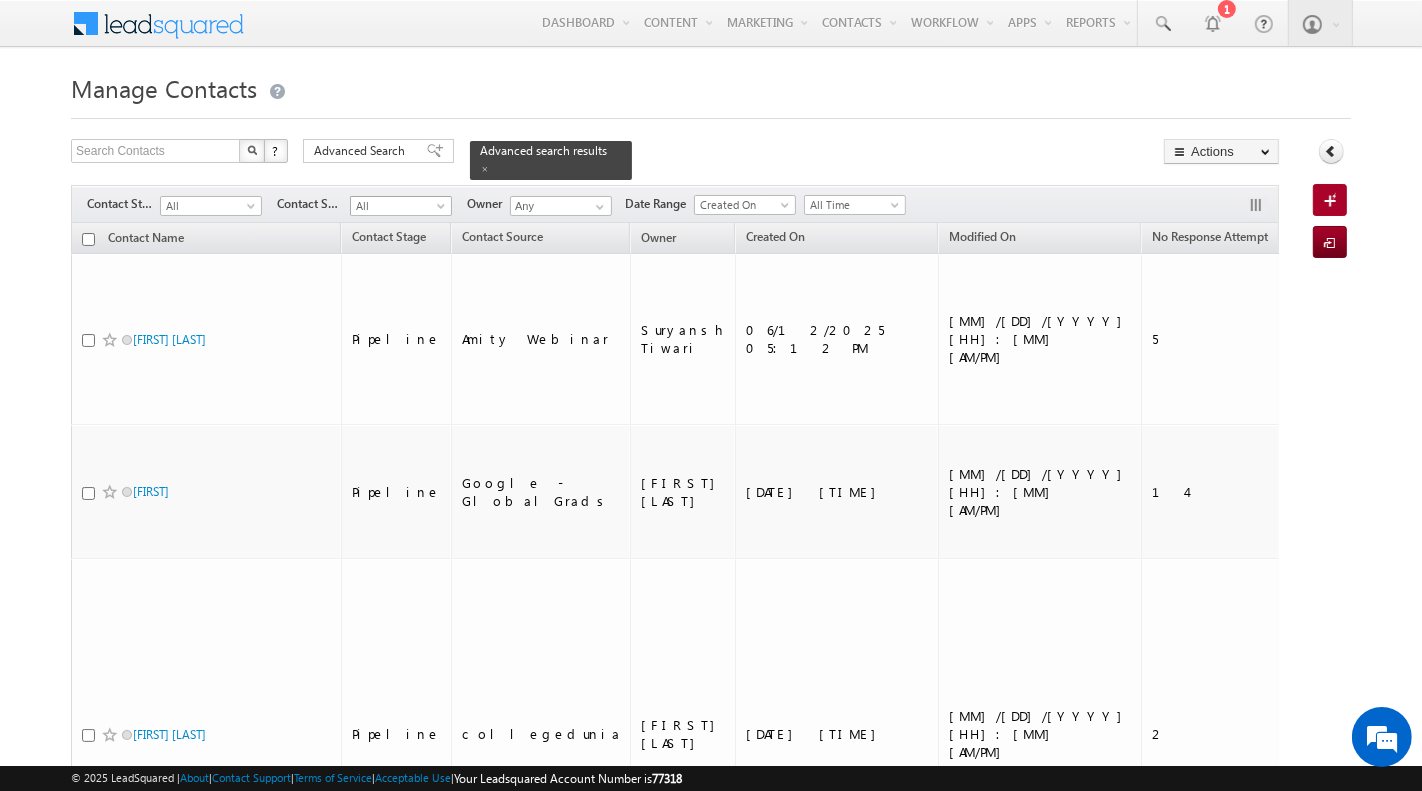 click on "All" at bounding box center [398, 206] 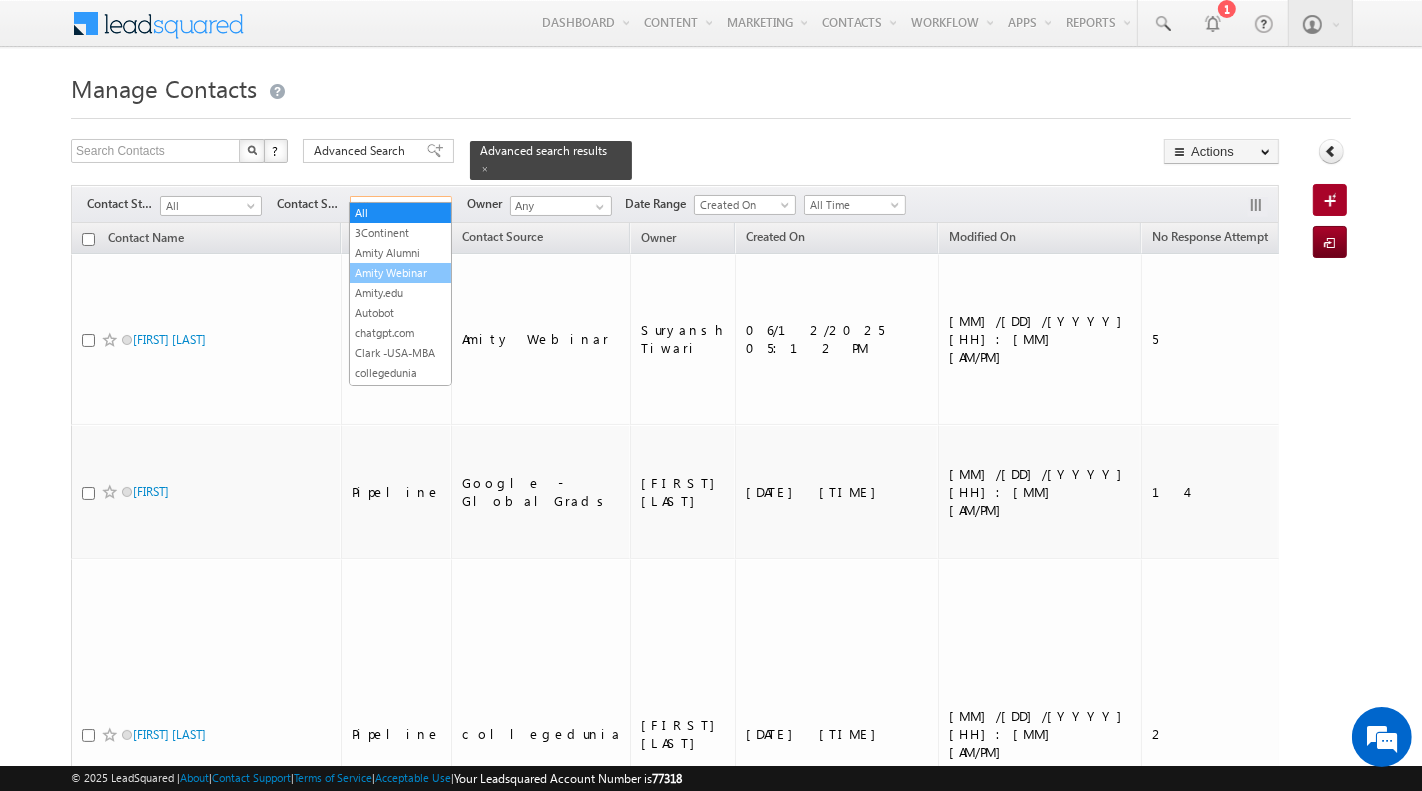 click on "Amity Webinar" at bounding box center (400, 273) 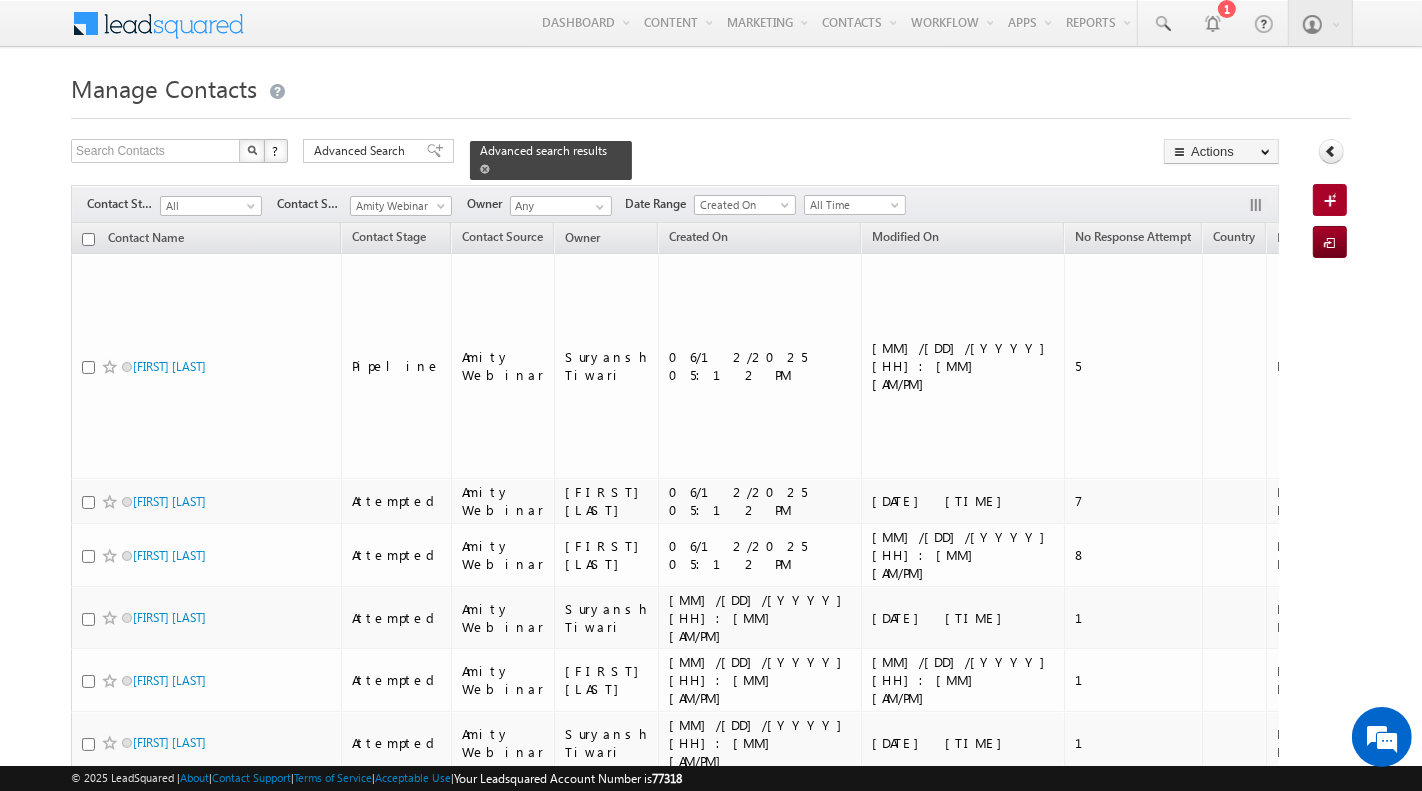 click at bounding box center [485, 169] 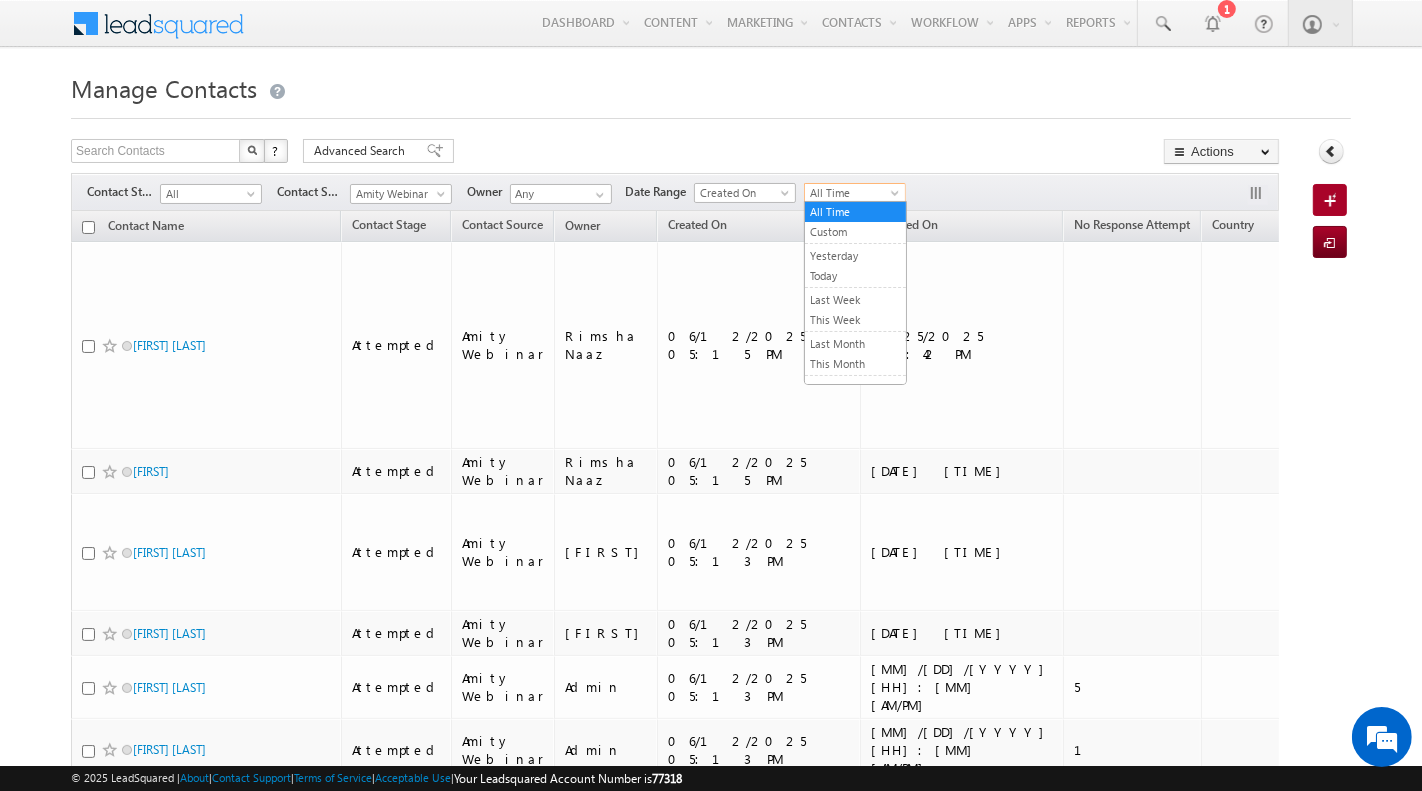click on "All Time" at bounding box center [852, 193] 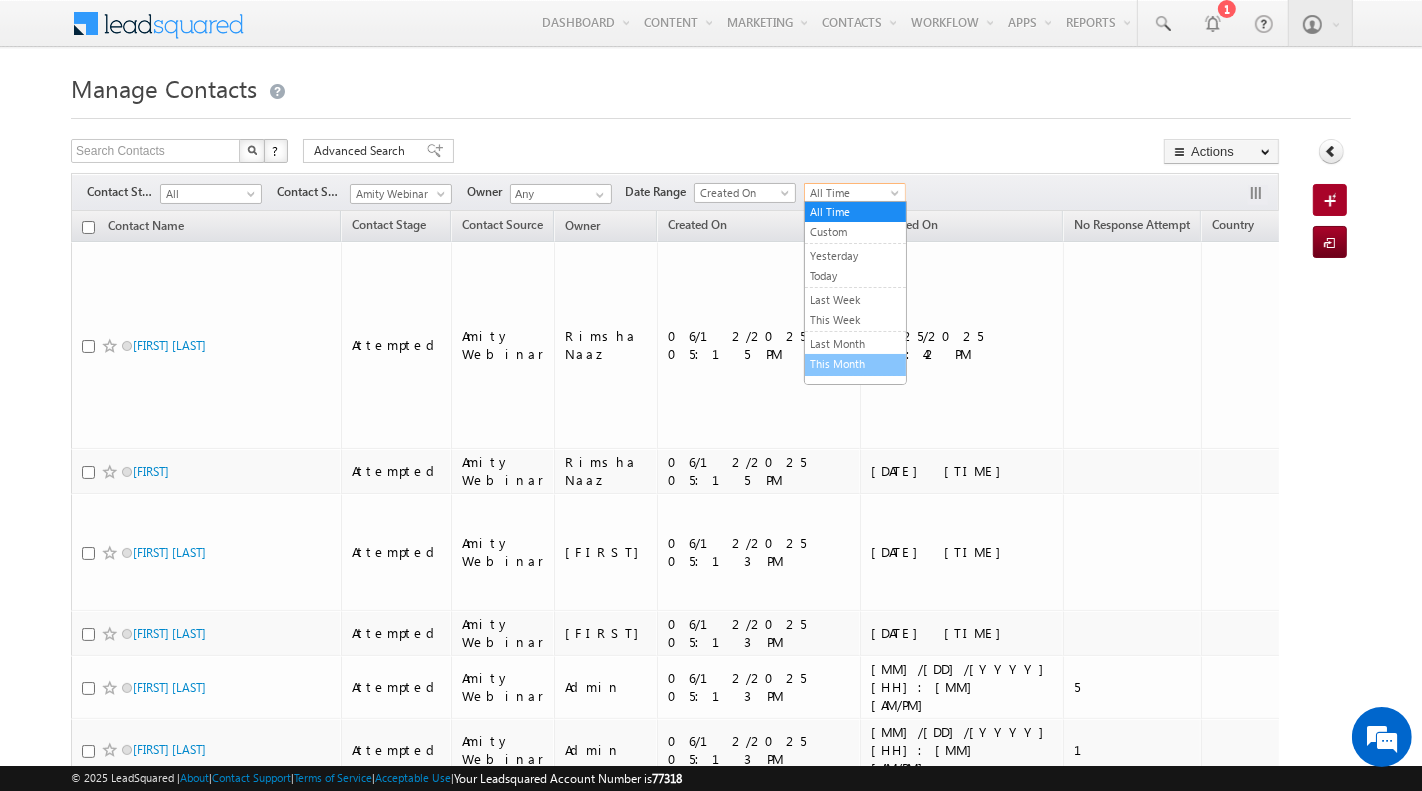 click on "This Month" at bounding box center (855, 364) 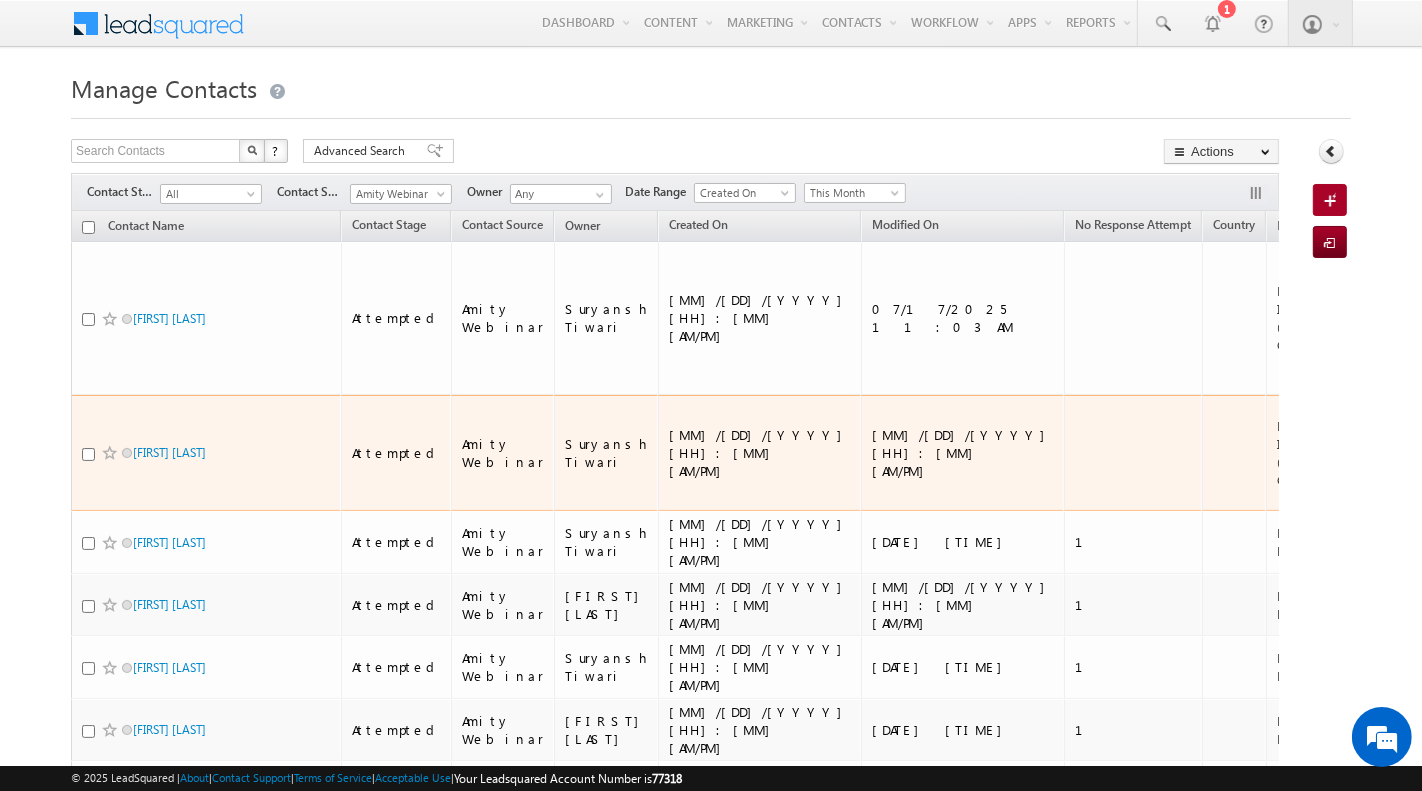 scroll, scrollTop: 900, scrollLeft: 0, axis: vertical 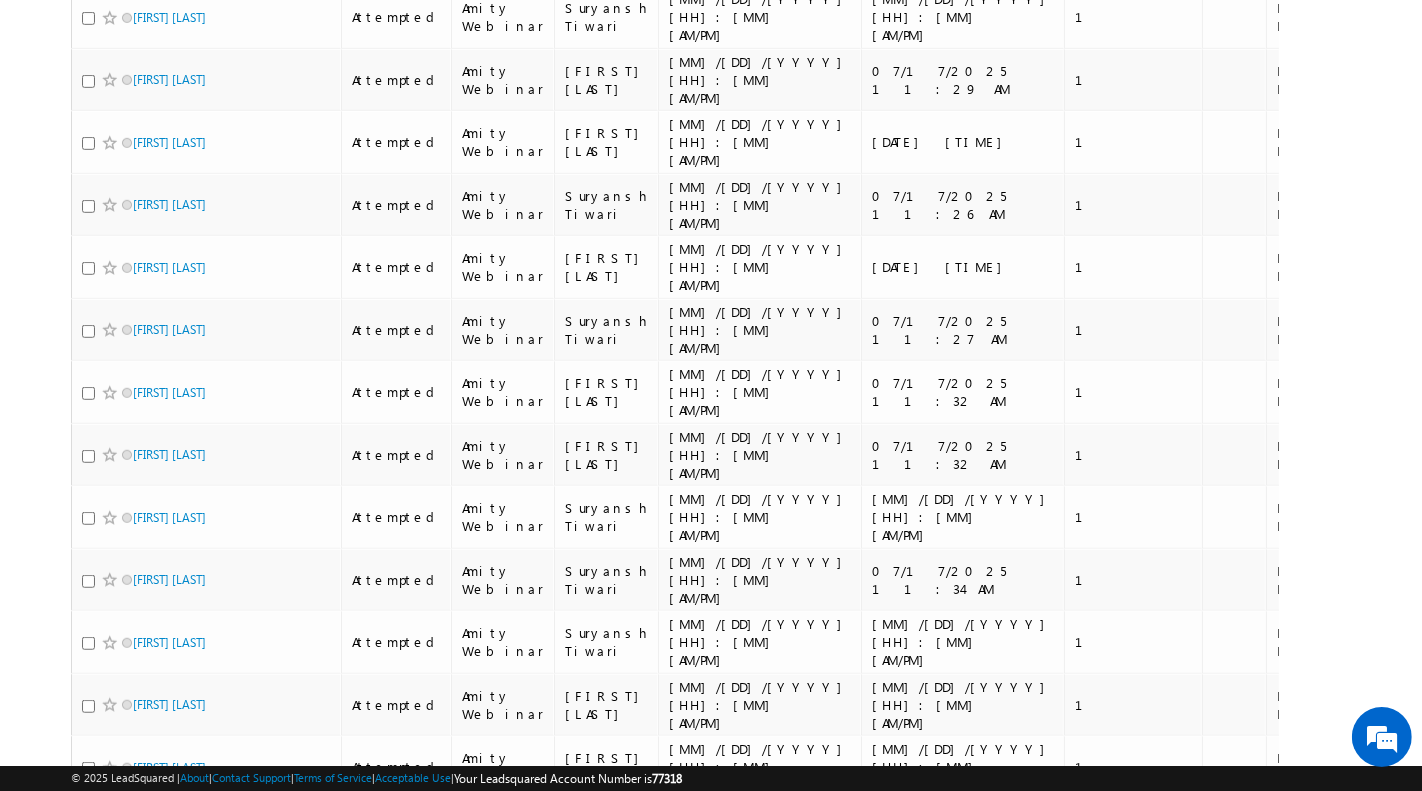 click on "select" at bounding box center (168, 1088) 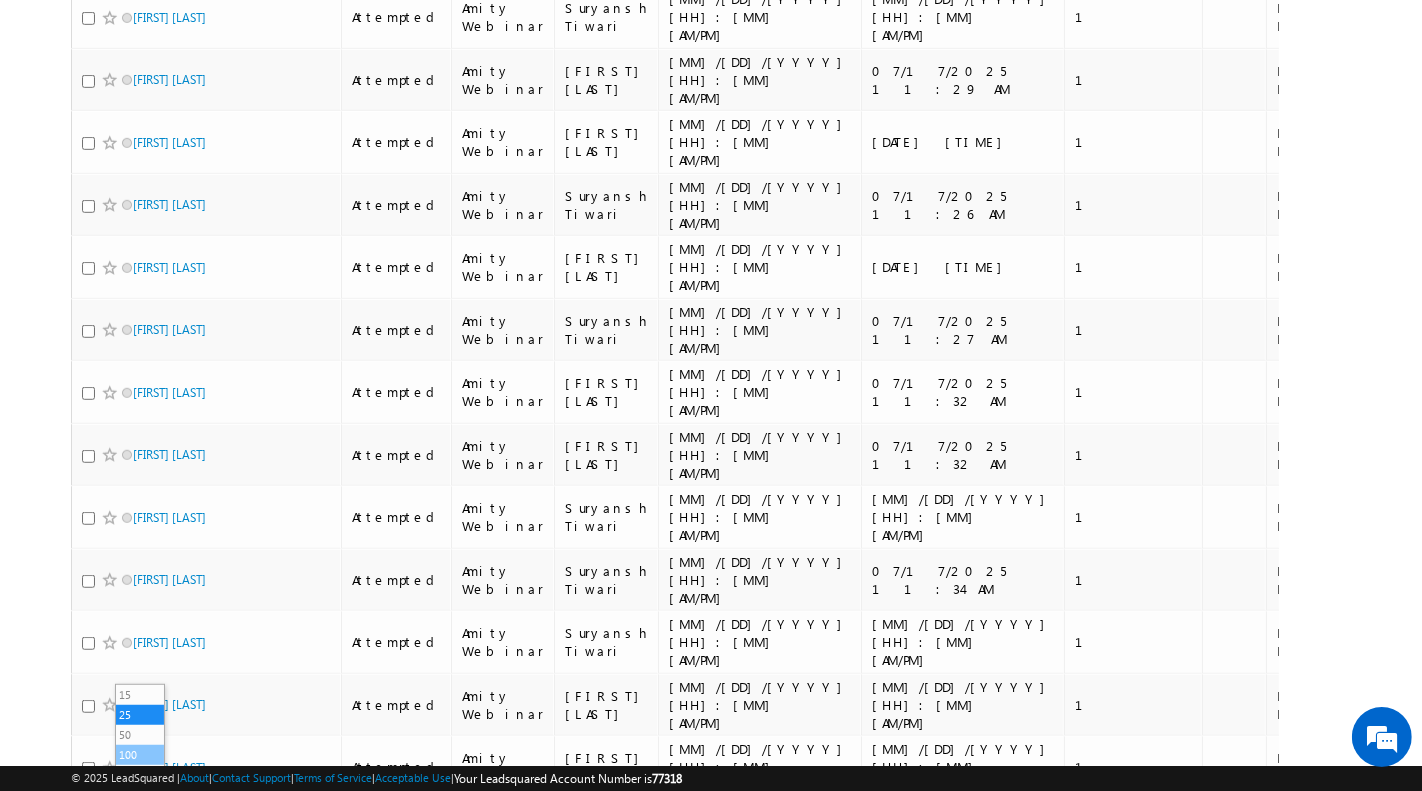 click on "100" at bounding box center [140, 755] 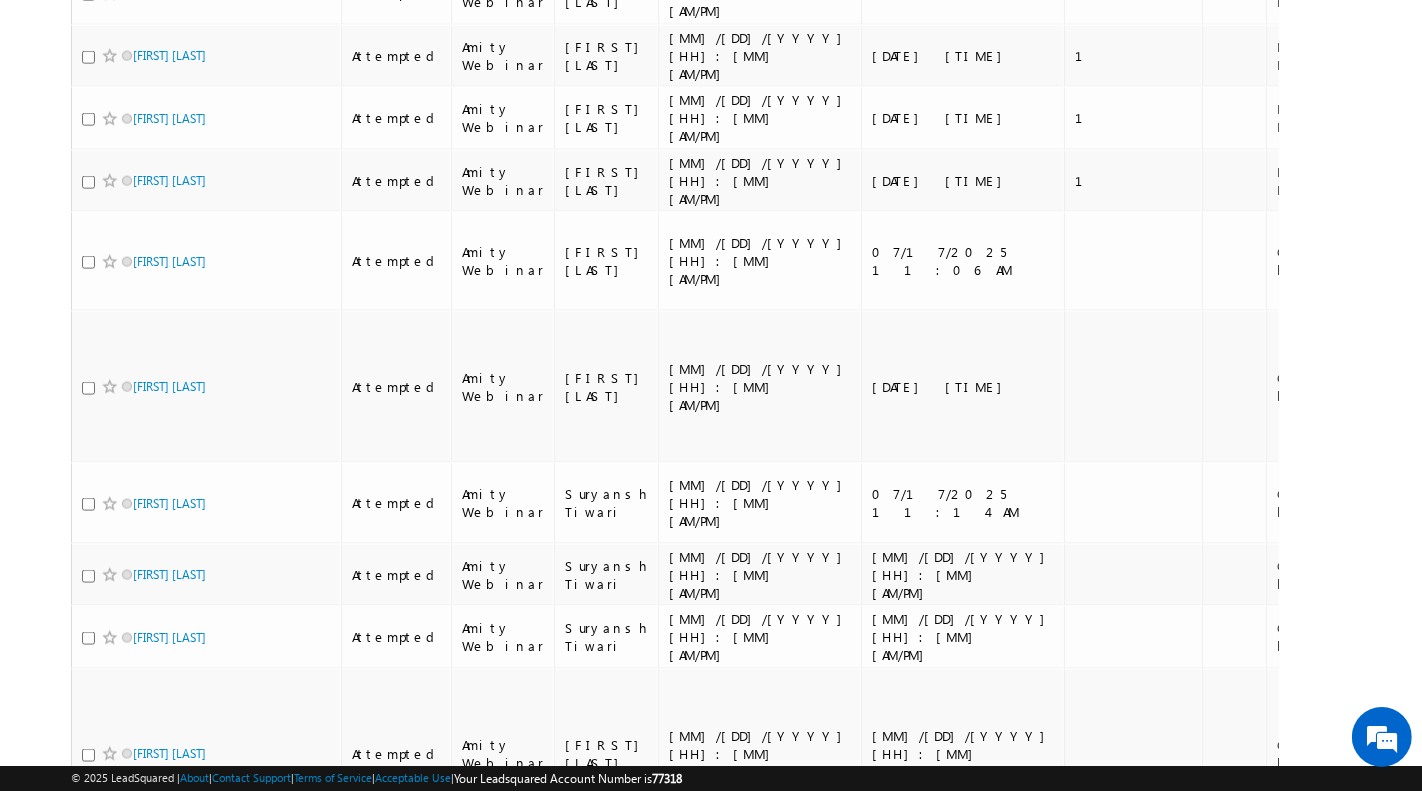 scroll, scrollTop: 2156, scrollLeft: 0, axis: vertical 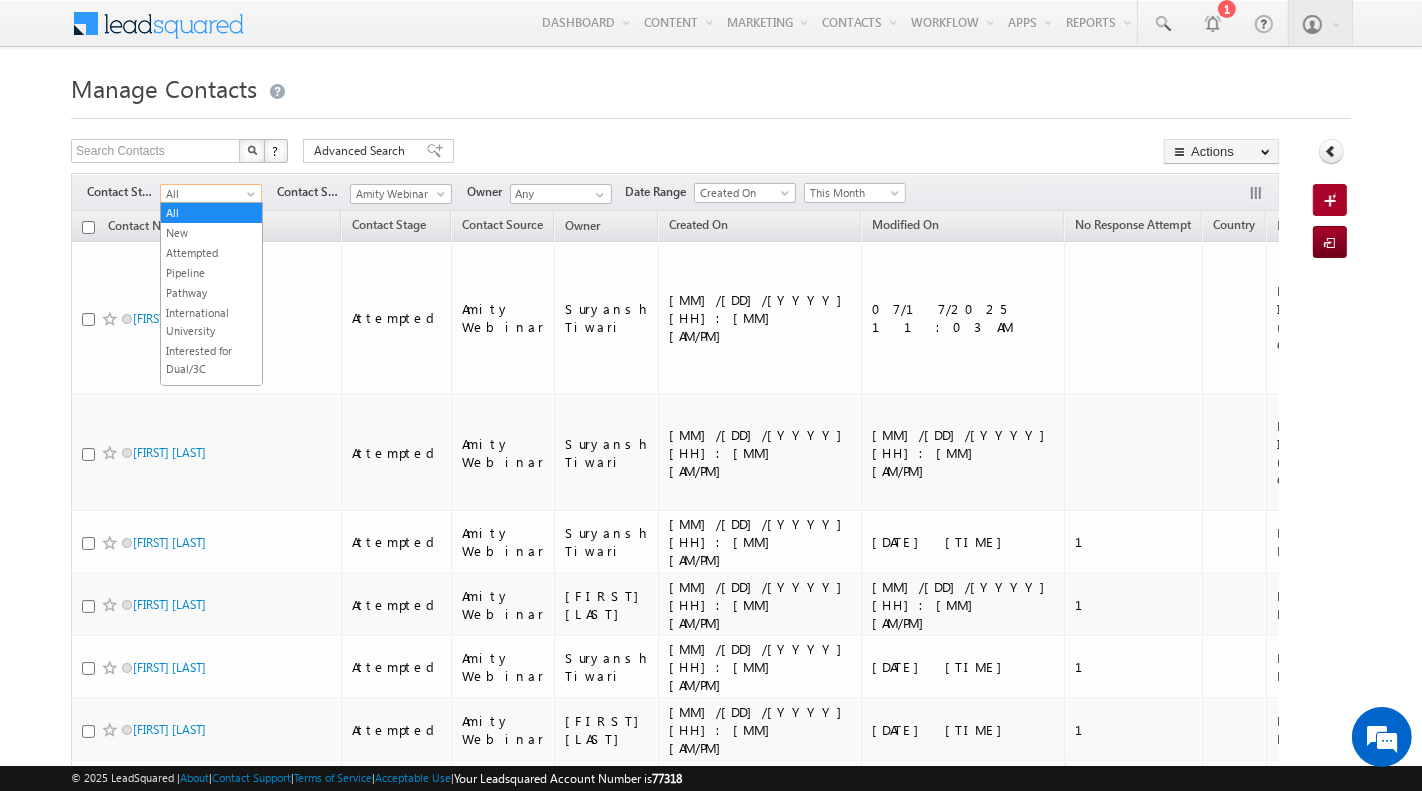 click on "All" at bounding box center [208, 194] 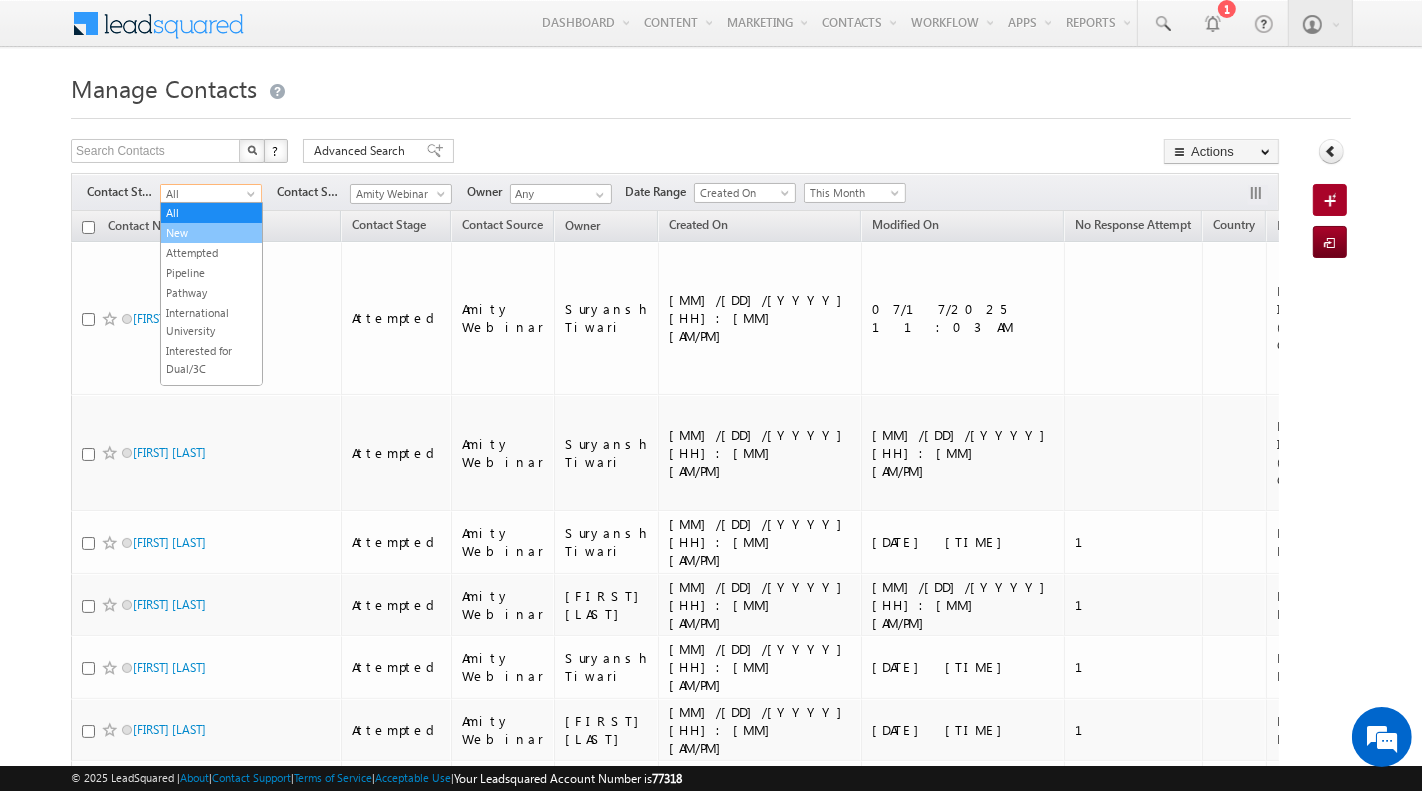 click on "New" at bounding box center [211, 233] 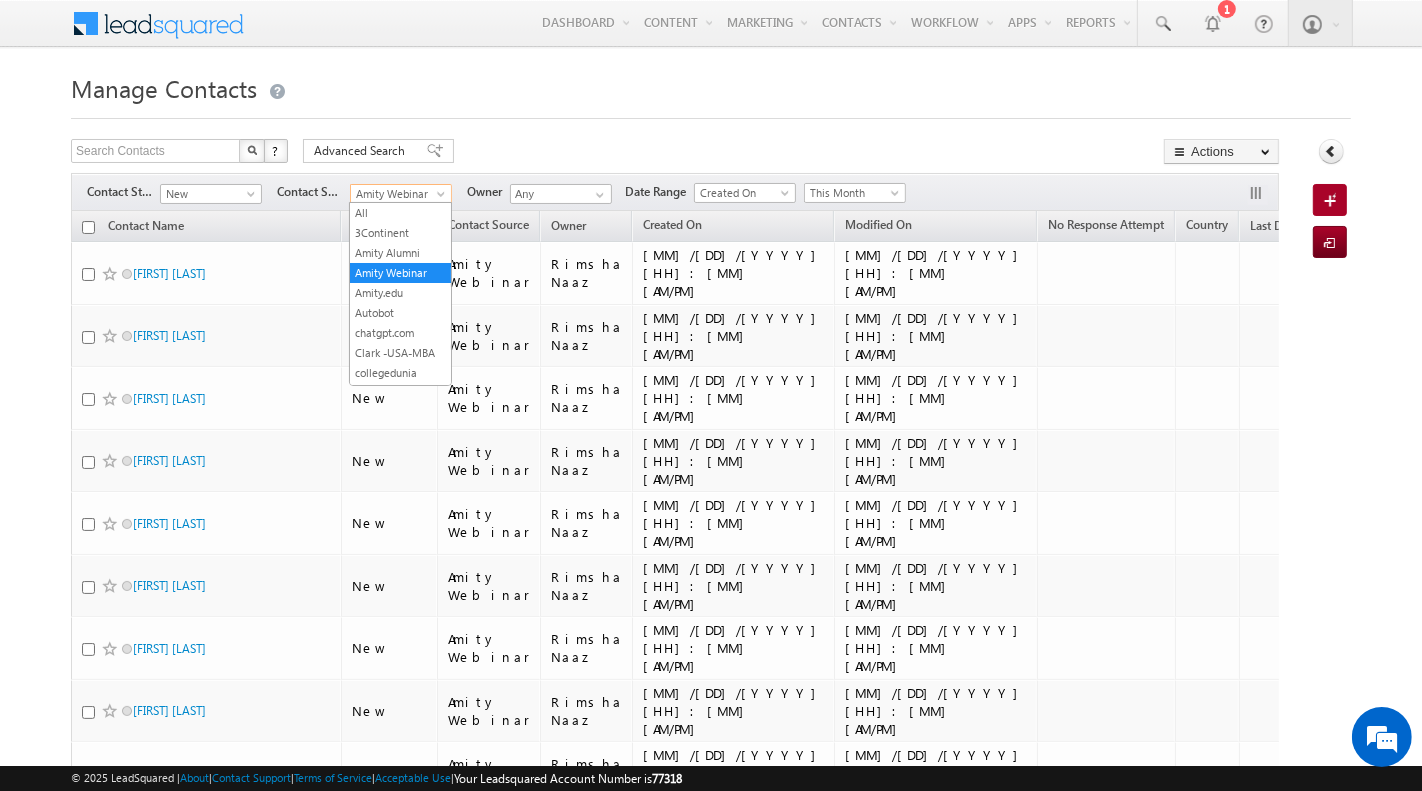 click at bounding box center [443, 198] 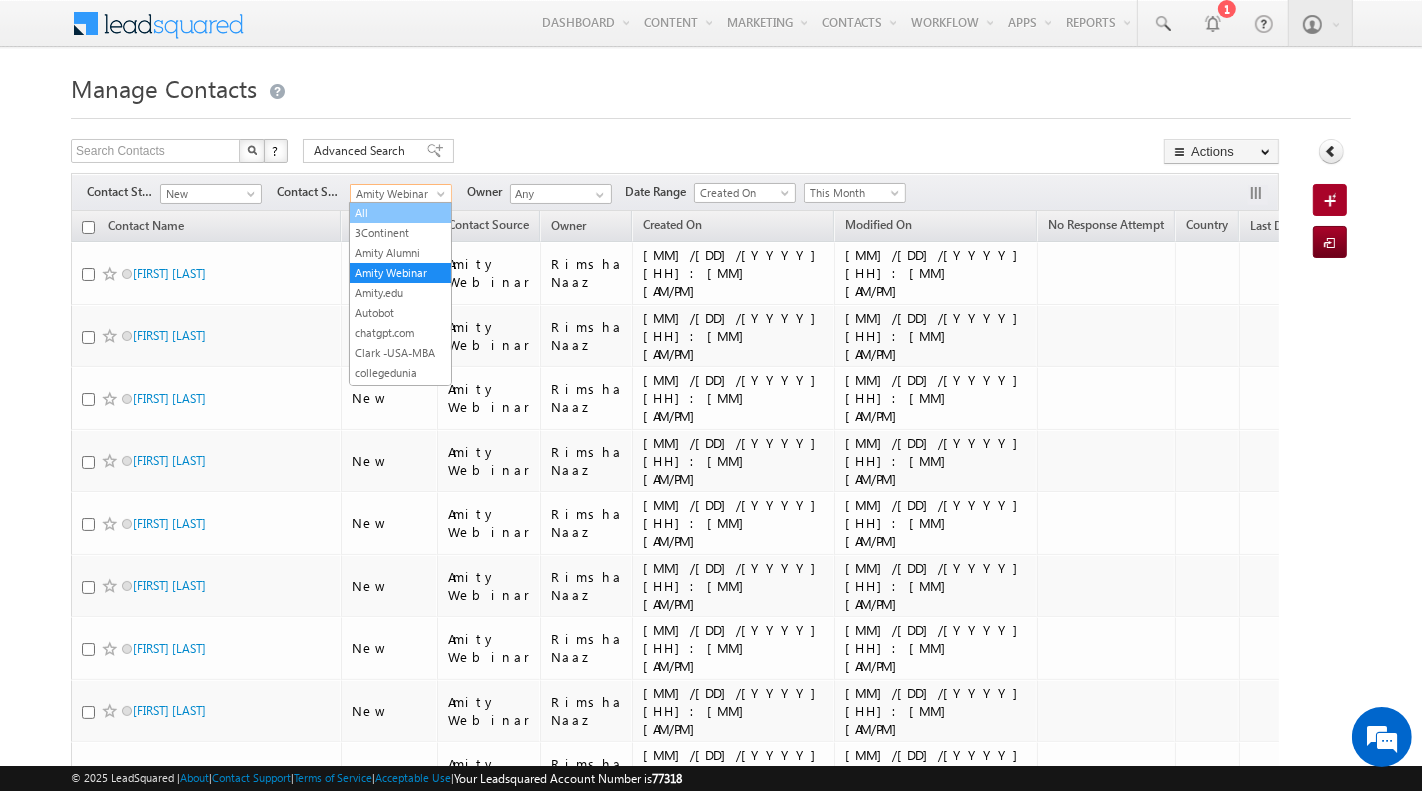click on "All" at bounding box center (400, 213) 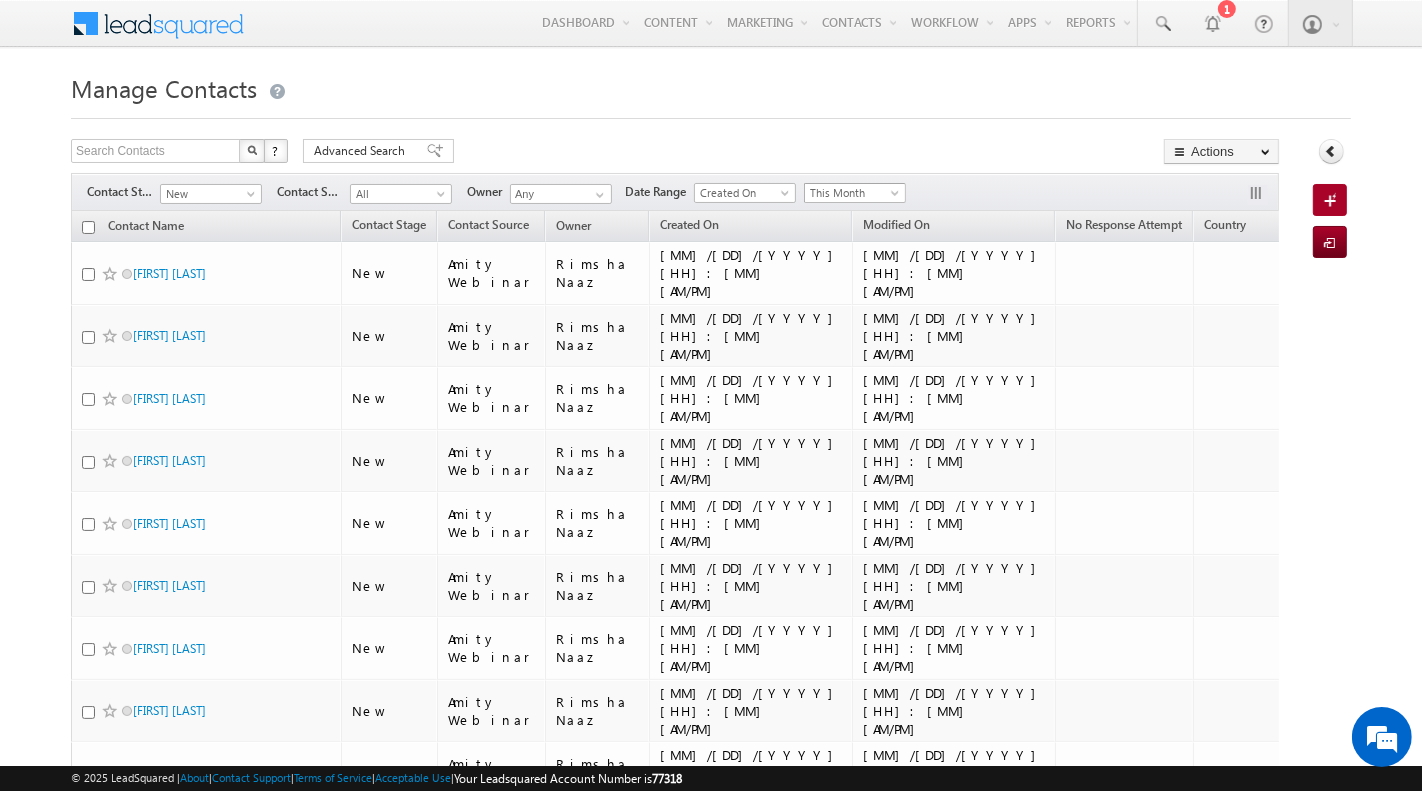 click on "This Month" at bounding box center [852, 193] 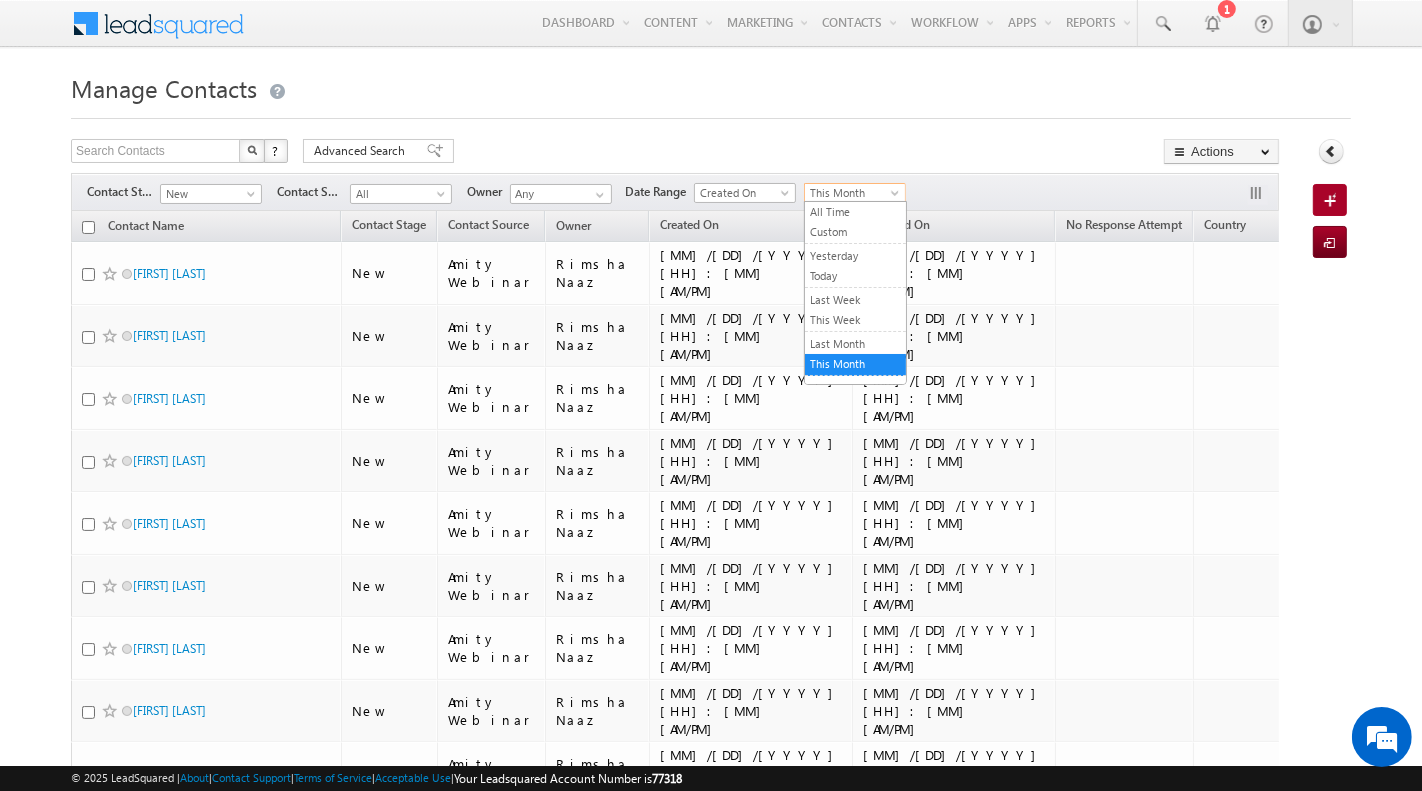 click on "This Month" at bounding box center (852, 193) 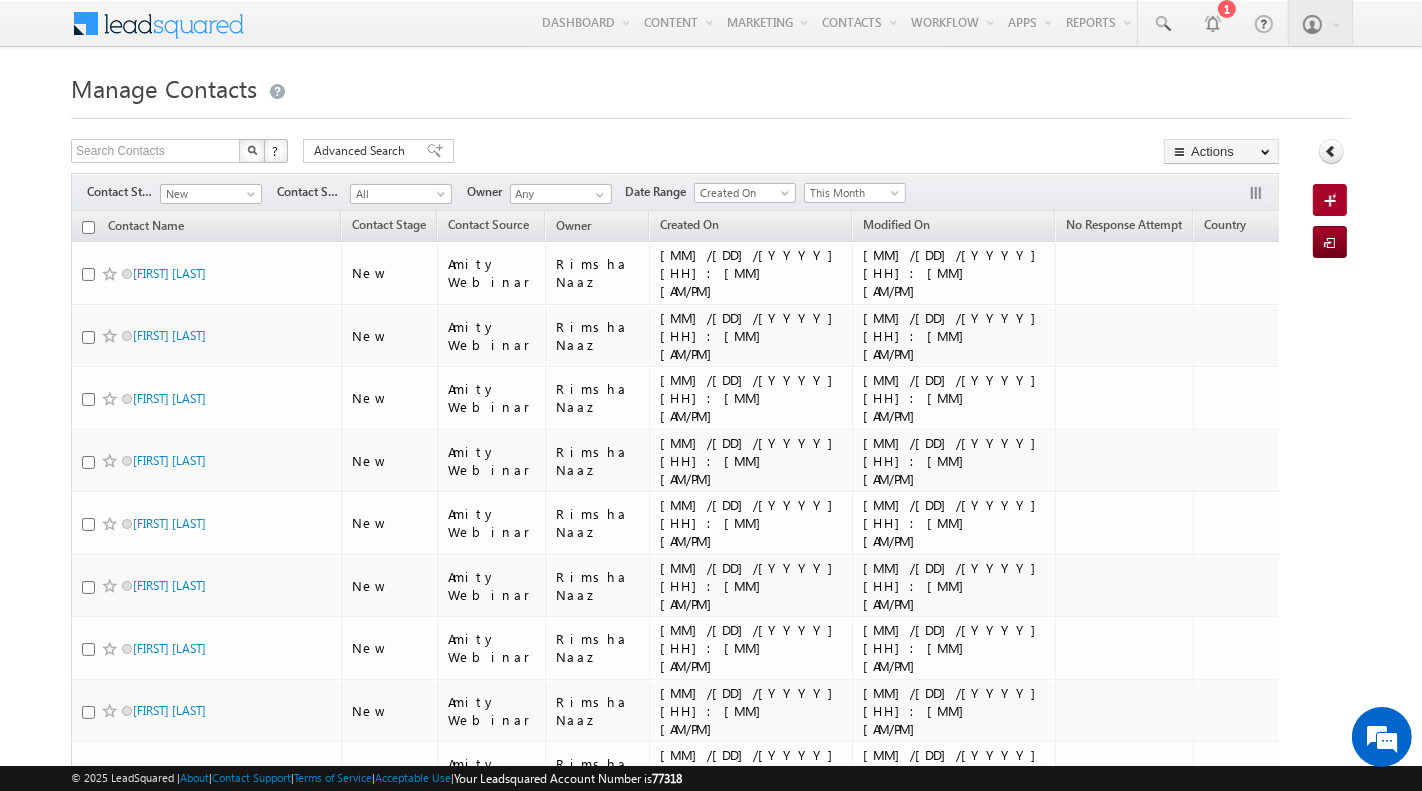click on "This Month" at bounding box center [852, 193] 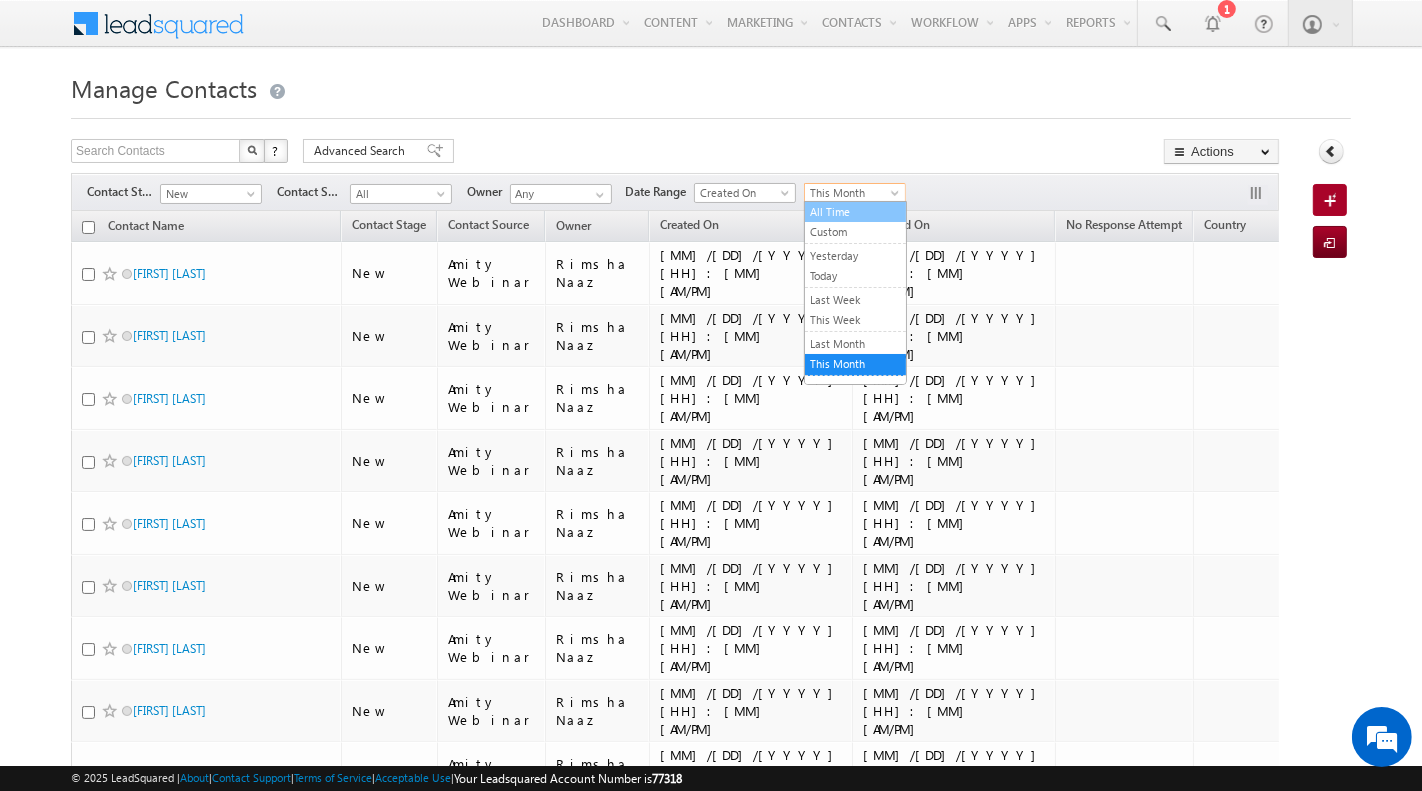 click on "All Time" at bounding box center (855, 212) 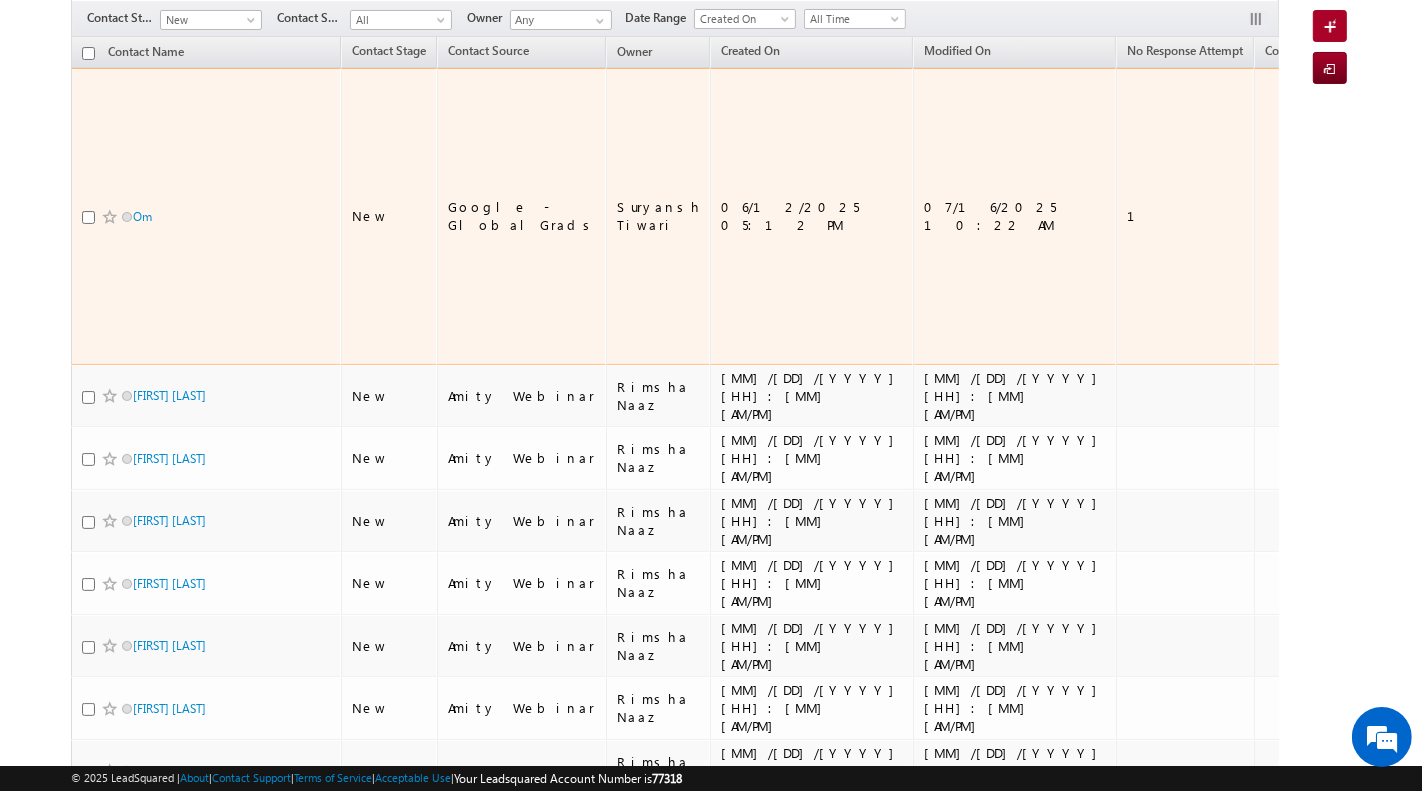 scroll, scrollTop: 669, scrollLeft: 0, axis: vertical 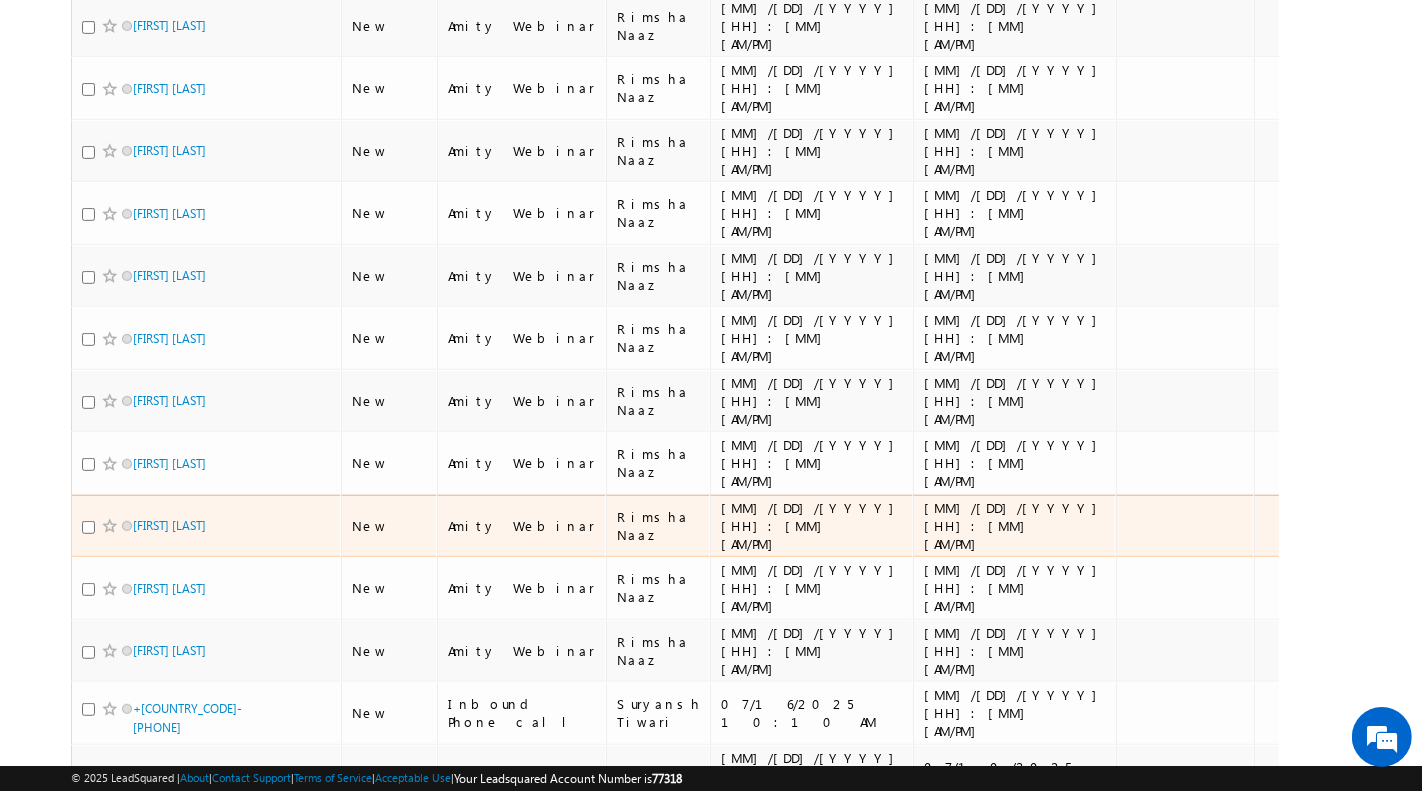 click on "07/17/2025 10:10 AM" at bounding box center [1015, 526] 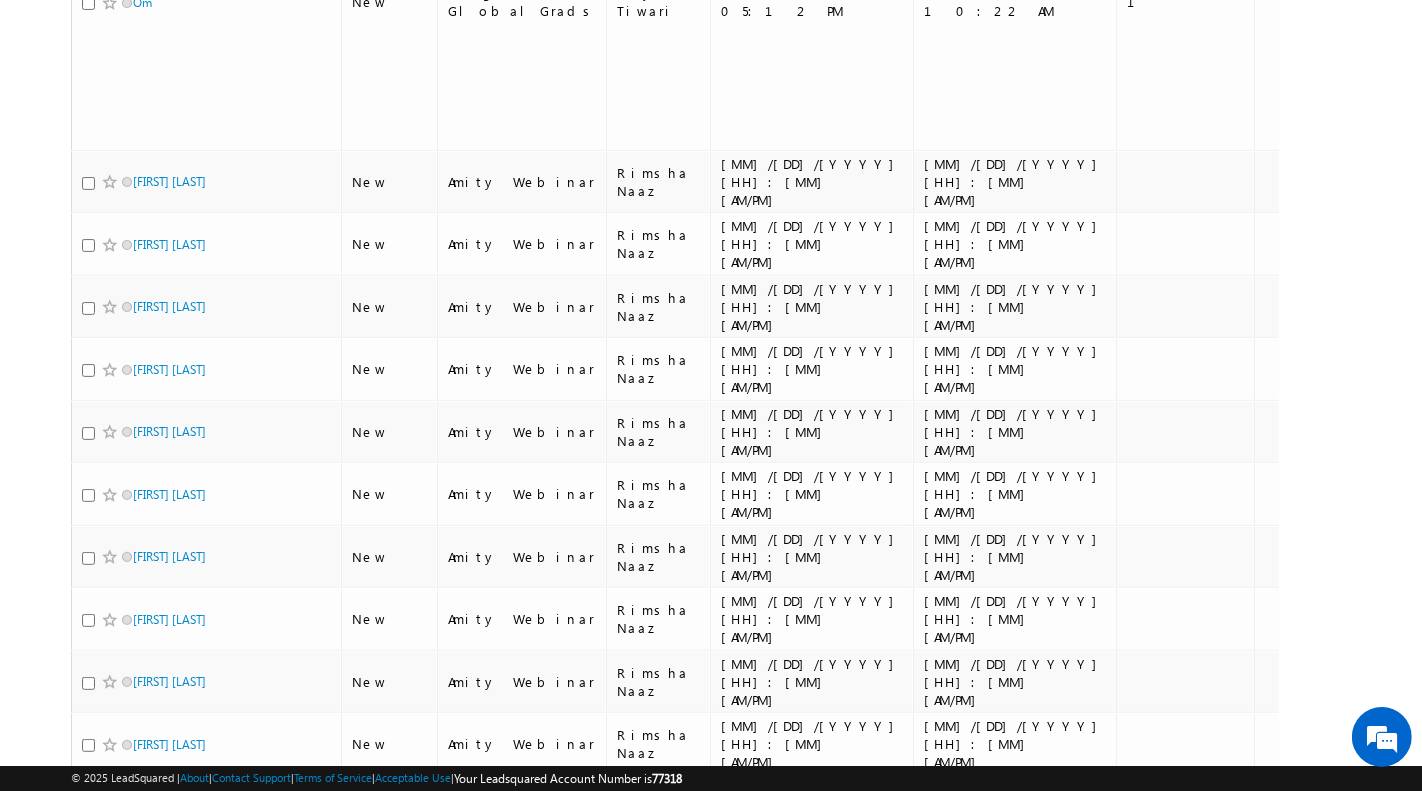 scroll, scrollTop: 0, scrollLeft: 0, axis: both 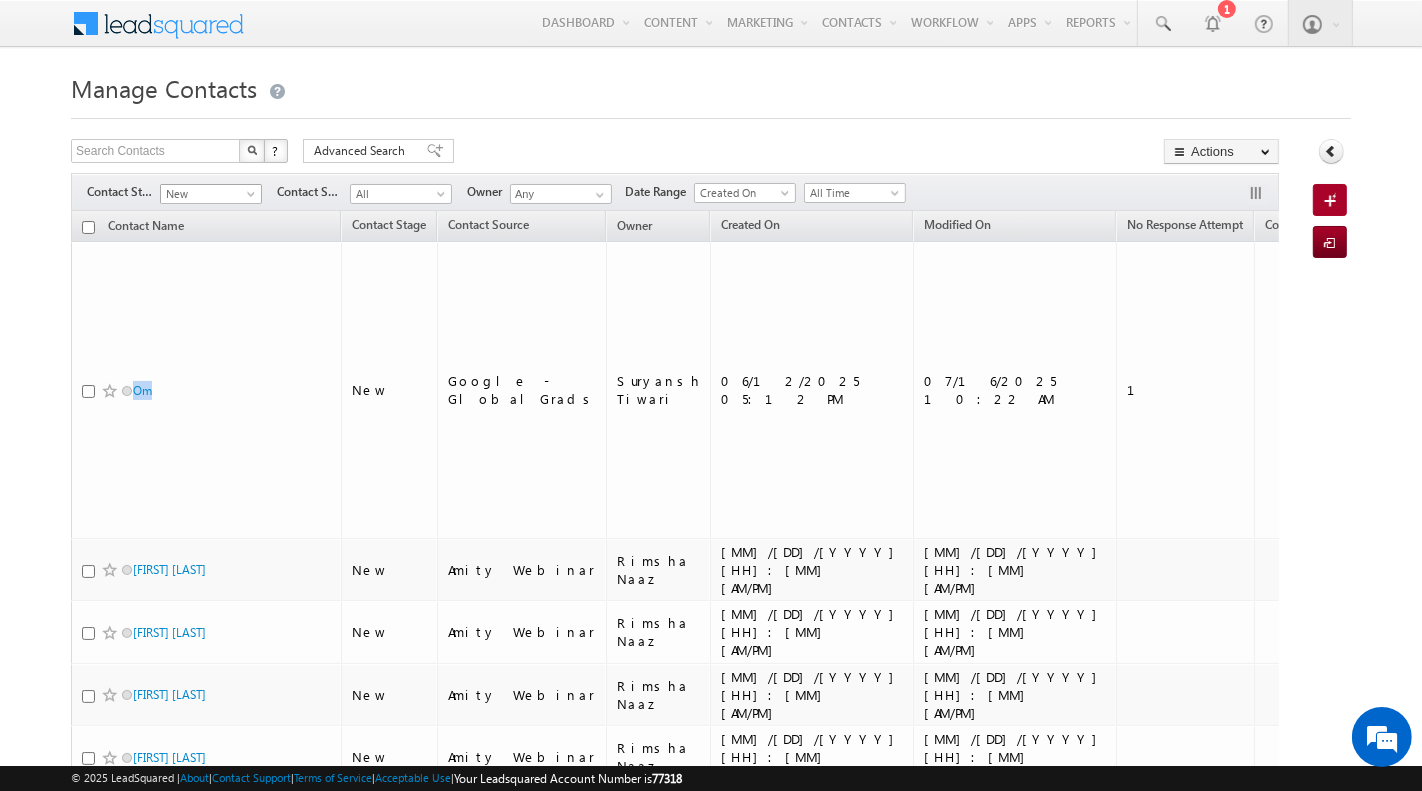 click on "New" at bounding box center (208, 194) 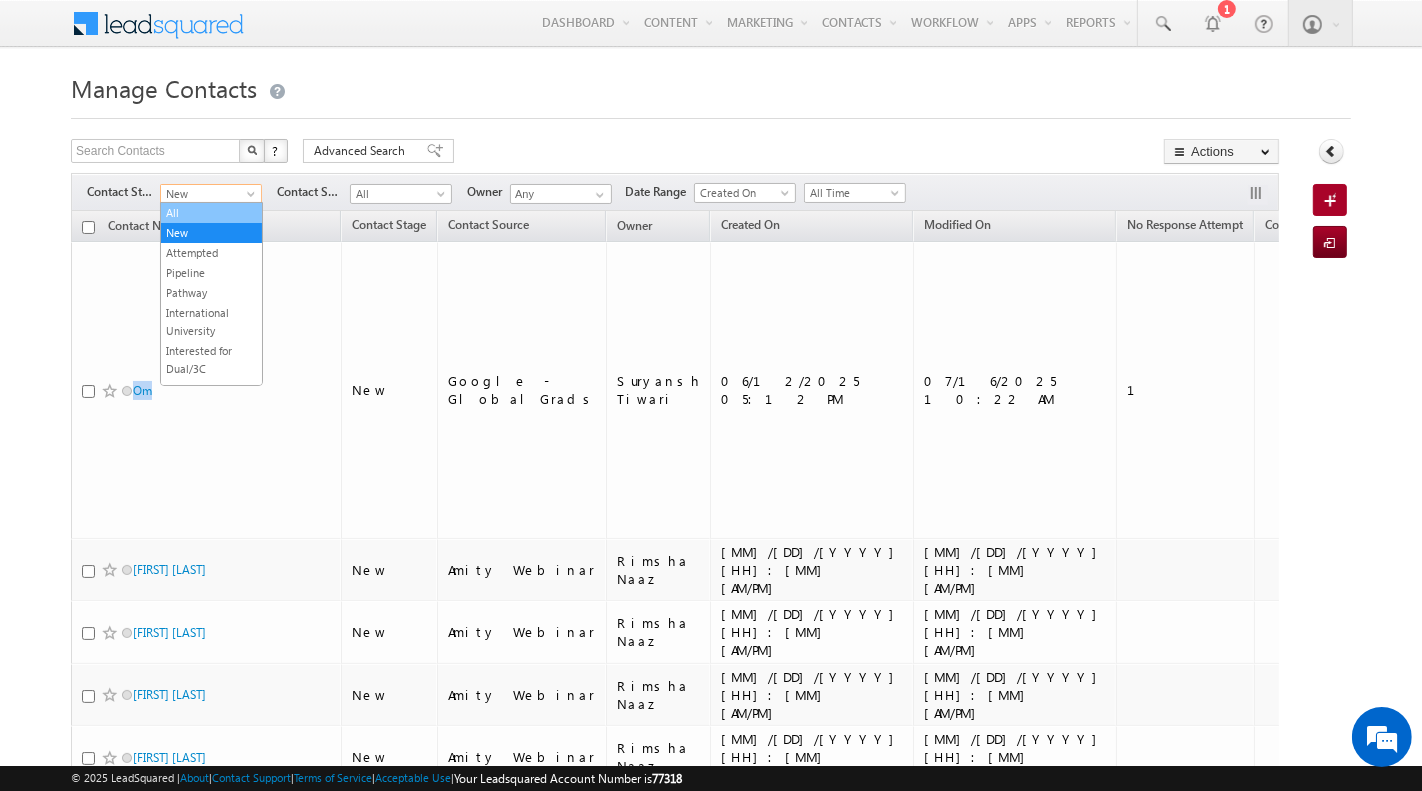 click on "All" at bounding box center [211, 213] 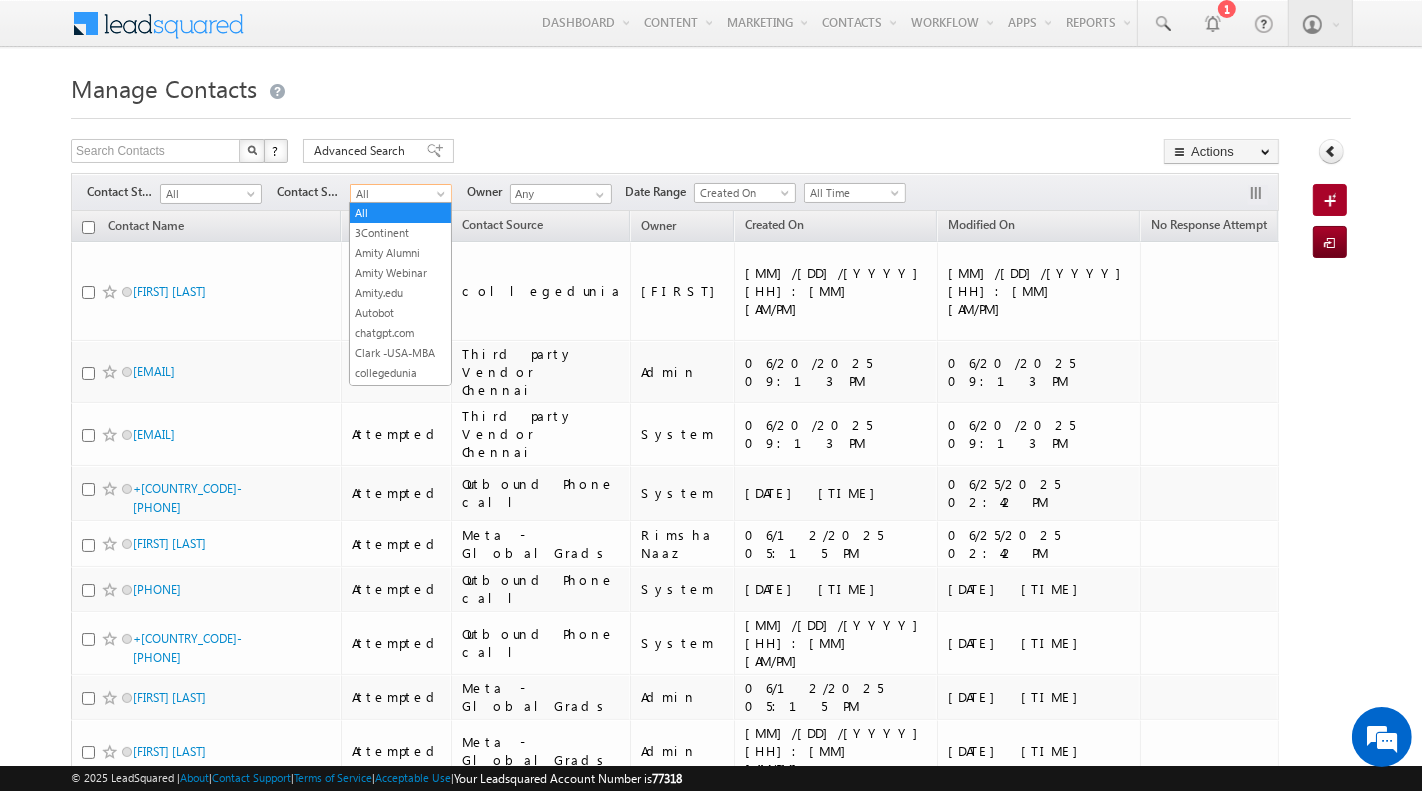 click at bounding box center [443, 198] 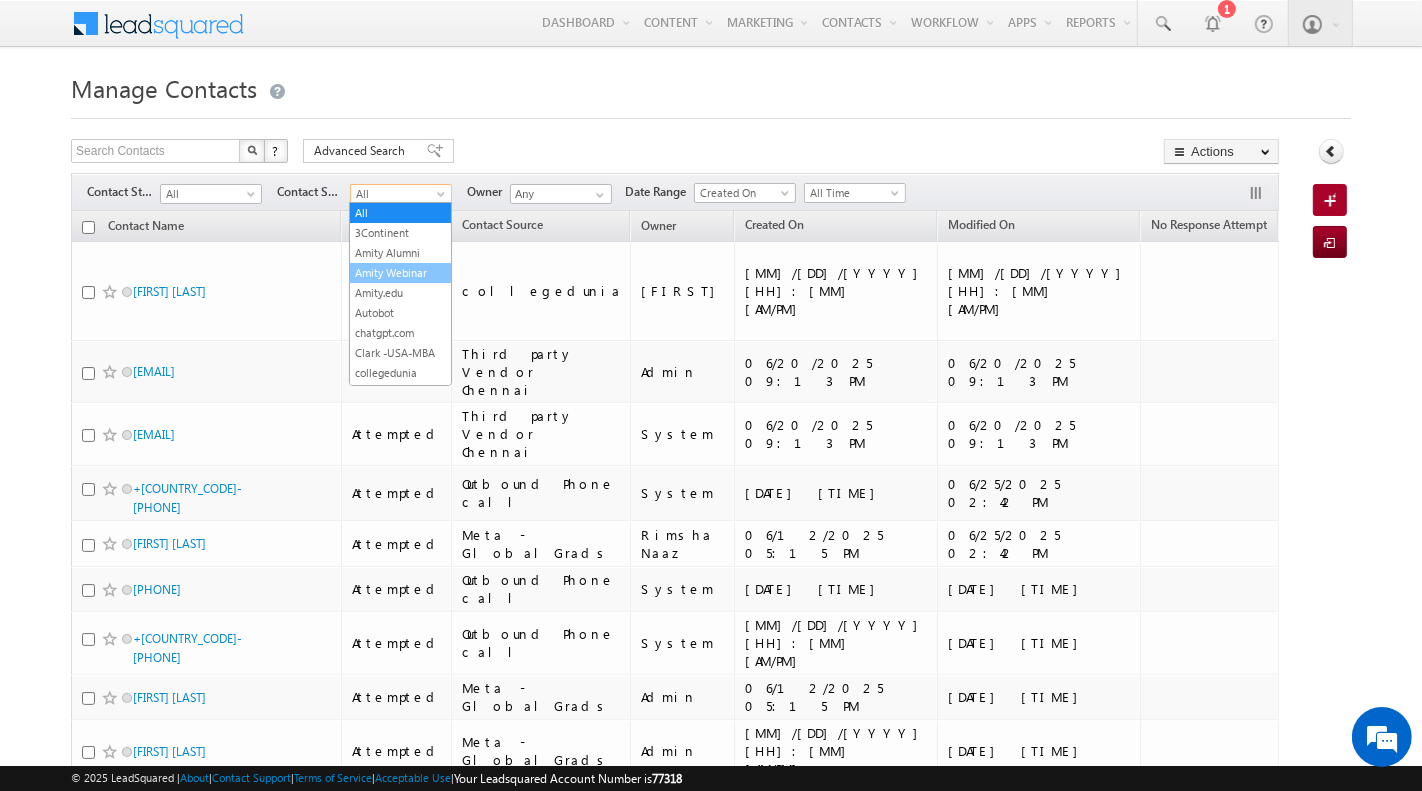 click on "Amity Webinar" at bounding box center [400, 273] 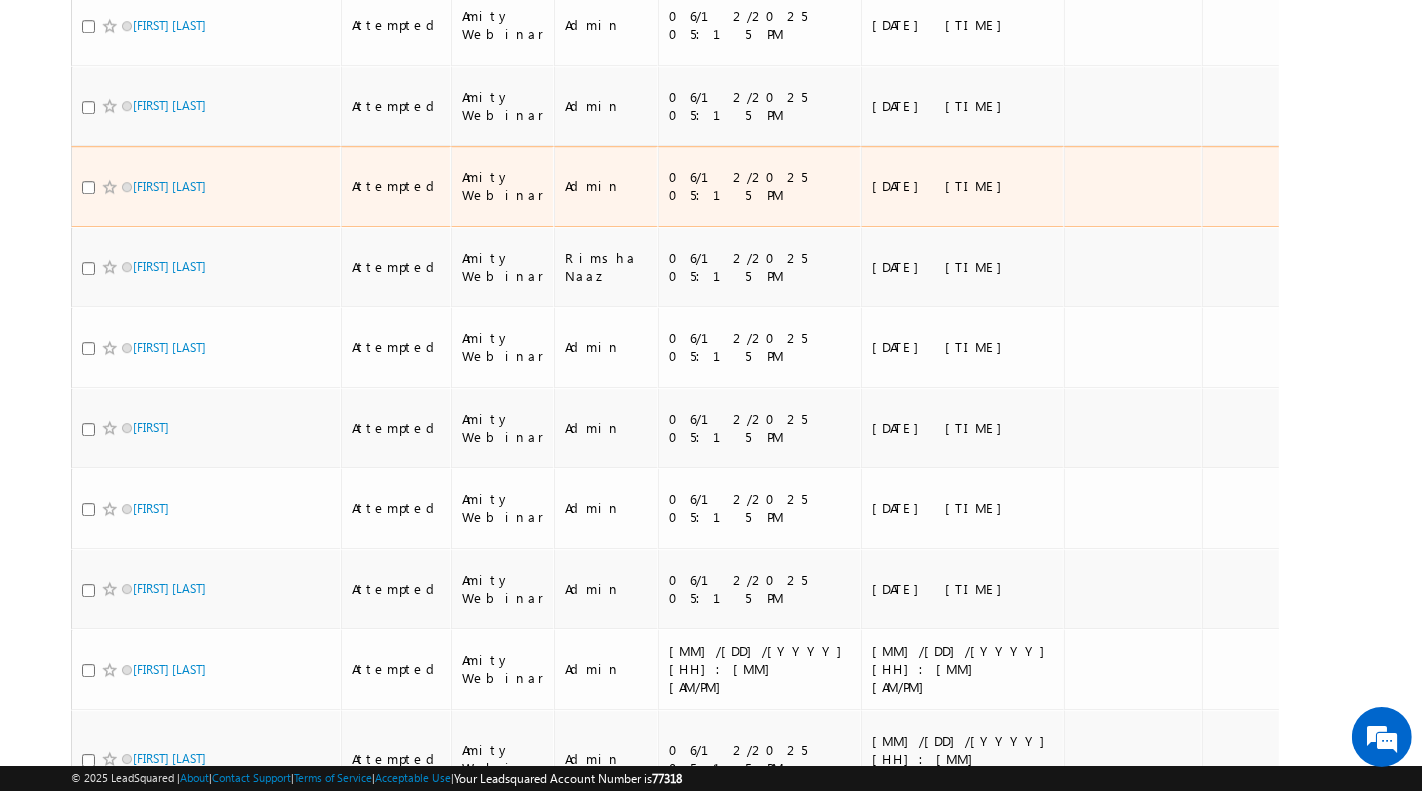 scroll, scrollTop: 5540, scrollLeft: 0, axis: vertical 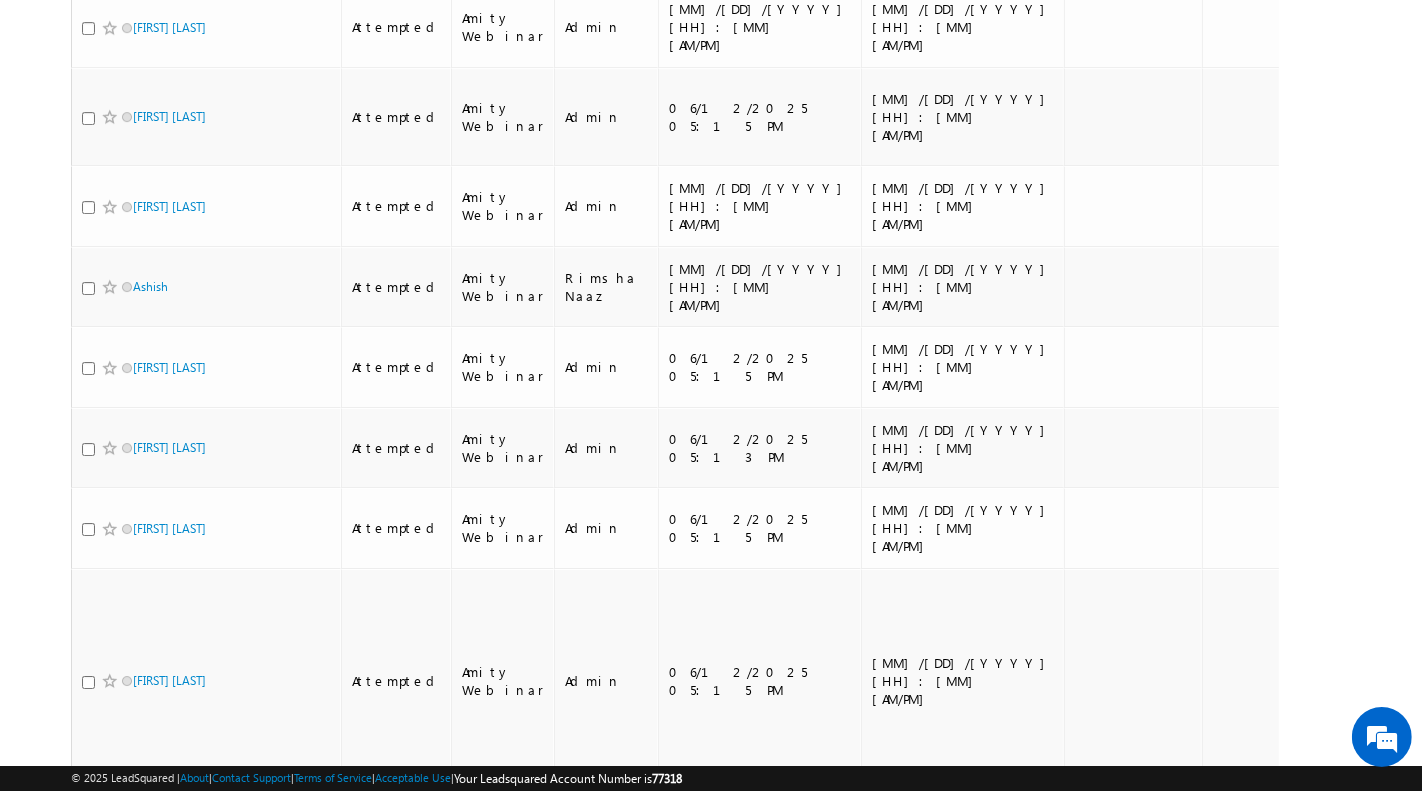click on "100" at bounding box center [144, 2839] 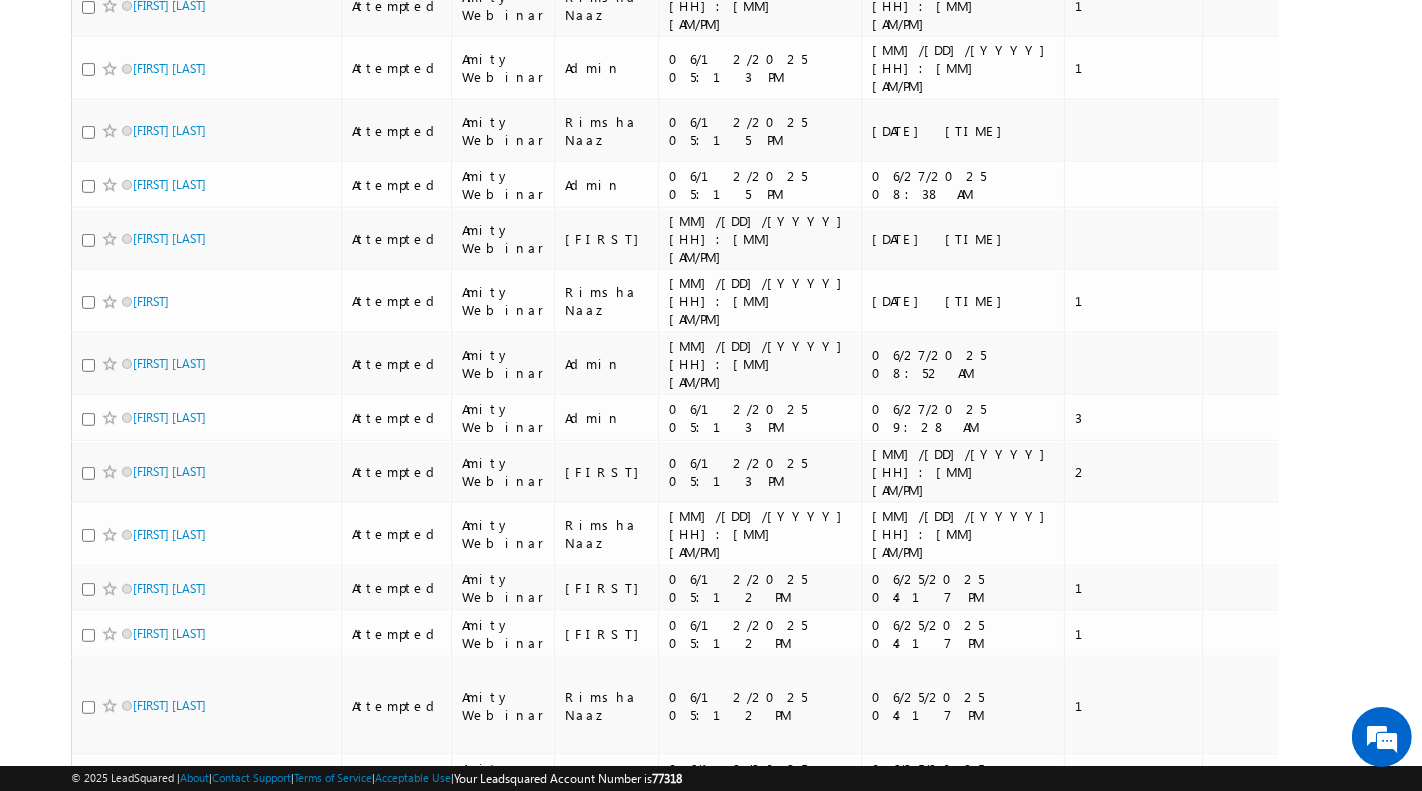 scroll, scrollTop: 0, scrollLeft: 0, axis: both 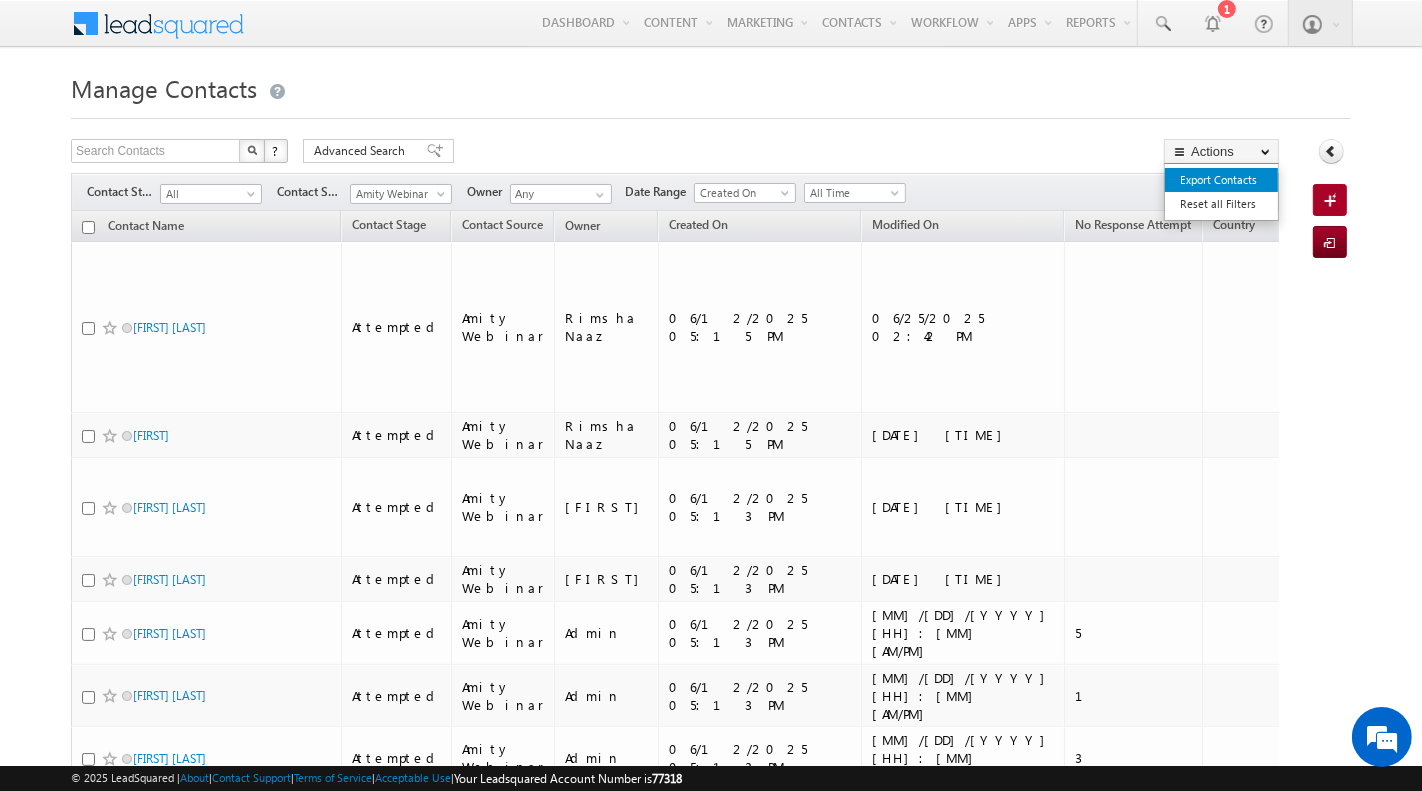click on "Export Contacts" at bounding box center [1221, 180] 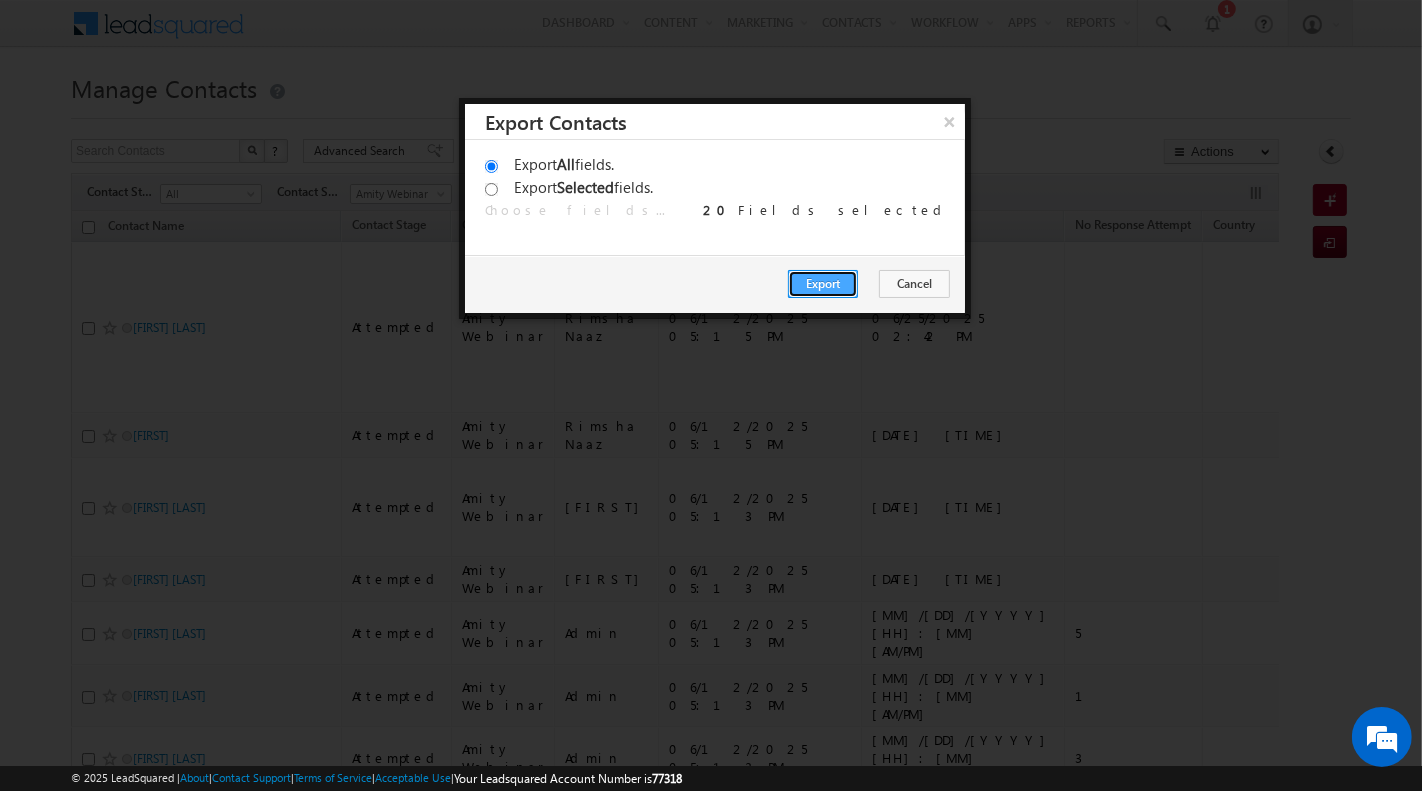 click on "Export" at bounding box center (823, 284) 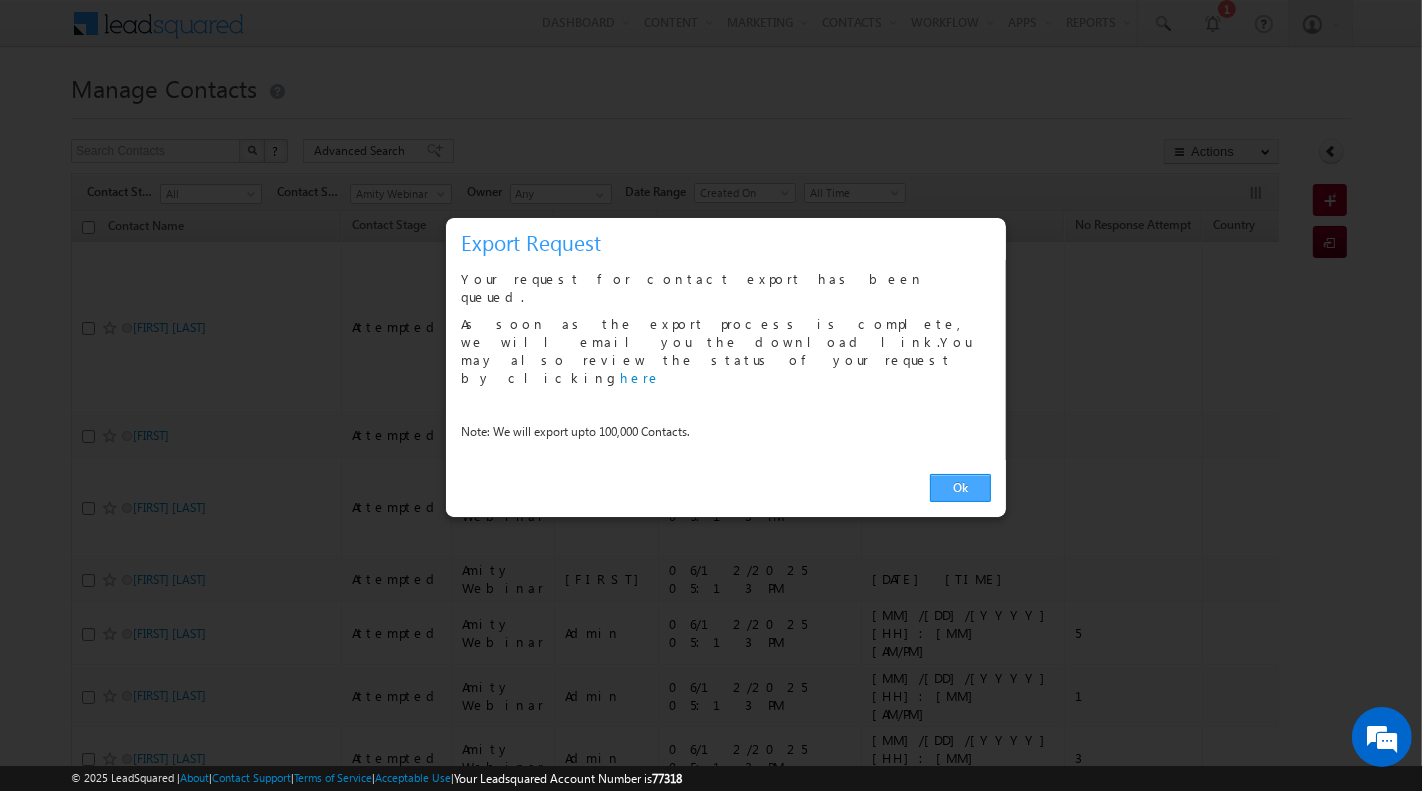 click on "Ok" at bounding box center [960, 488] 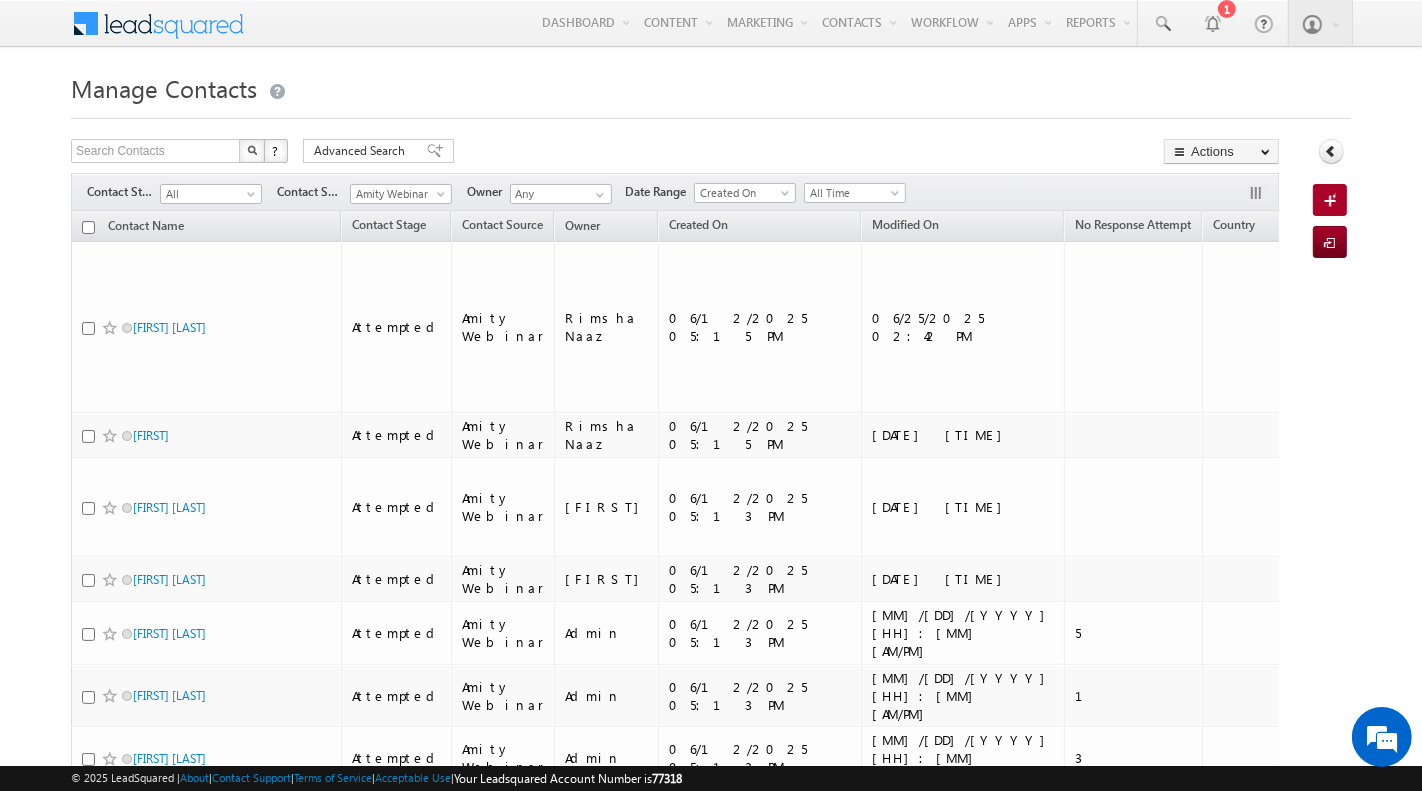 click on "Amity Webinar" at bounding box center (401, 191) 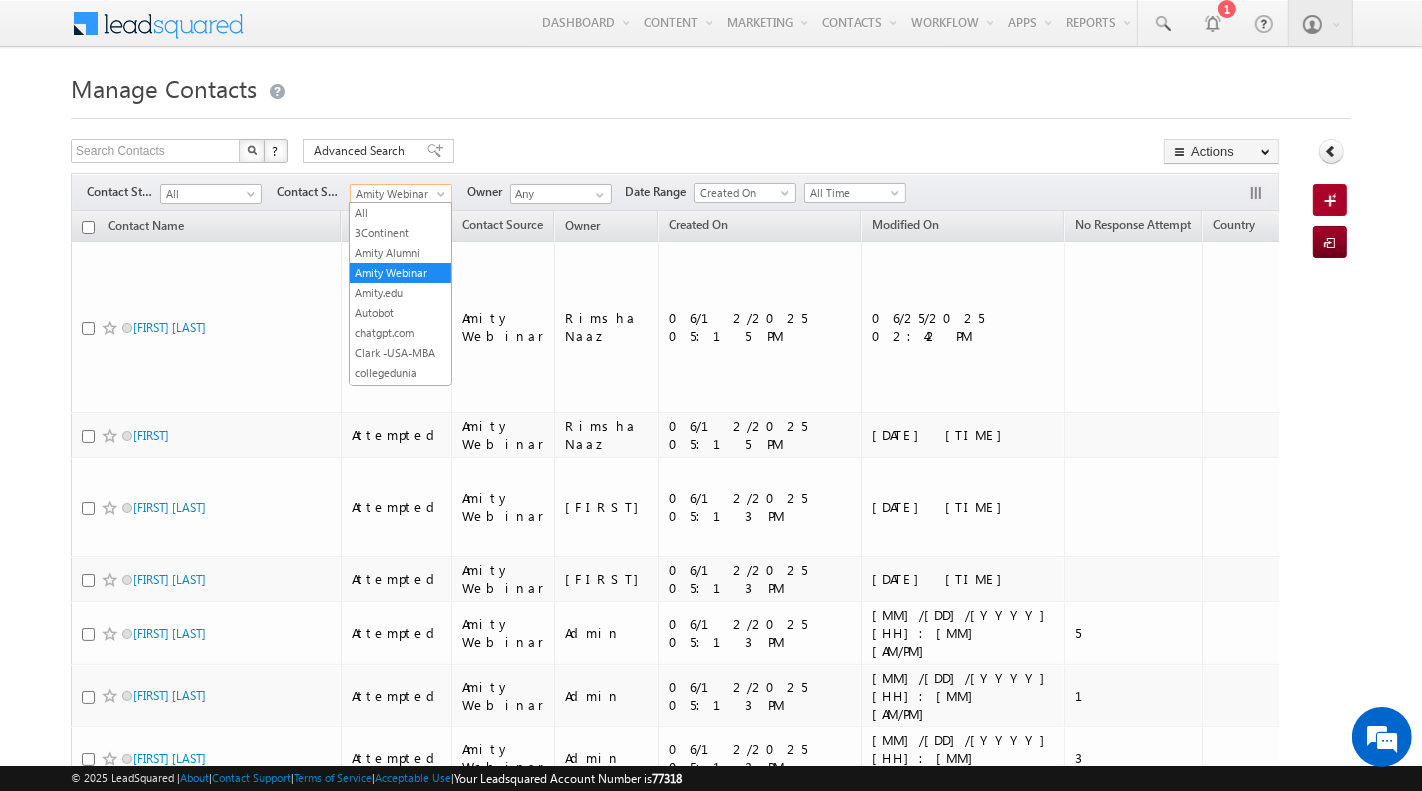click on "Amity Webinar" at bounding box center [398, 194] 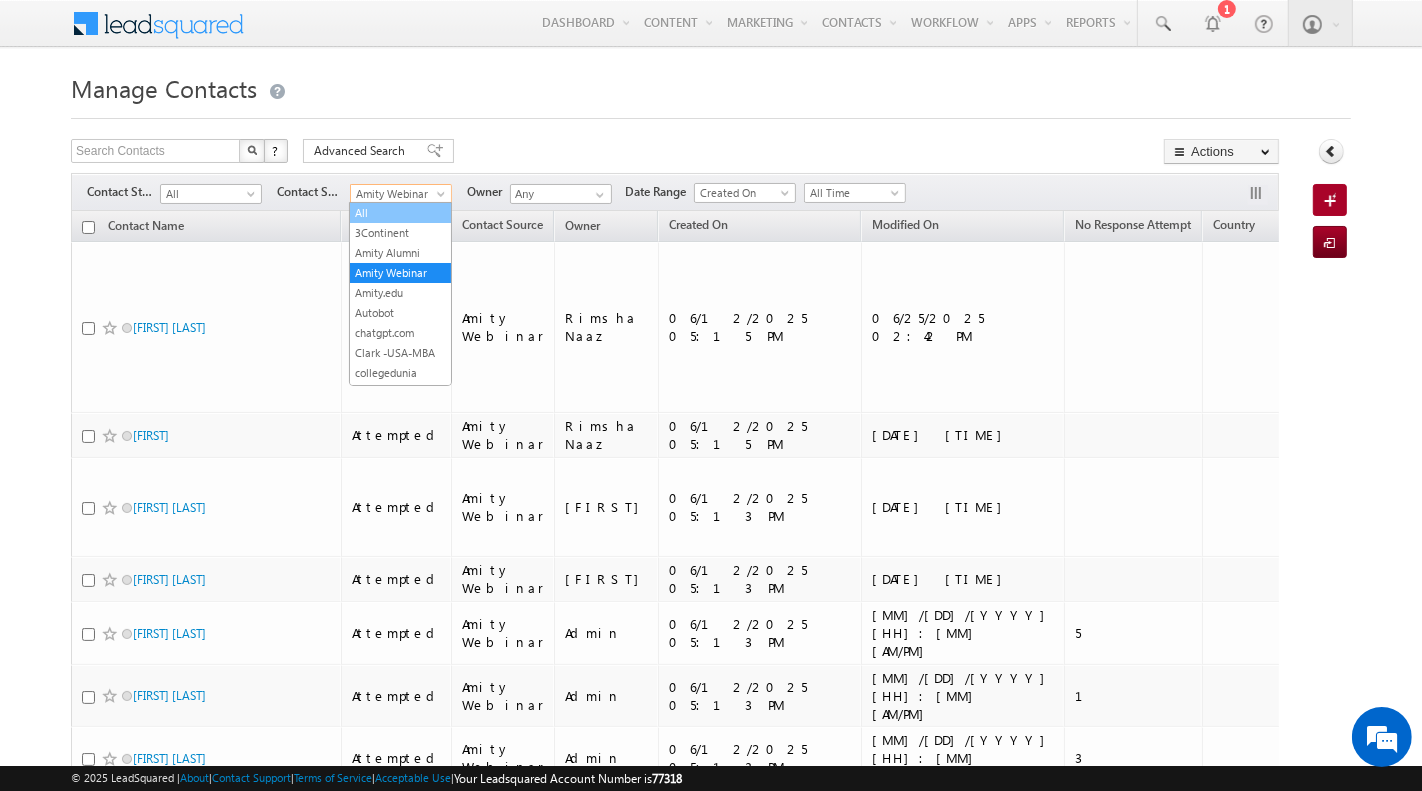 click on "All" at bounding box center (400, 213) 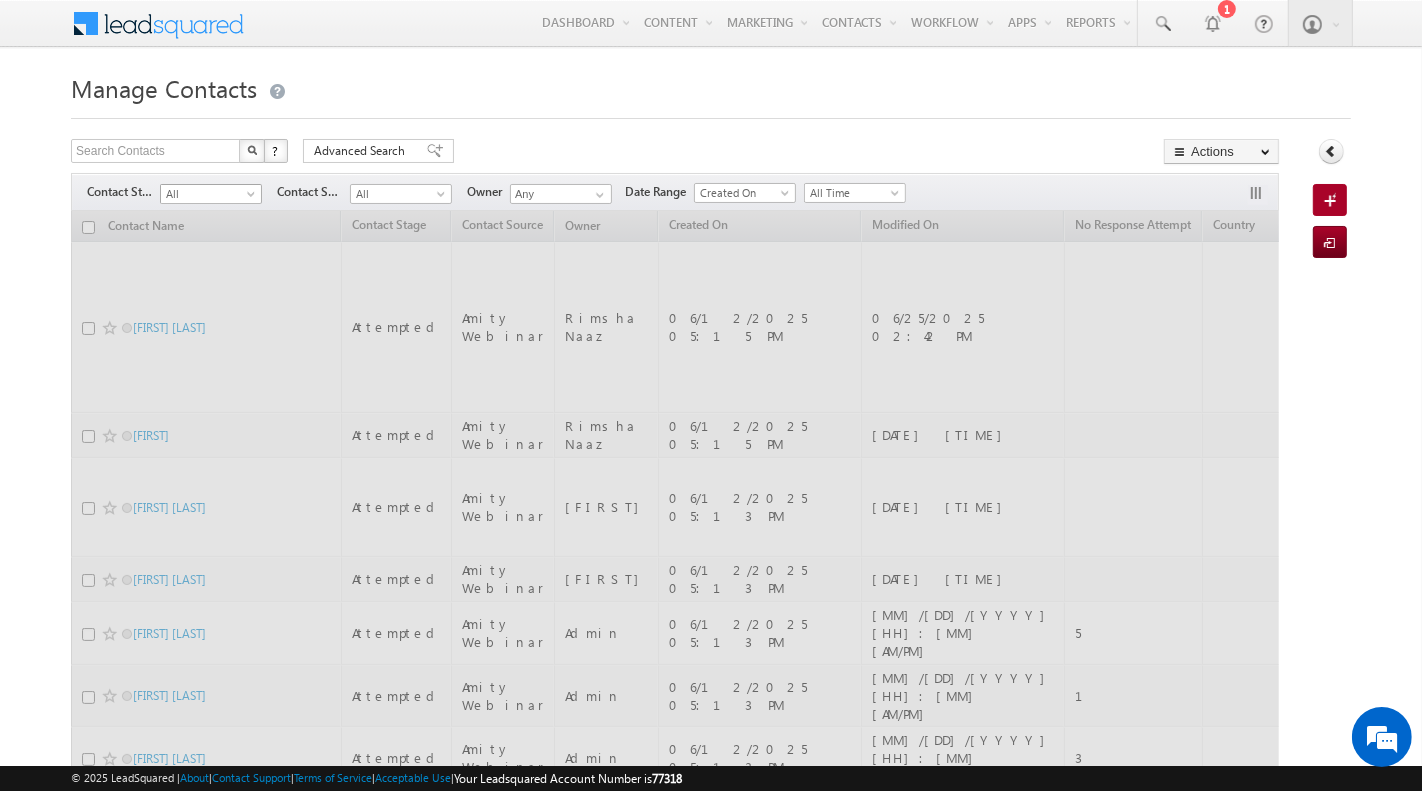click on "All" at bounding box center [208, 194] 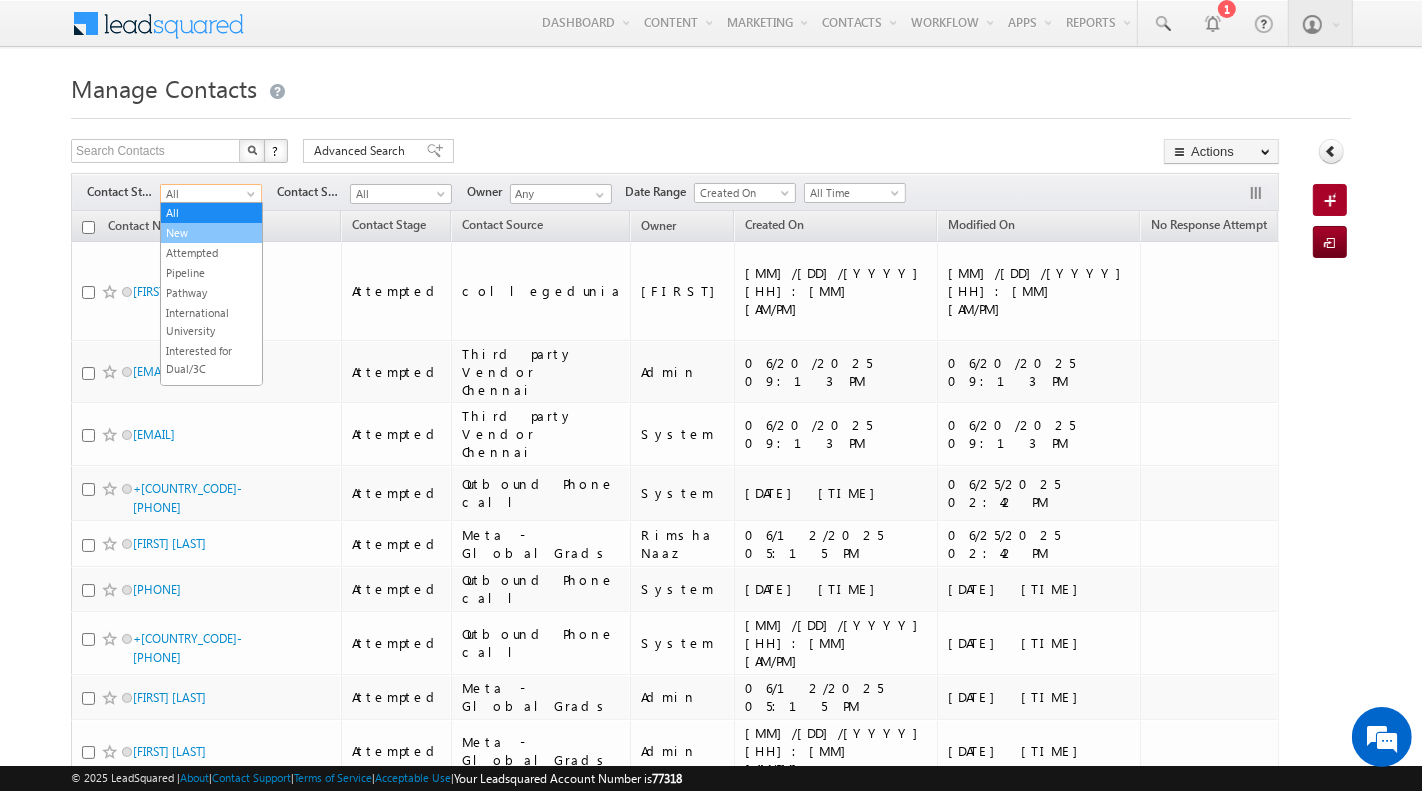 click on "New" at bounding box center (211, 233) 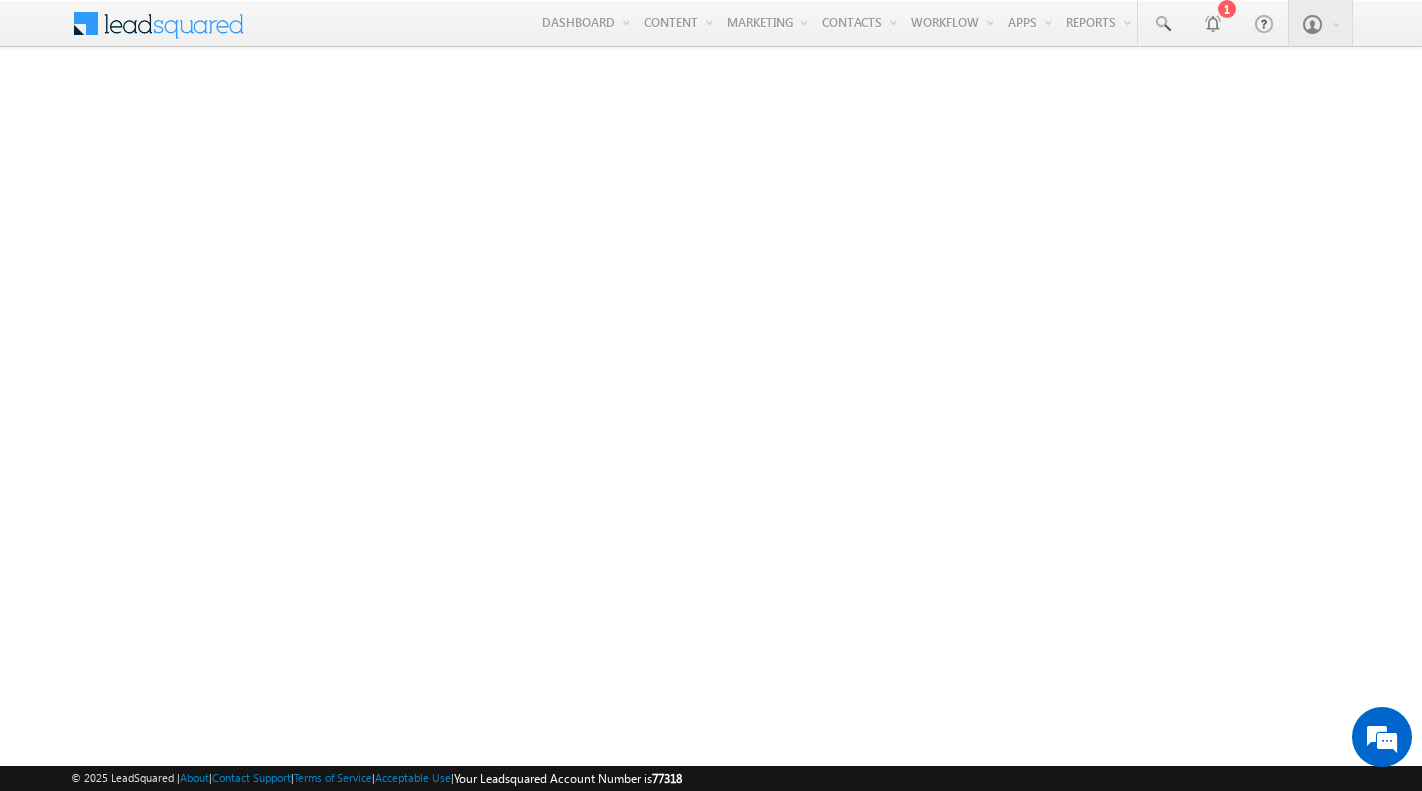 scroll, scrollTop: 0, scrollLeft: 0, axis: both 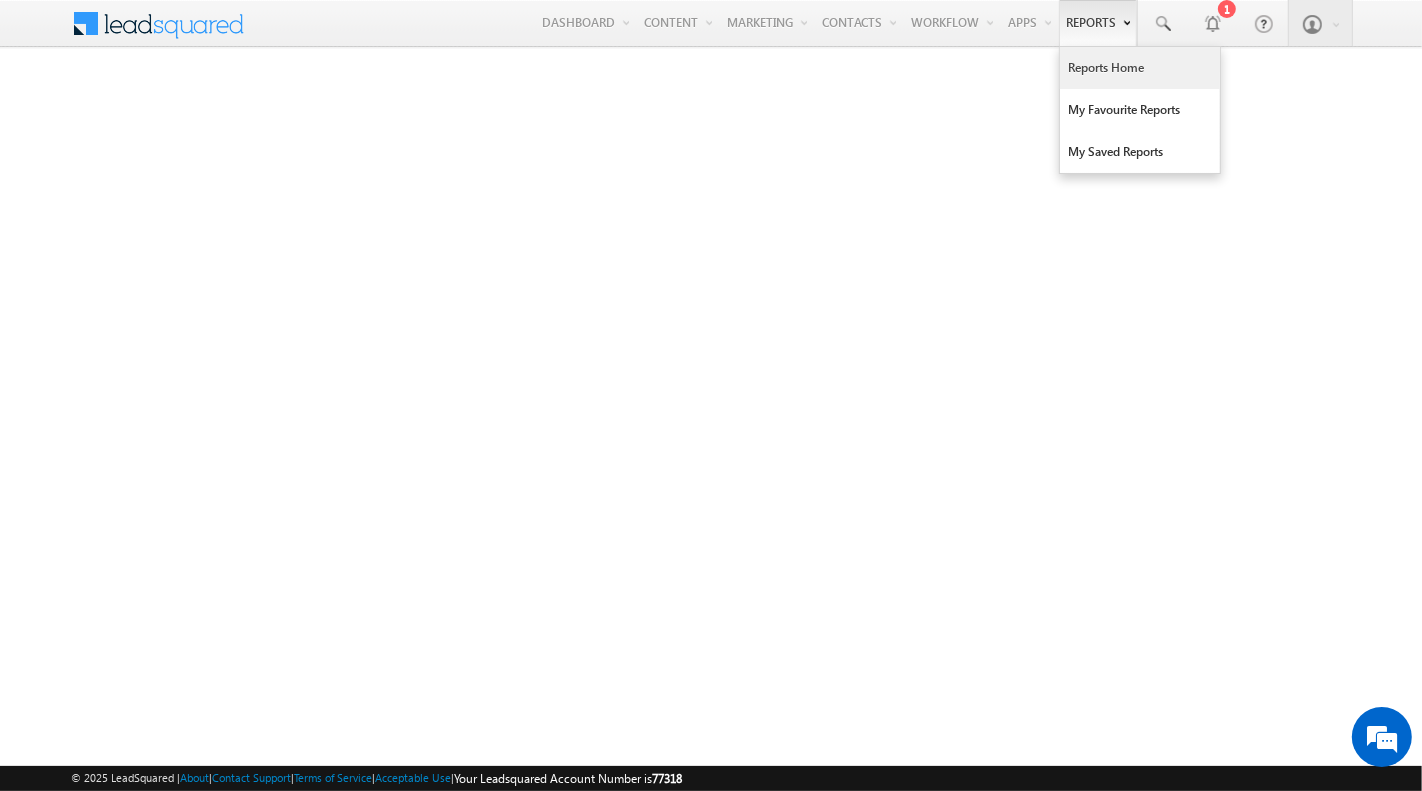 click on "Reports Home" at bounding box center [1140, 68] 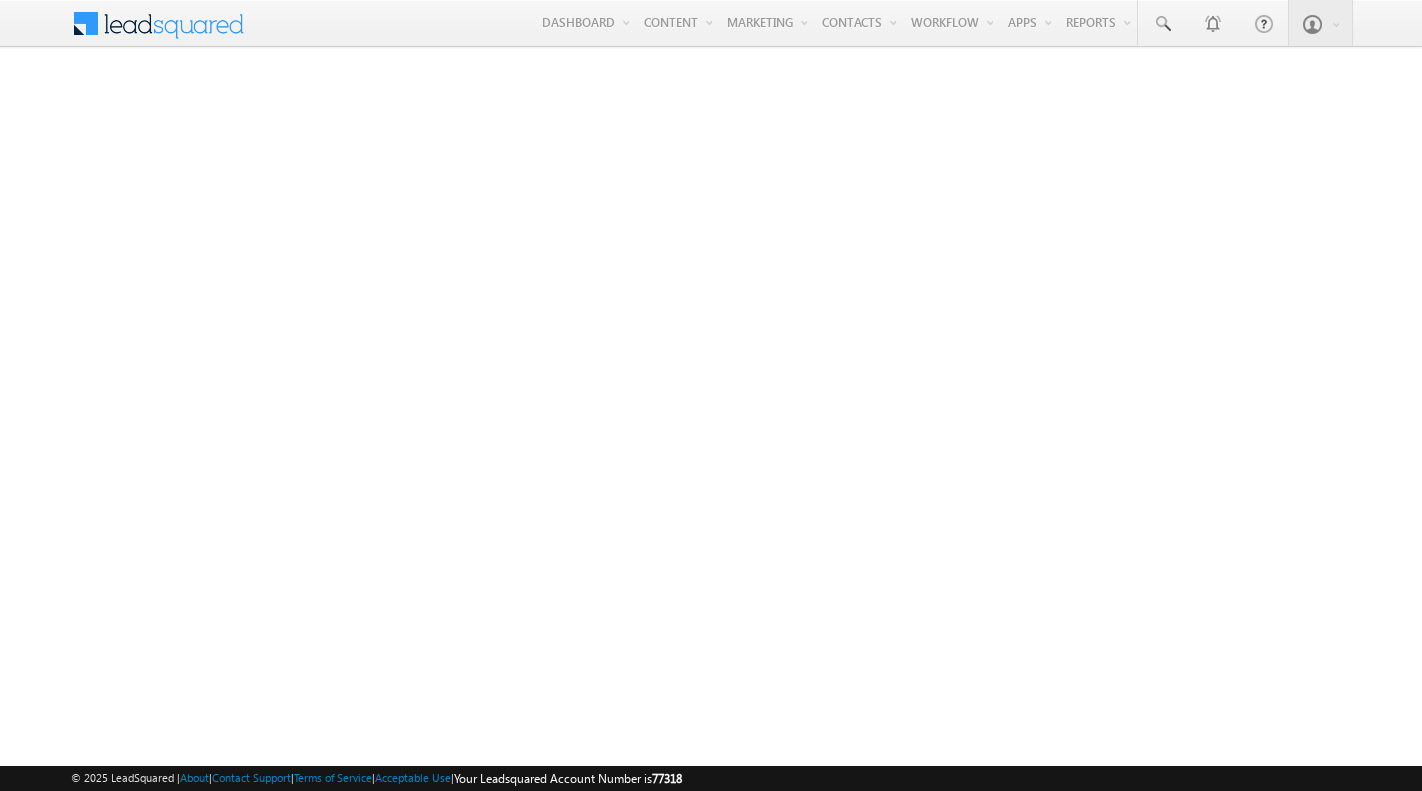 scroll, scrollTop: 0, scrollLeft: 0, axis: both 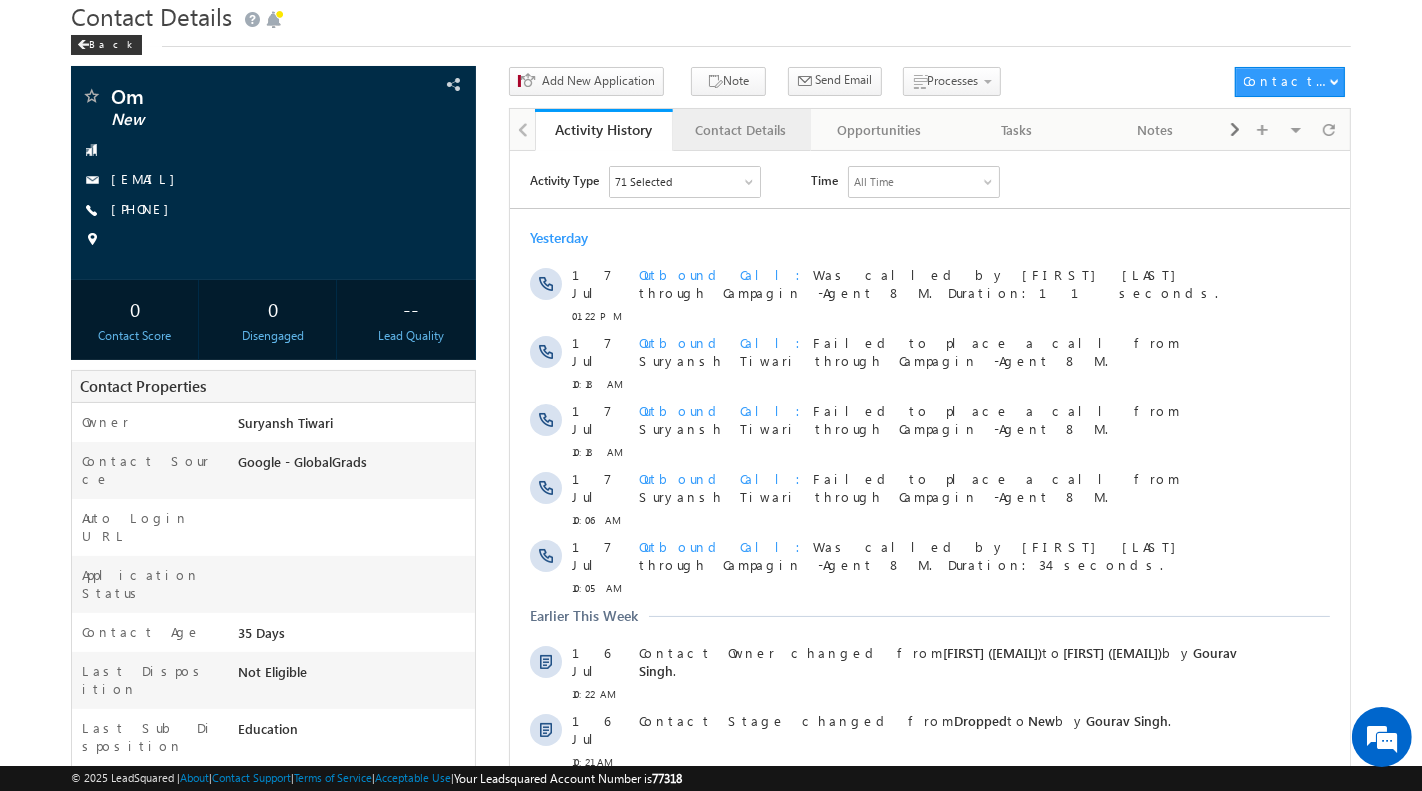 click on "Contact Details" at bounding box center (741, 130) 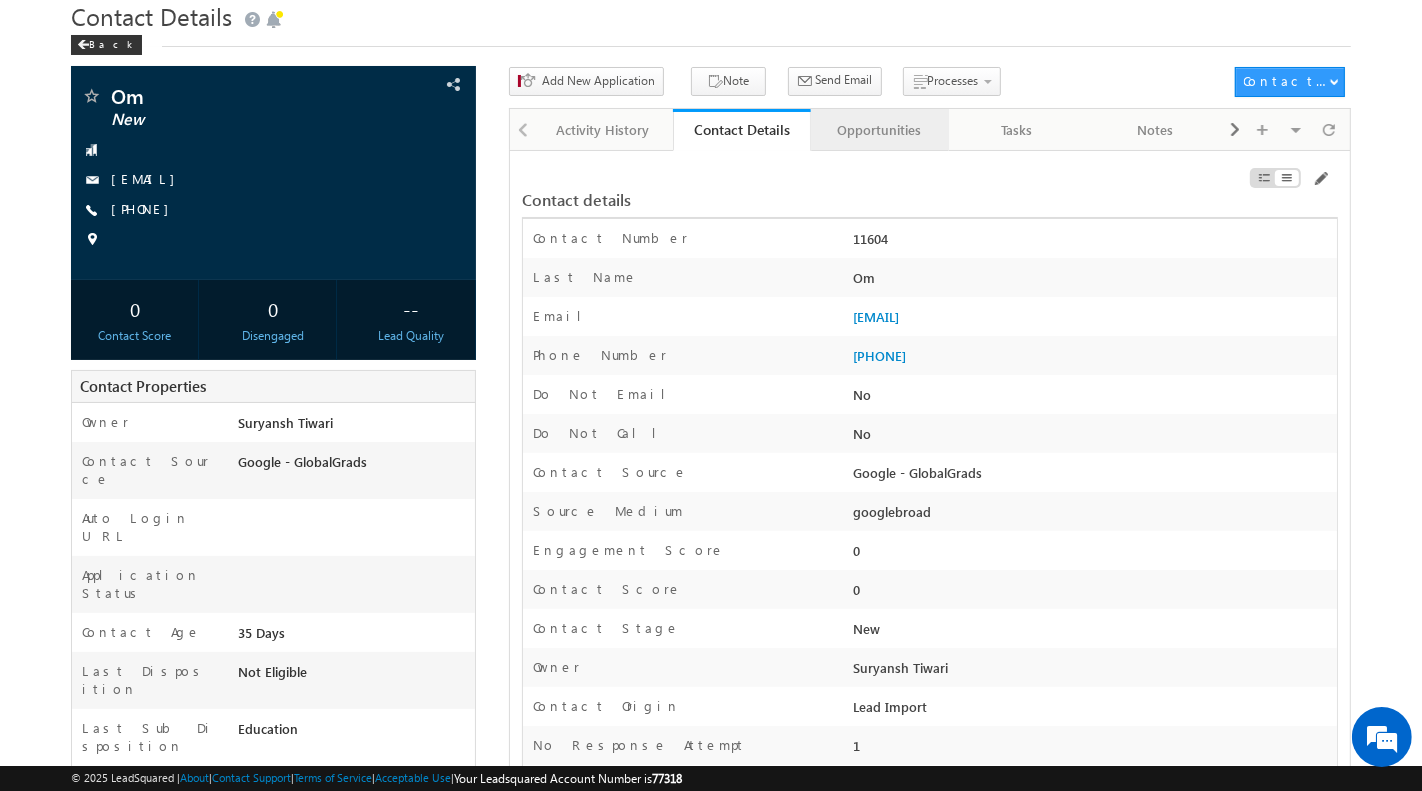 click on "Opportunities" at bounding box center [879, 130] 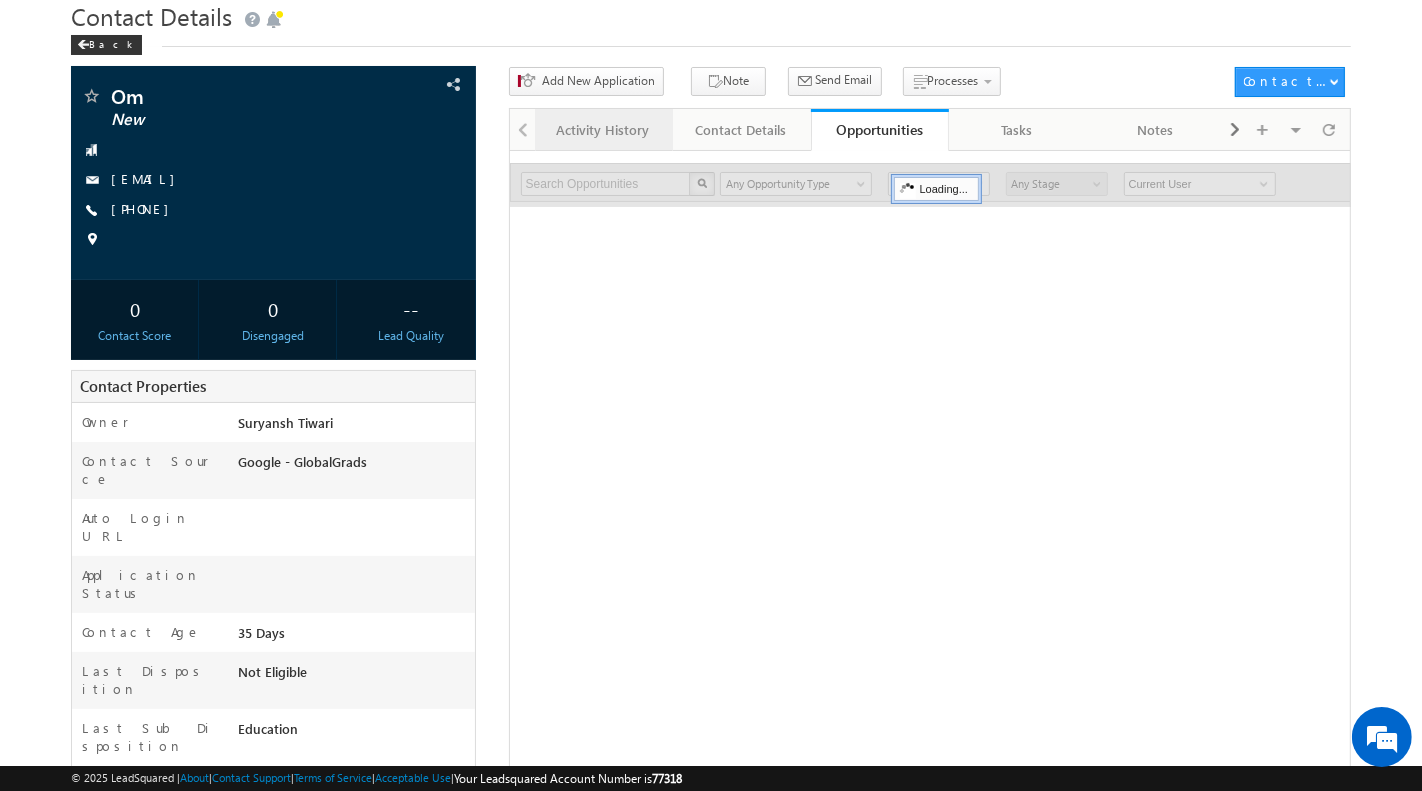 click on "Activity History" at bounding box center [603, 130] 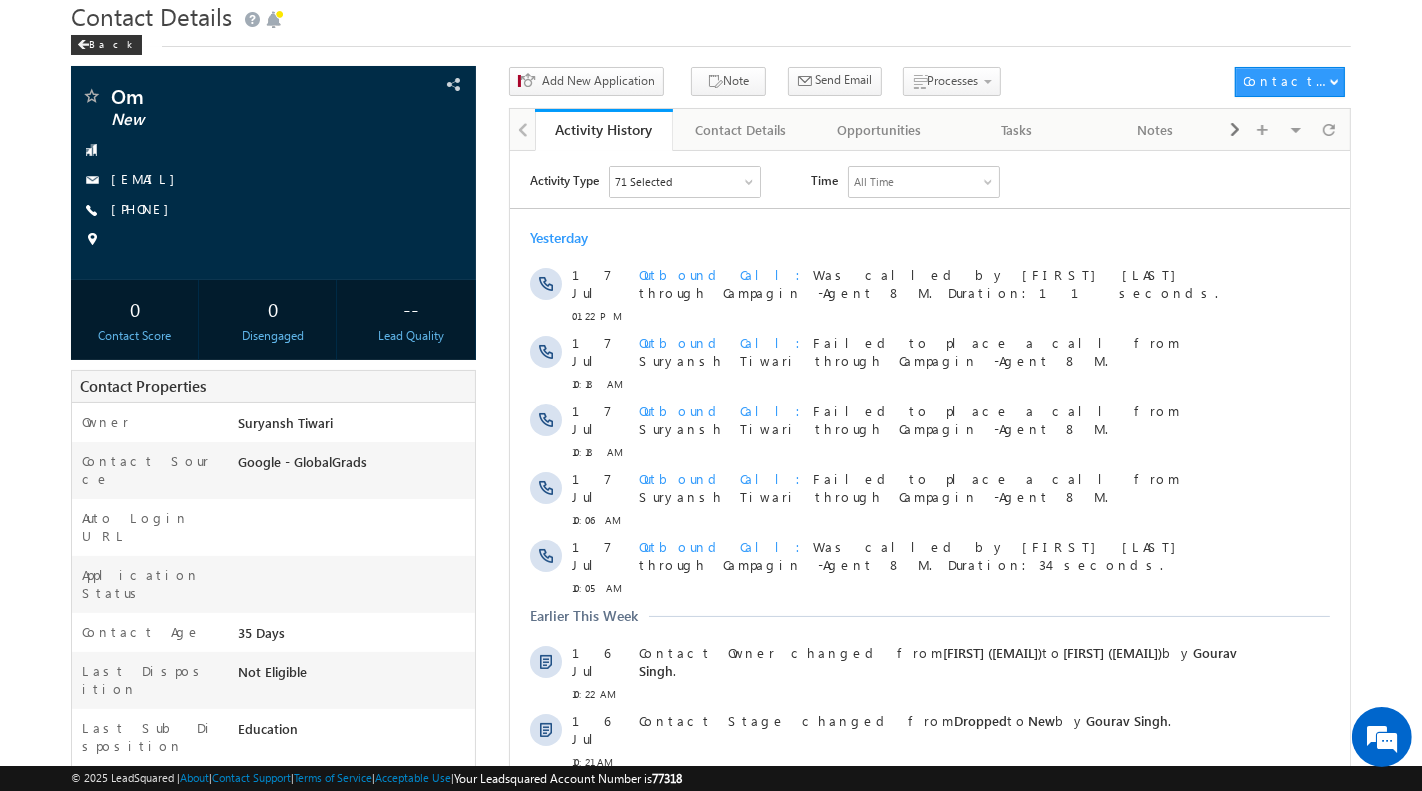 scroll, scrollTop: 0, scrollLeft: 0, axis: both 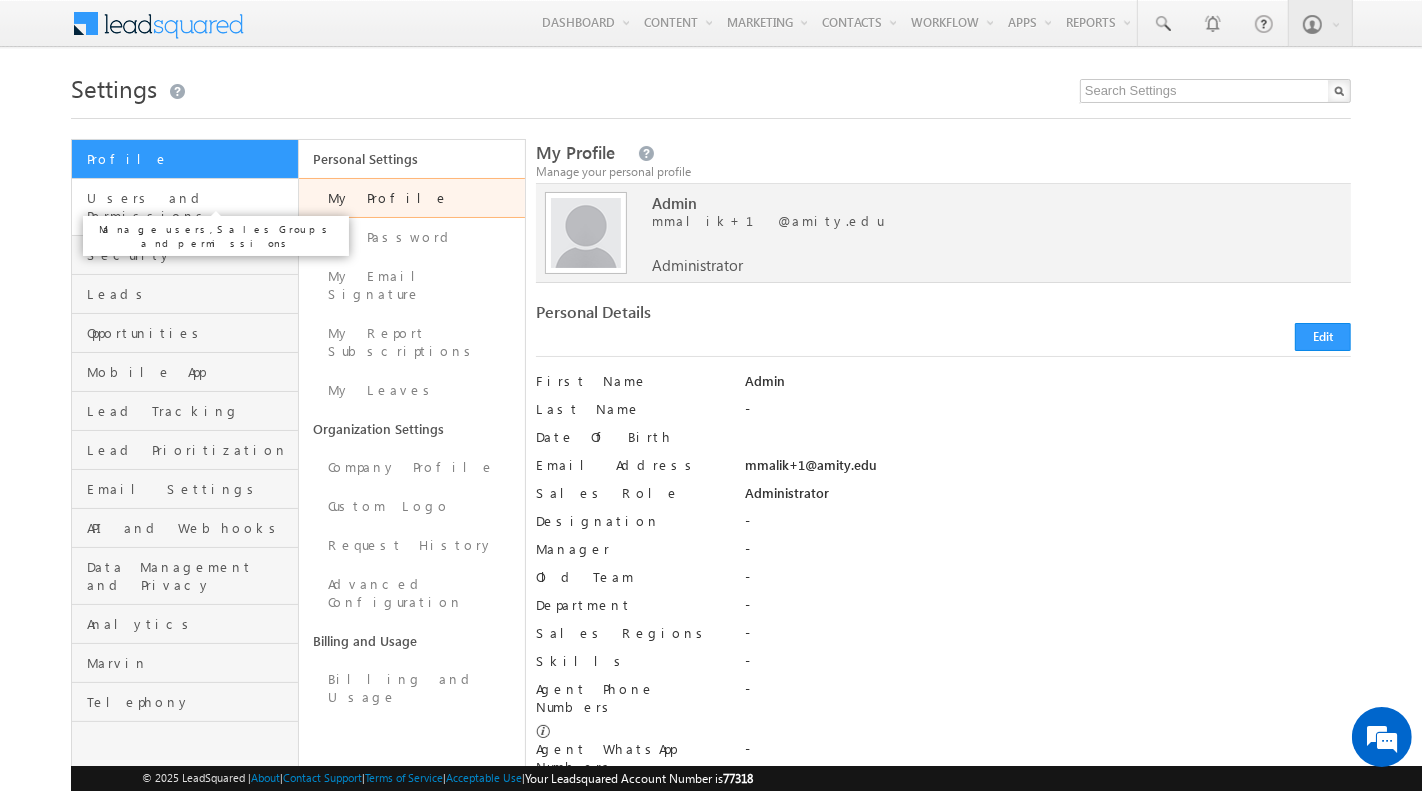 click on "Users and Permissions" at bounding box center [189, 207] 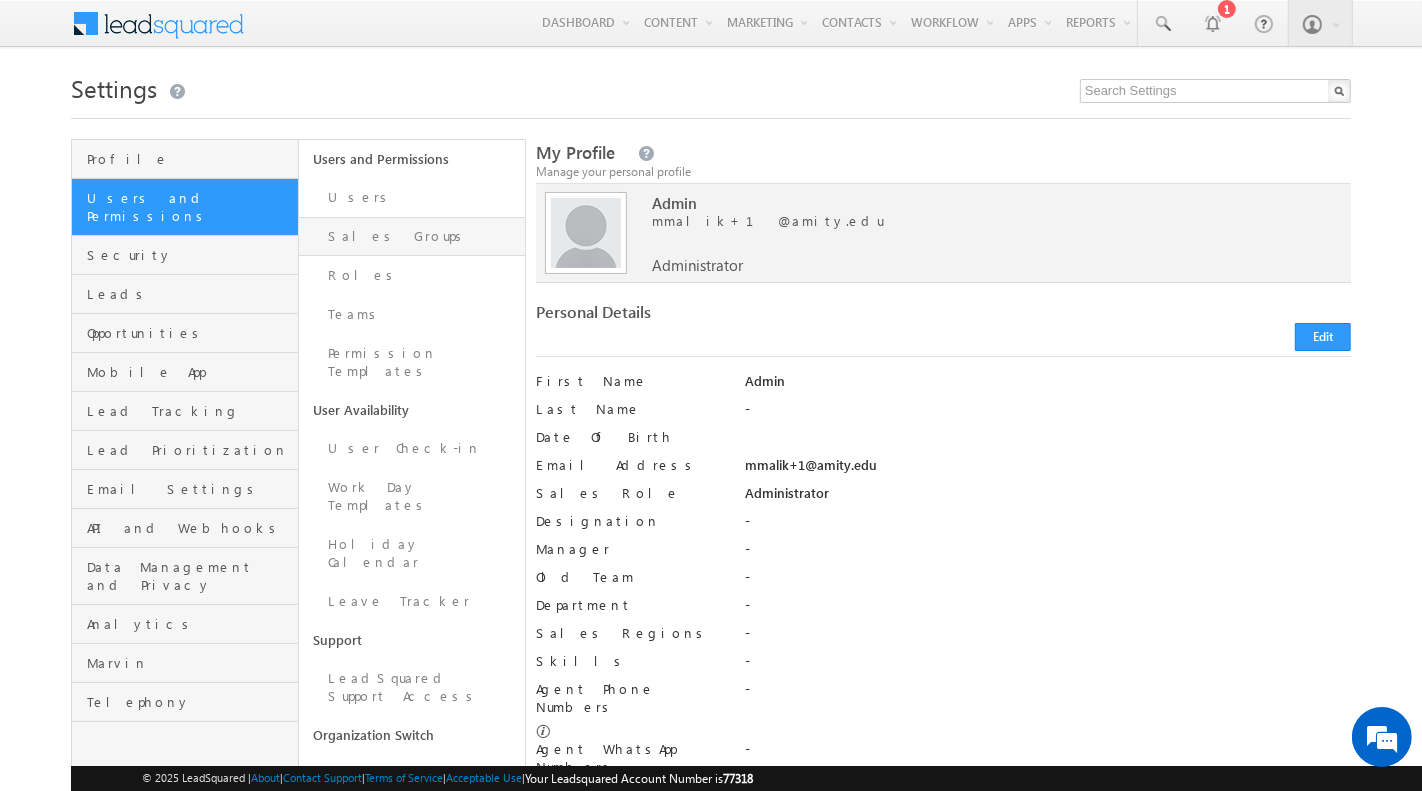 click on "Sales Groups" at bounding box center [412, 236] 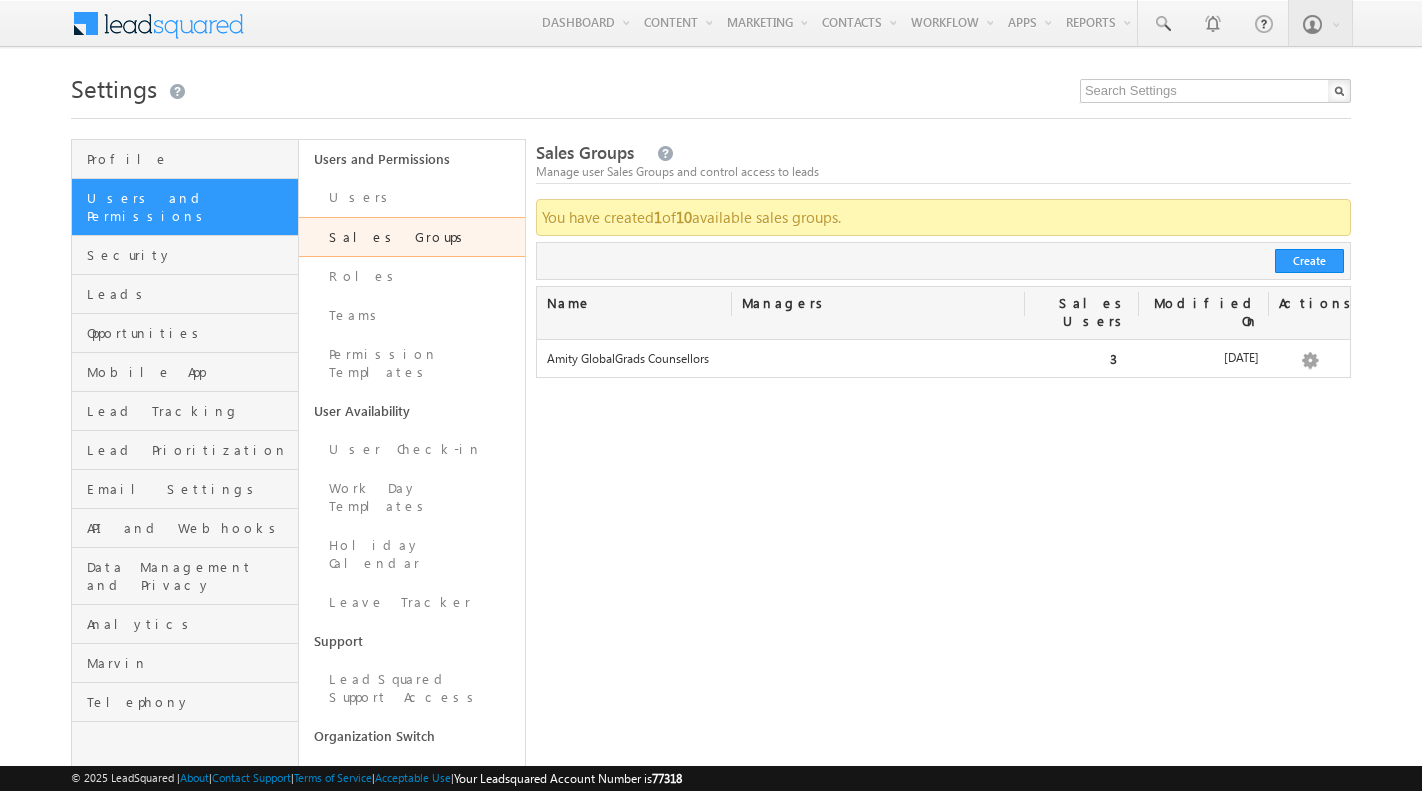 scroll, scrollTop: 0, scrollLeft: 0, axis: both 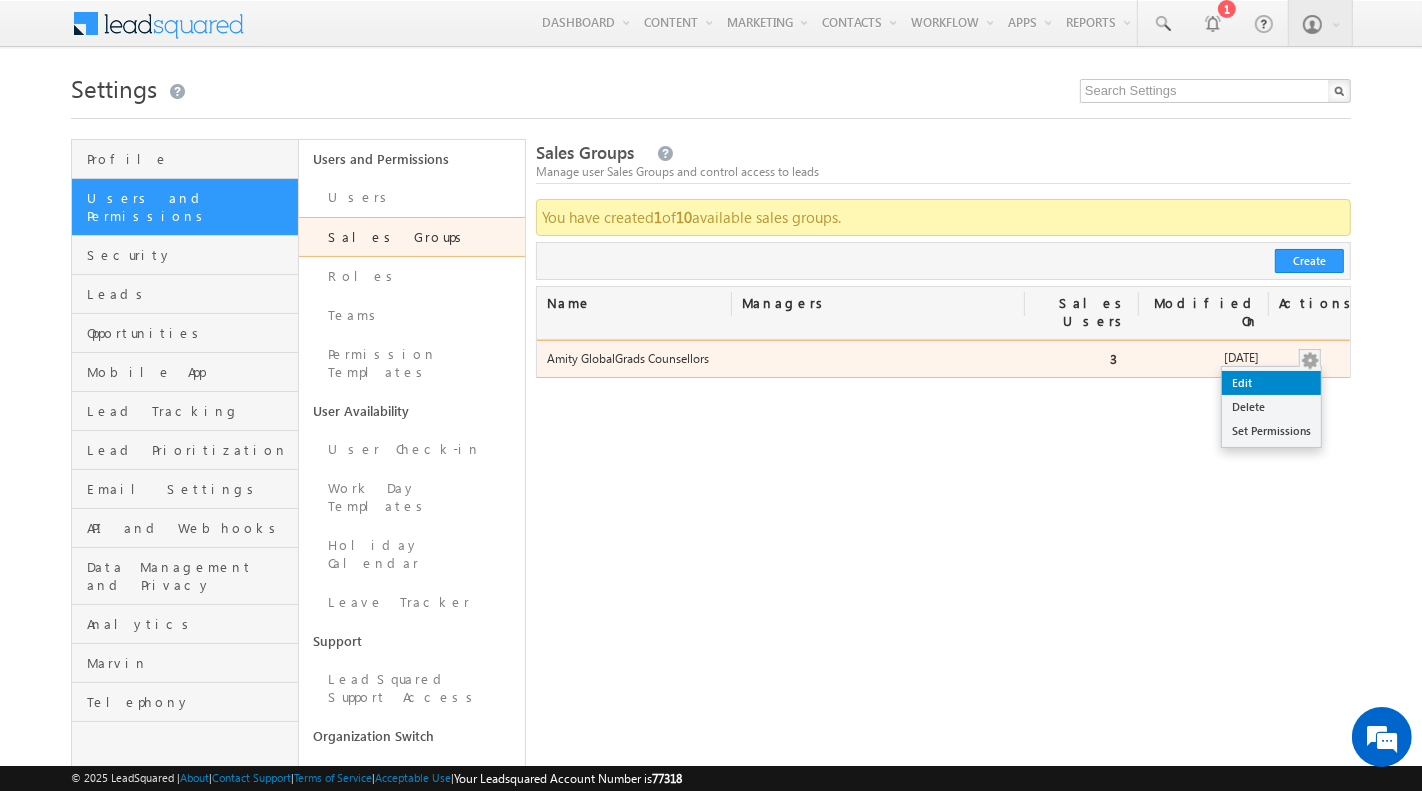 click on "Edit" at bounding box center [1271, 383] 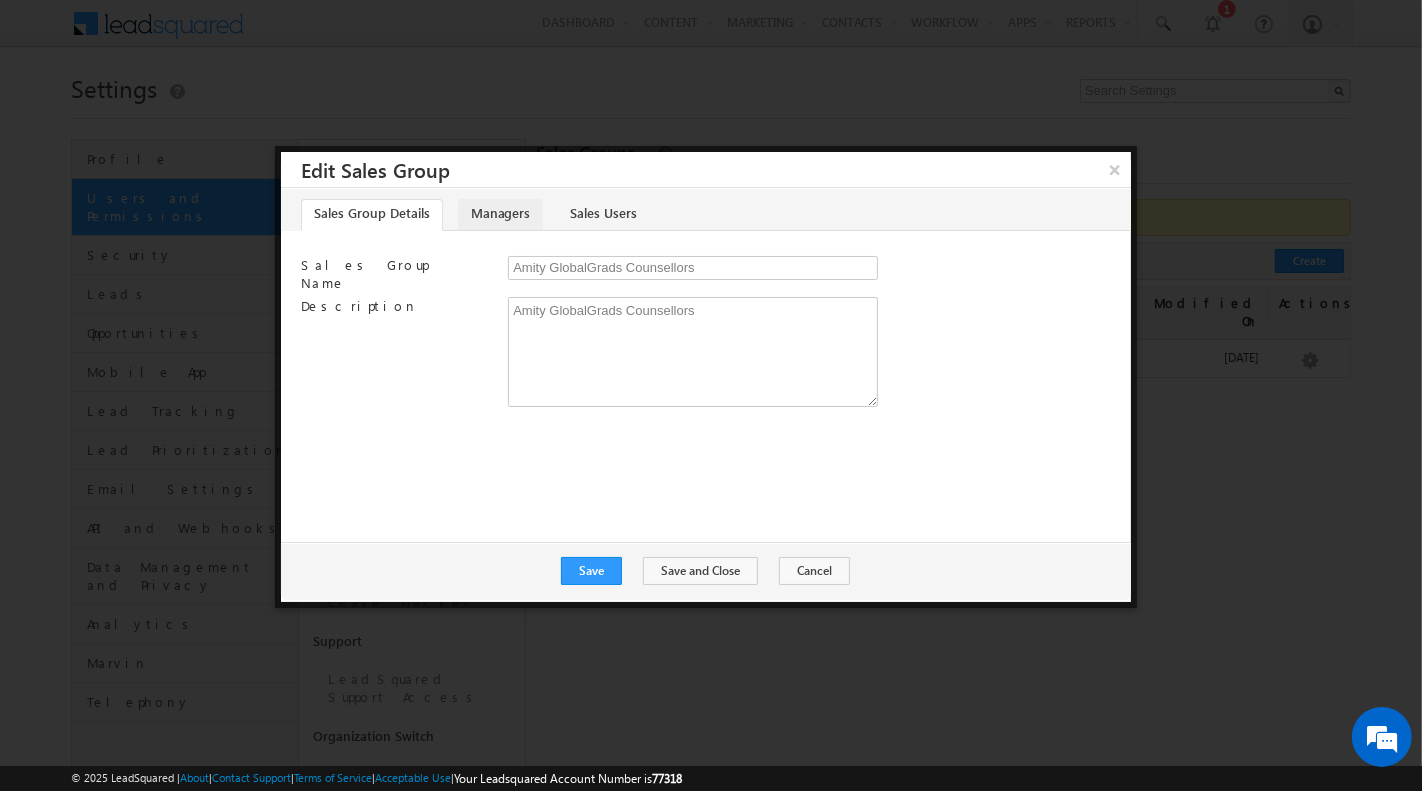 click on "Managers" at bounding box center [500, 215] 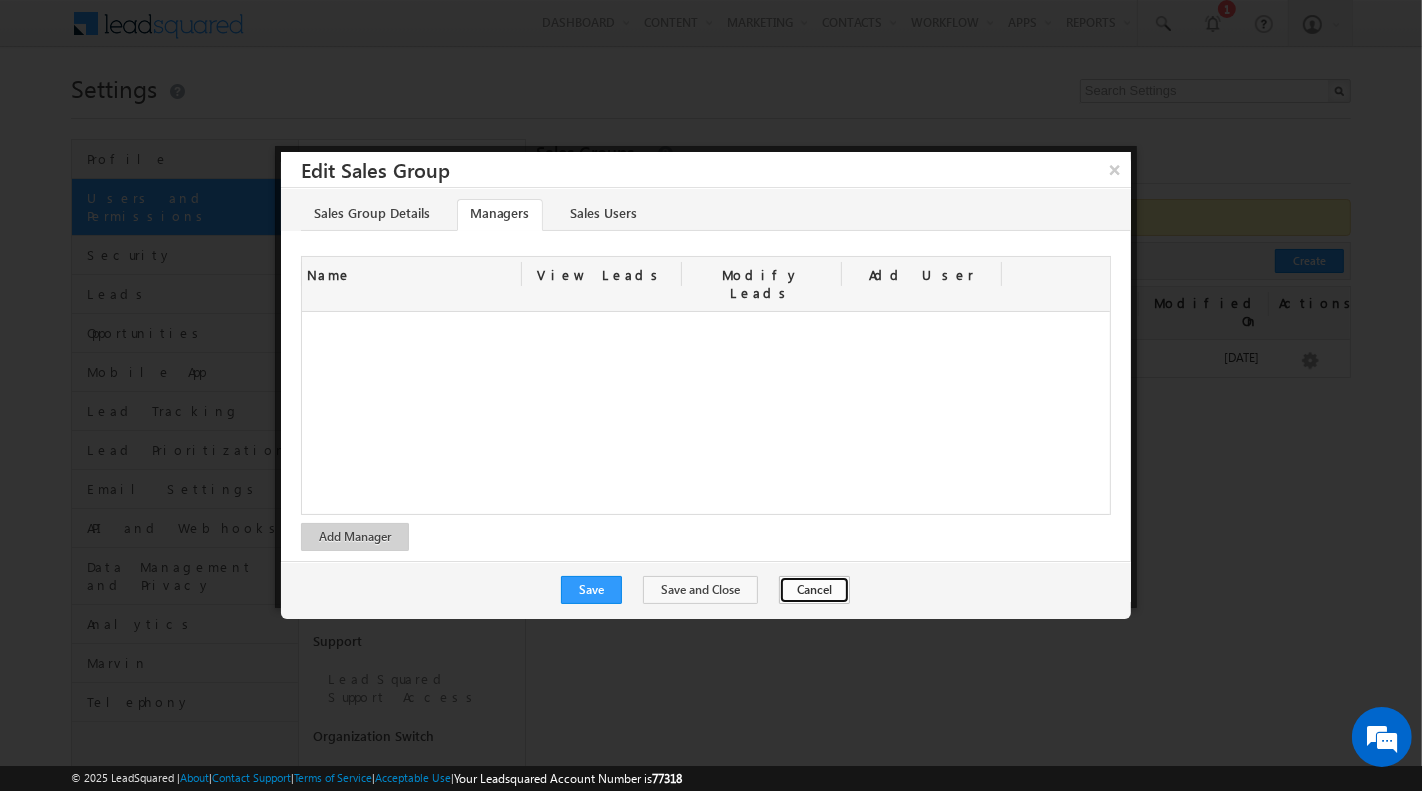 click on "Cancel" at bounding box center (814, 590) 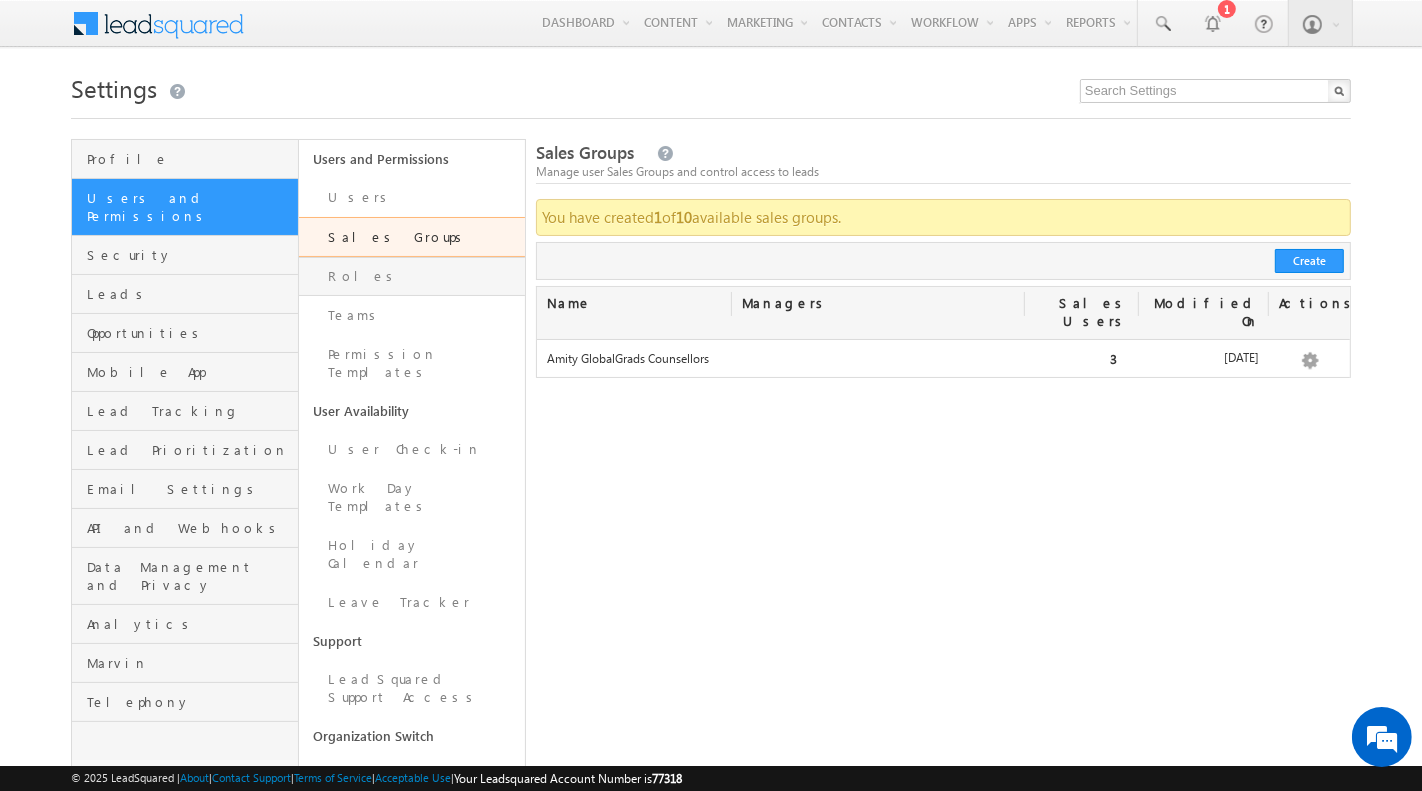 click on "Roles" at bounding box center (412, 276) 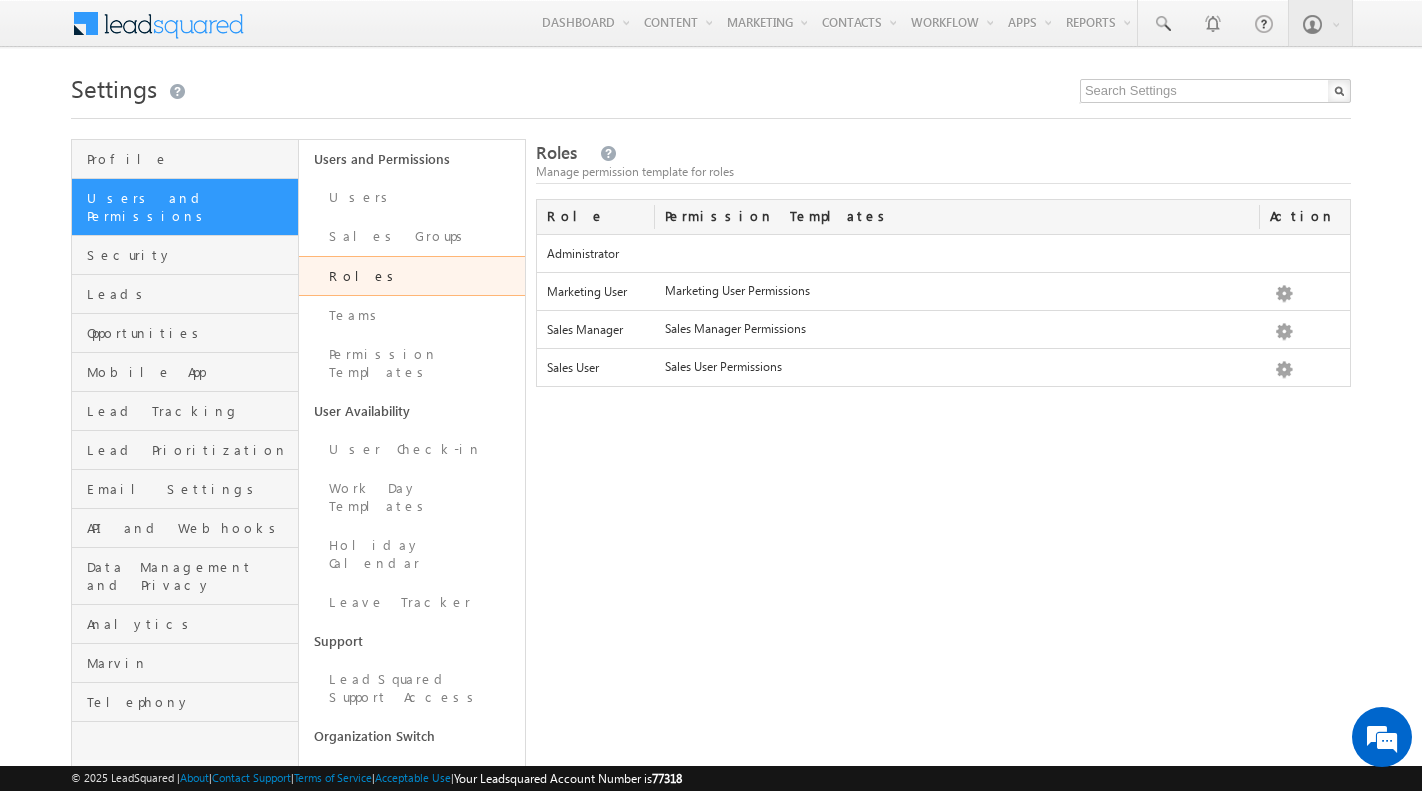 scroll, scrollTop: 0, scrollLeft: 0, axis: both 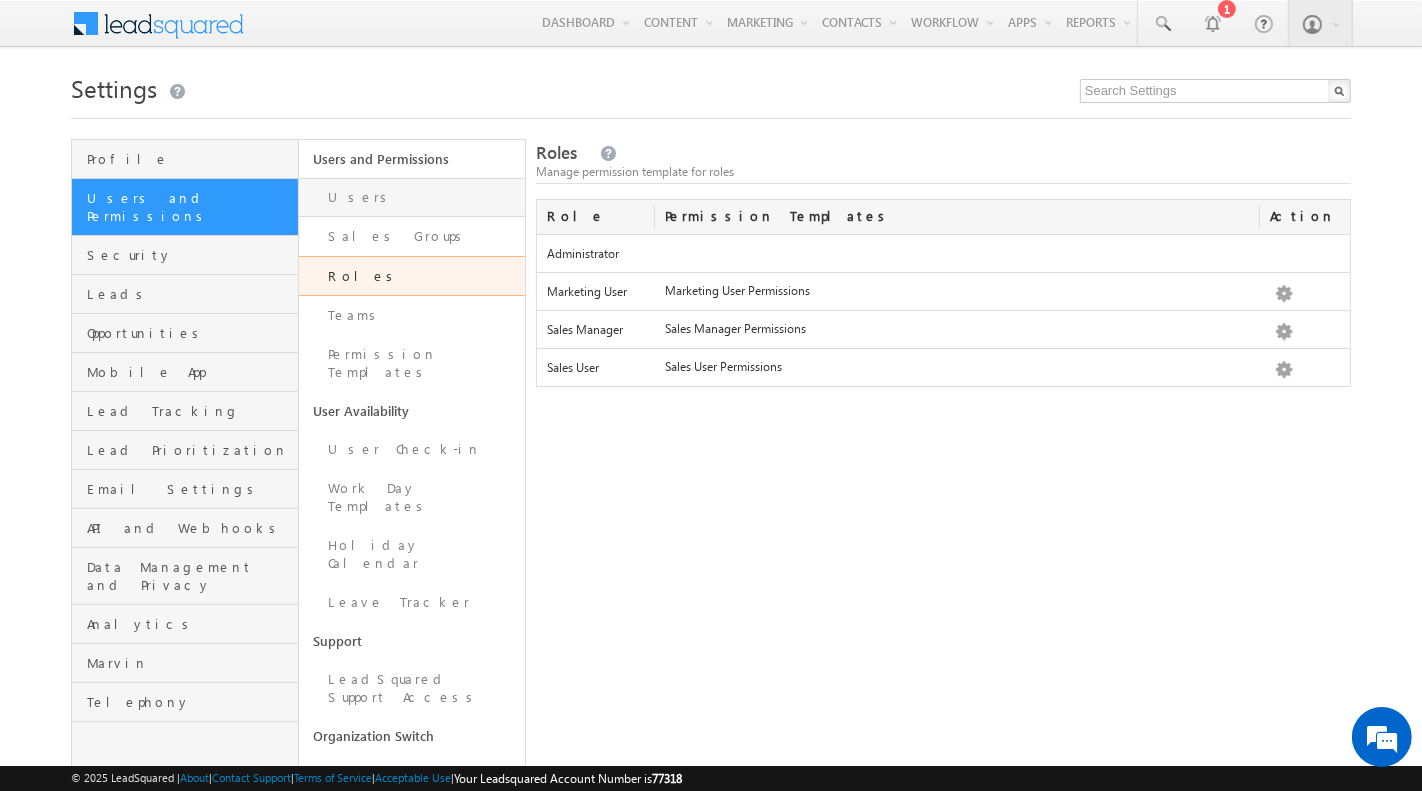 drag, startPoint x: 0, startPoint y: 0, endPoint x: 381, endPoint y: 207, distance: 433.6012 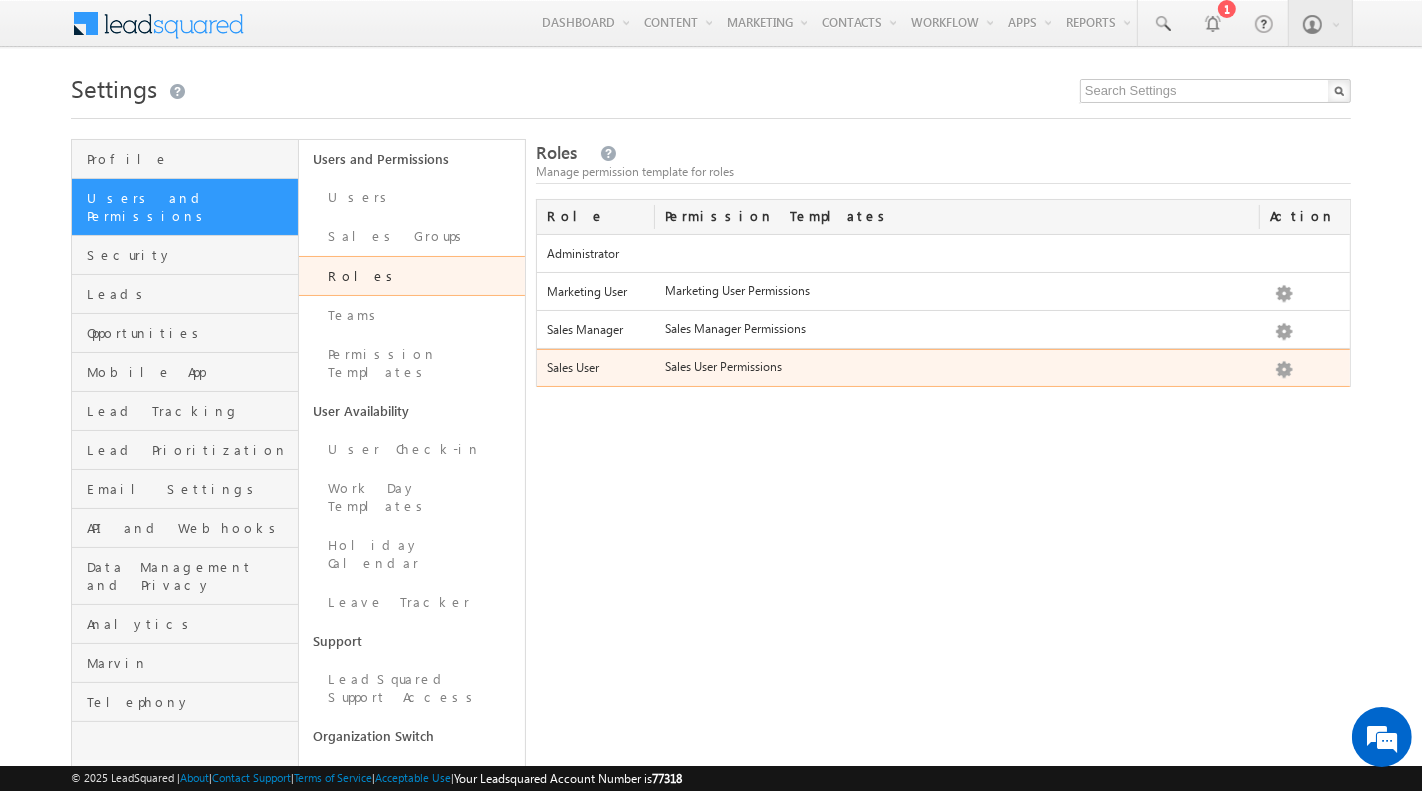 click on "Sales User Permissions" at bounding box center [957, 372] 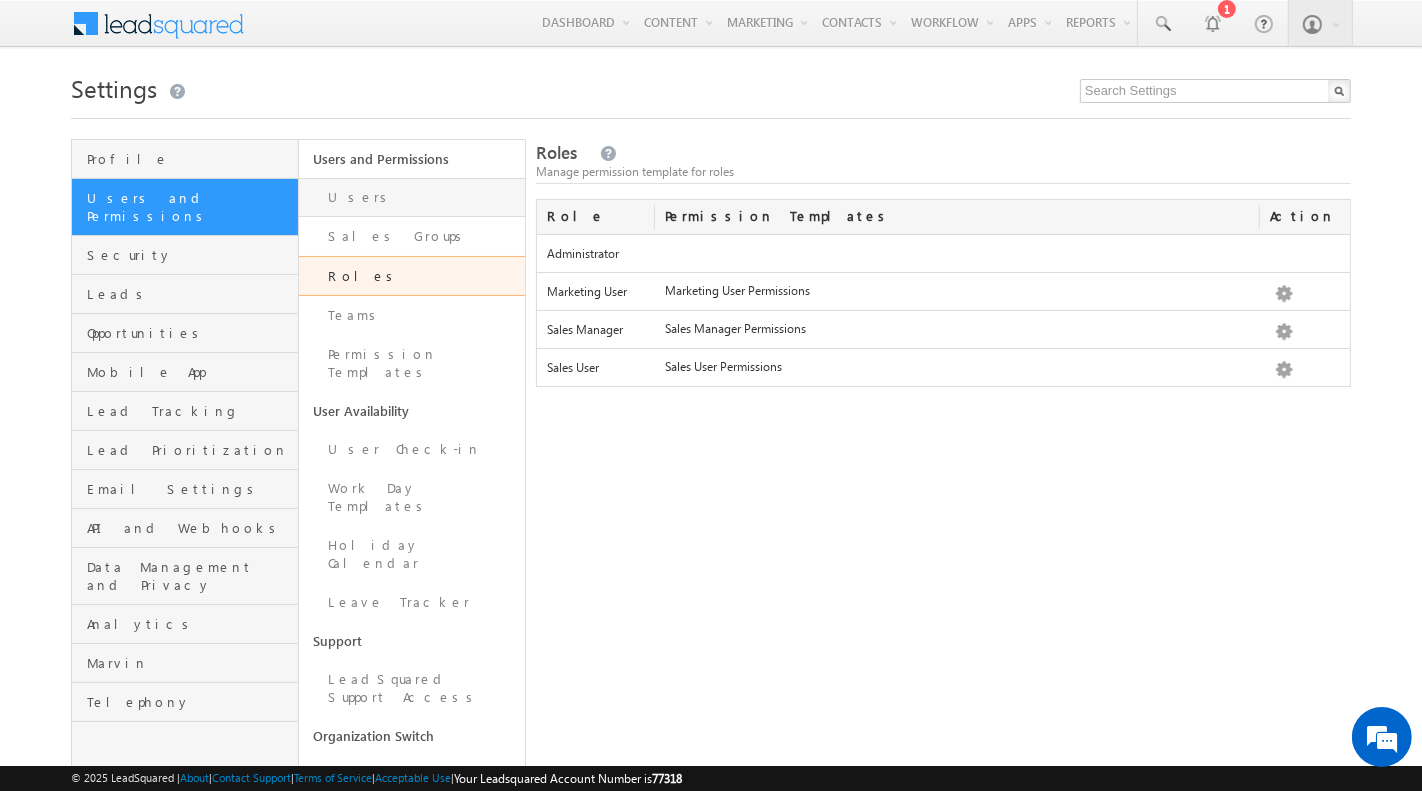 click on "Users" at bounding box center [412, 197] 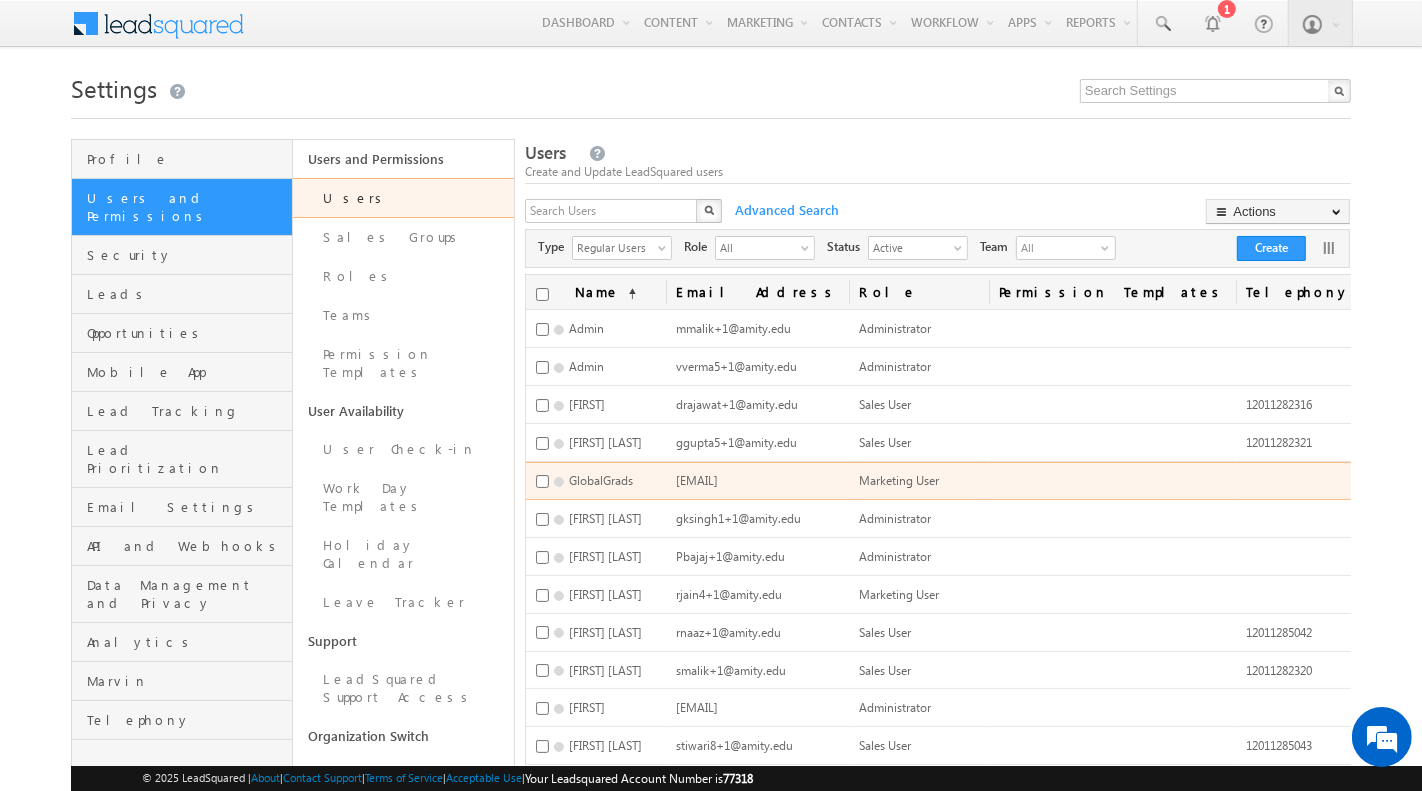 scroll, scrollTop: 101, scrollLeft: 0, axis: vertical 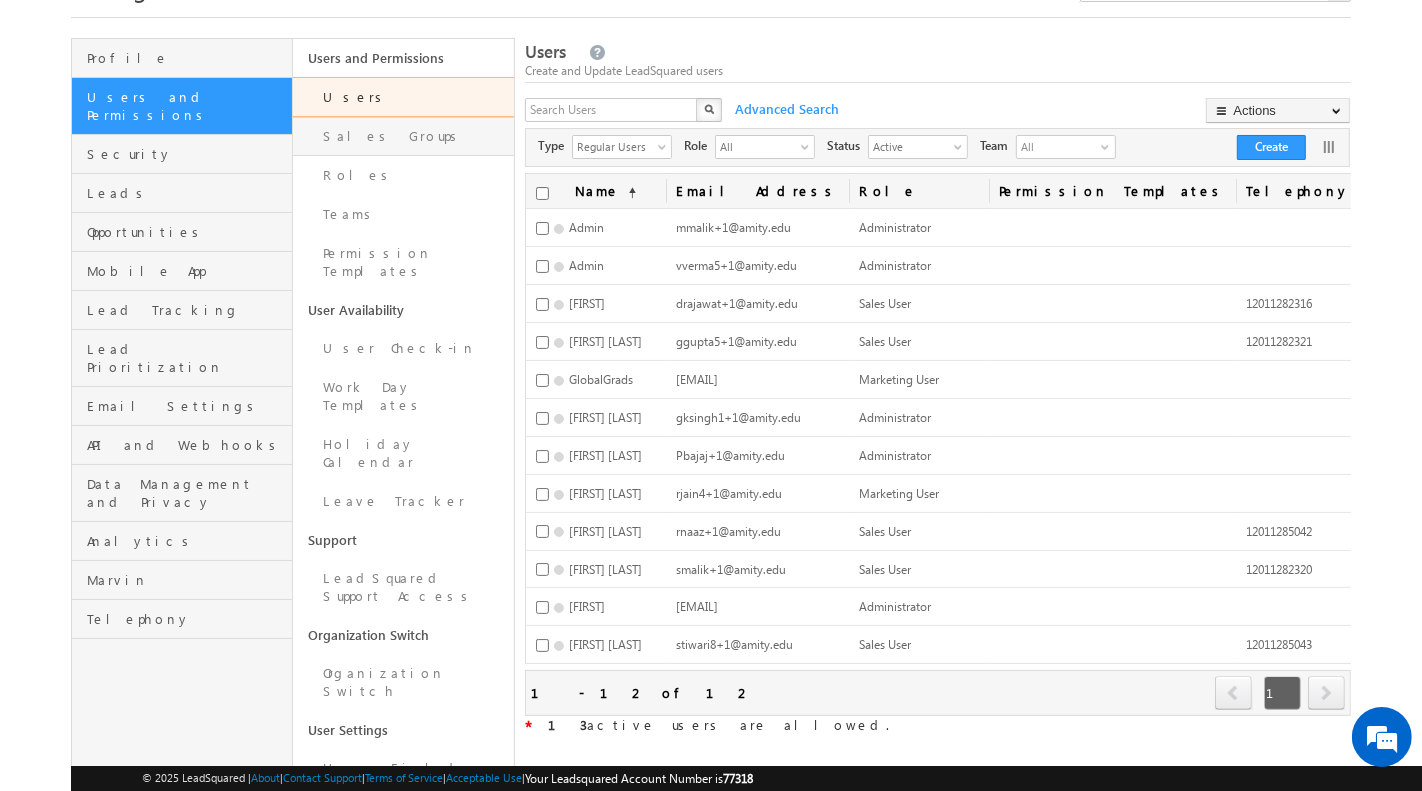 click on "Sales Groups" at bounding box center [403, 136] 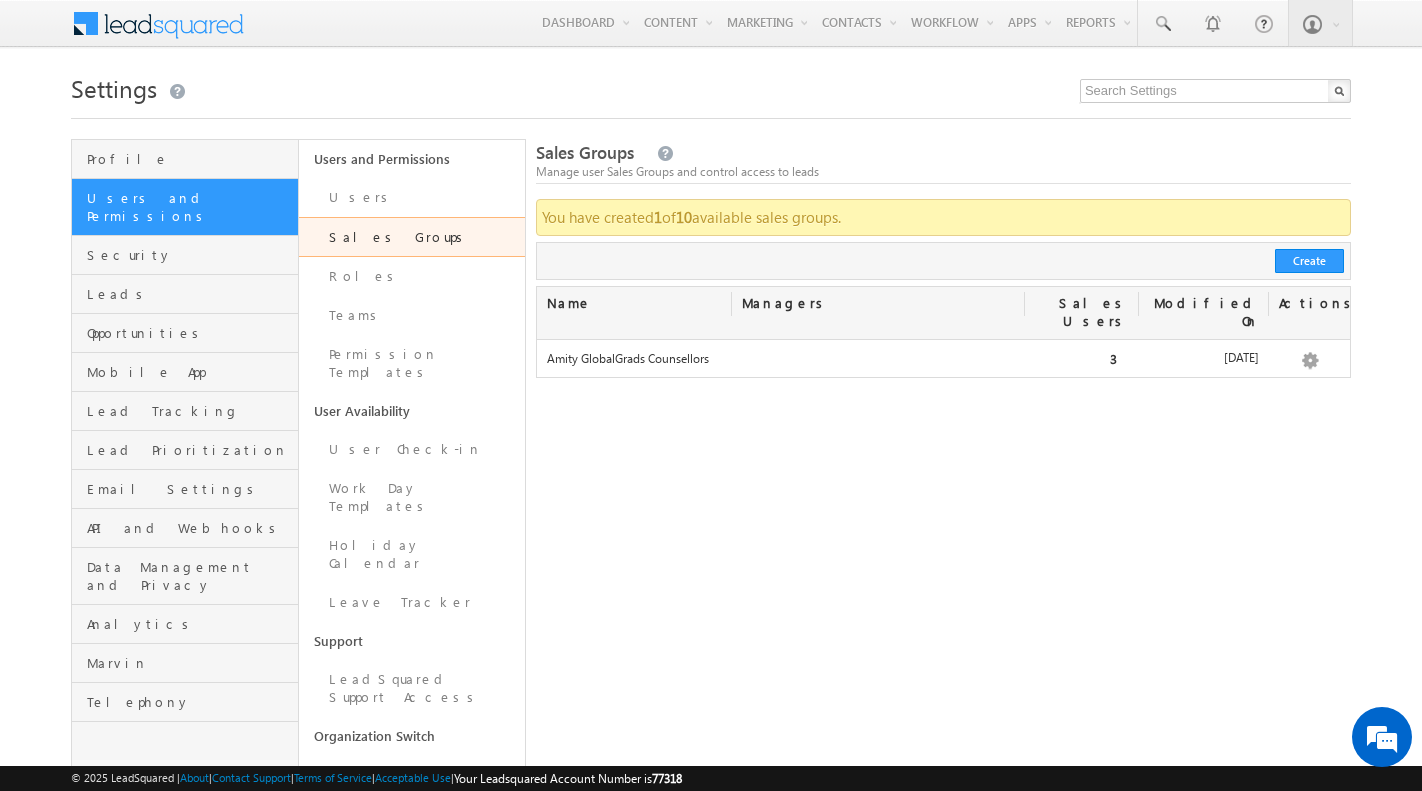 scroll, scrollTop: 0, scrollLeft: 0, axis: both 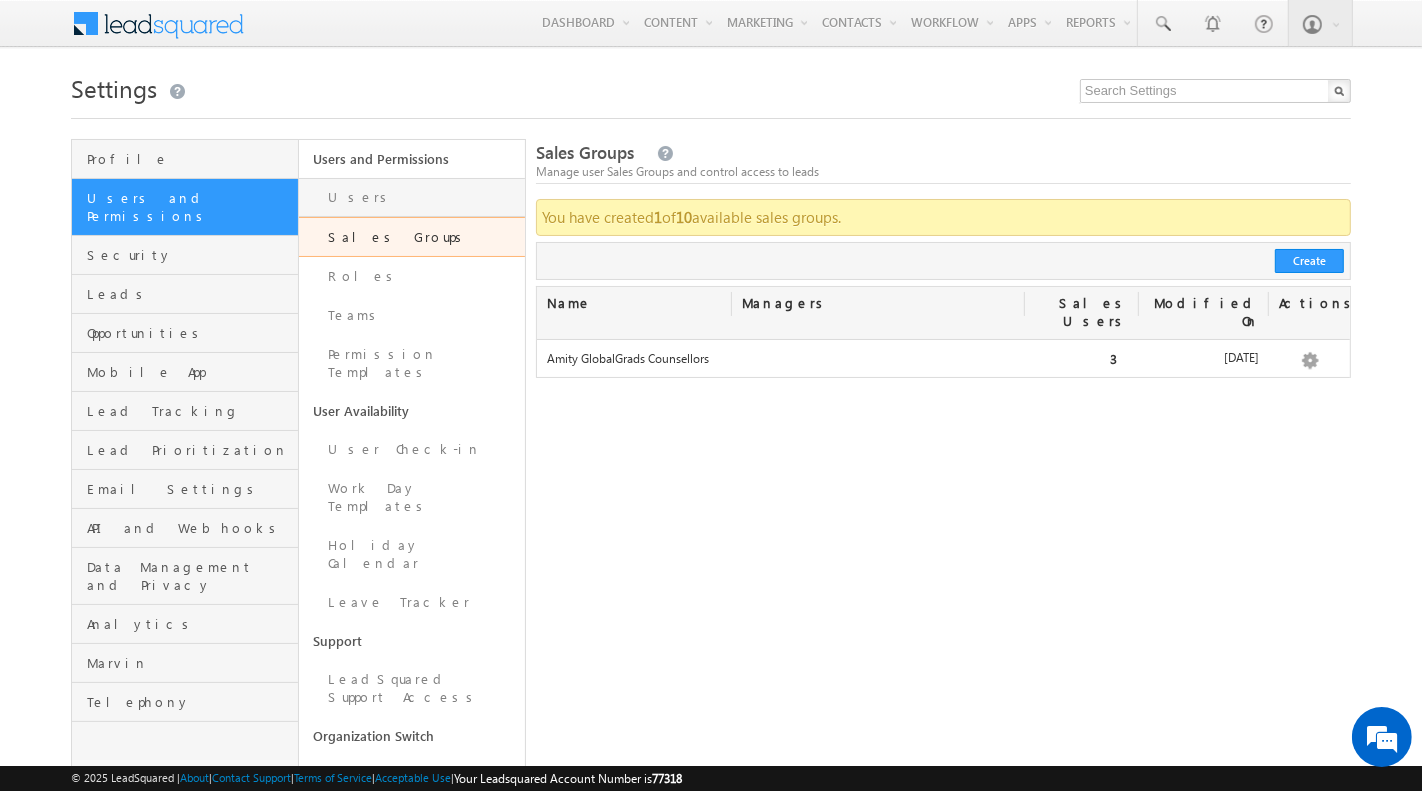 click on "Users" at bounding box center (412, 197) 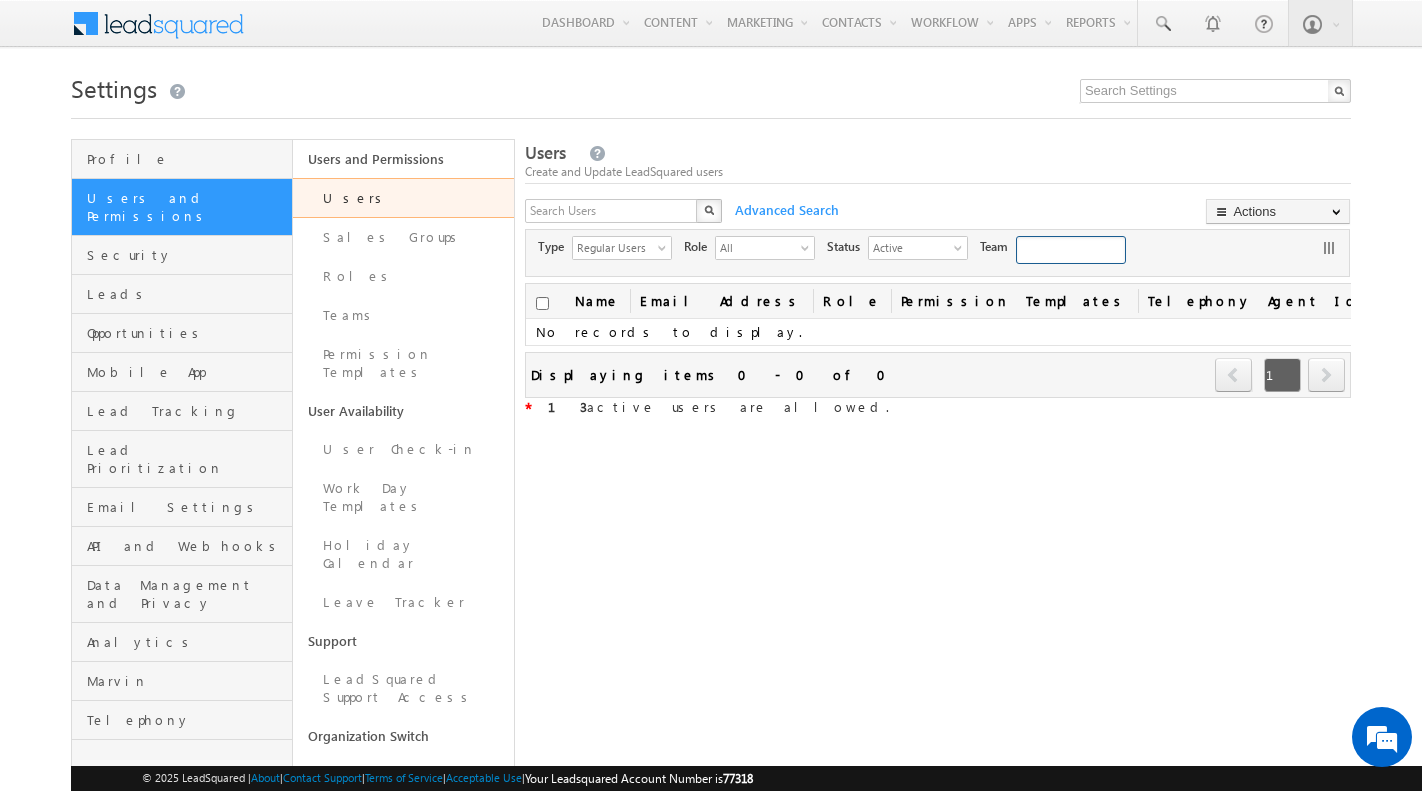 scroll, scrollTop: 0, scrollLeft: 0, axis: both 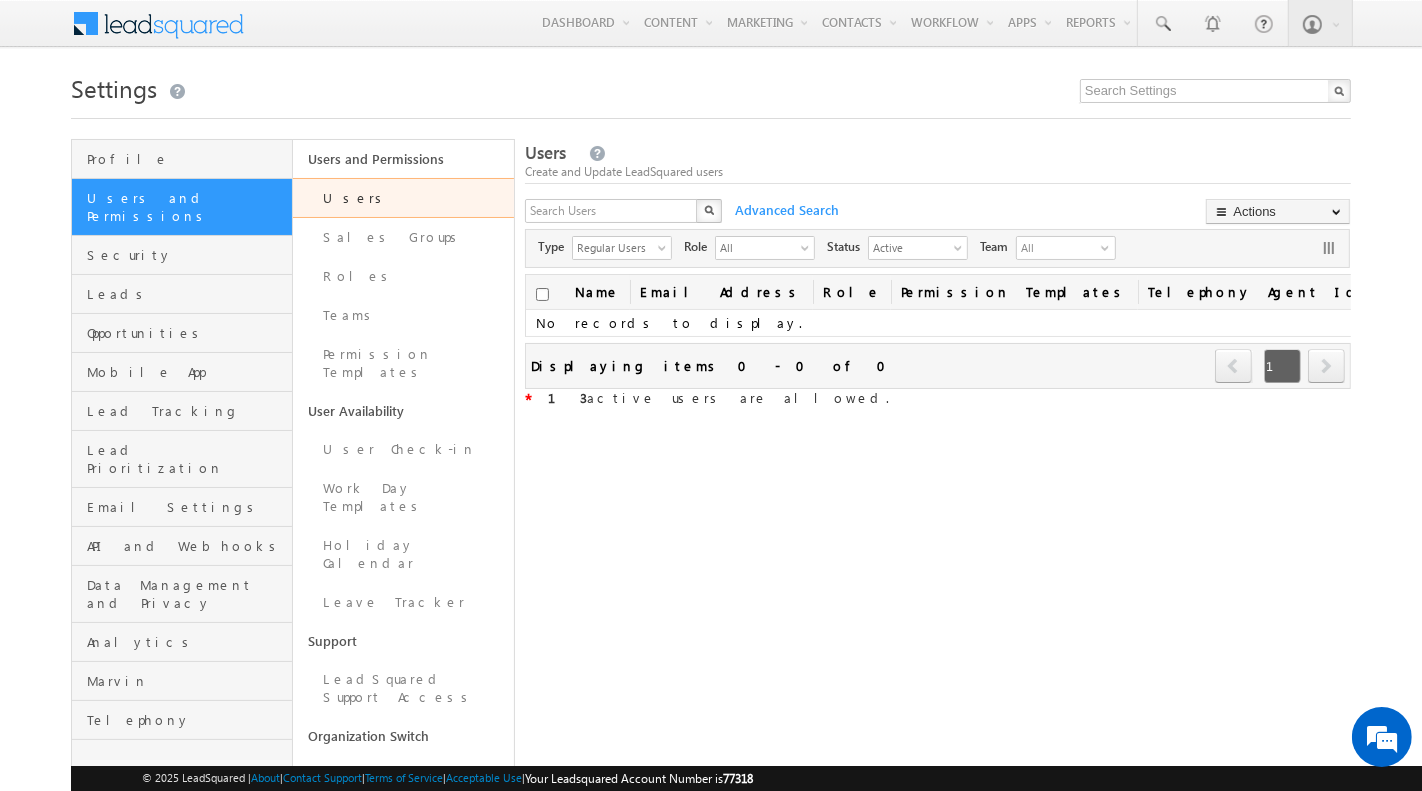 click on "Users and Permissions" at bounding box center [403, 159] 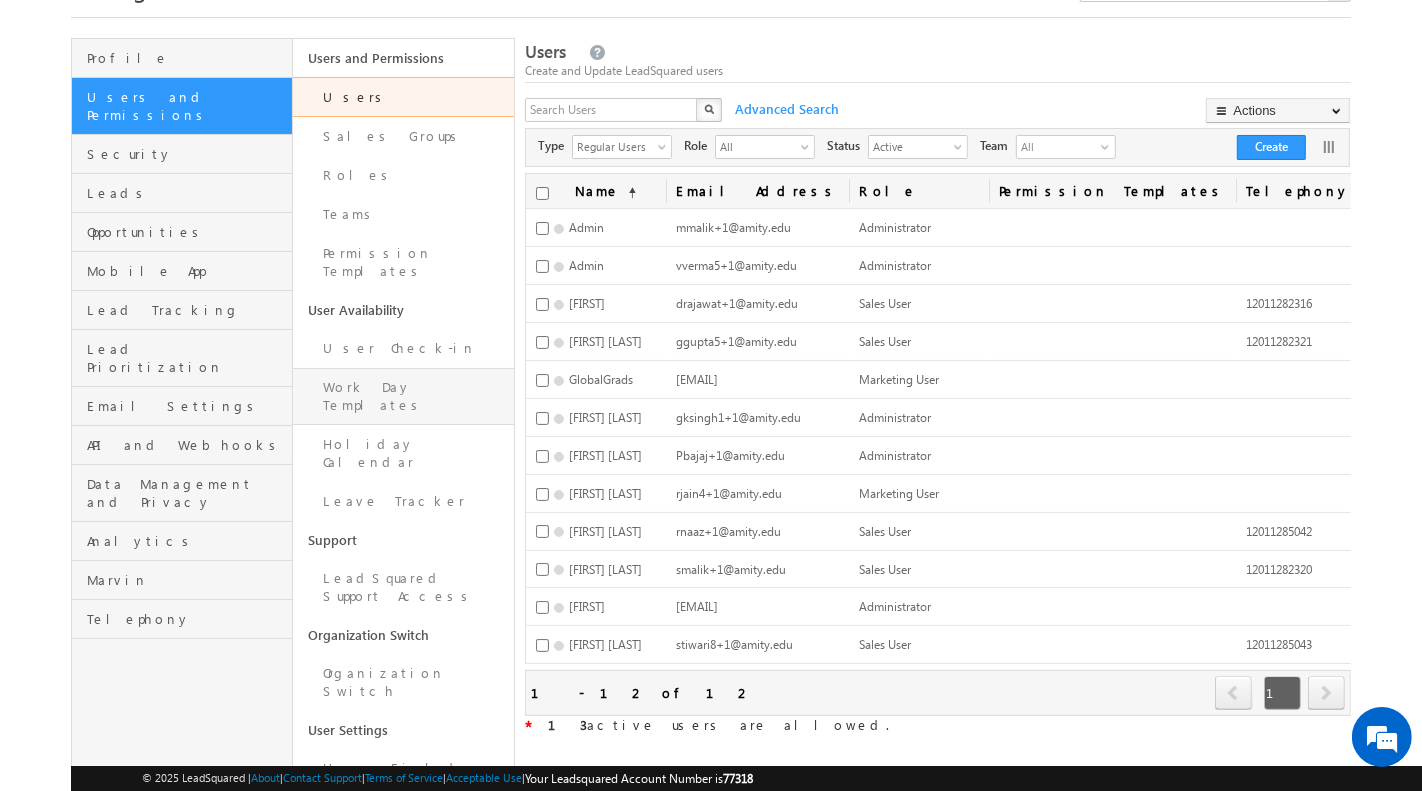 scroll, scrollTop: 0, scrollLeft: 0, axis: both 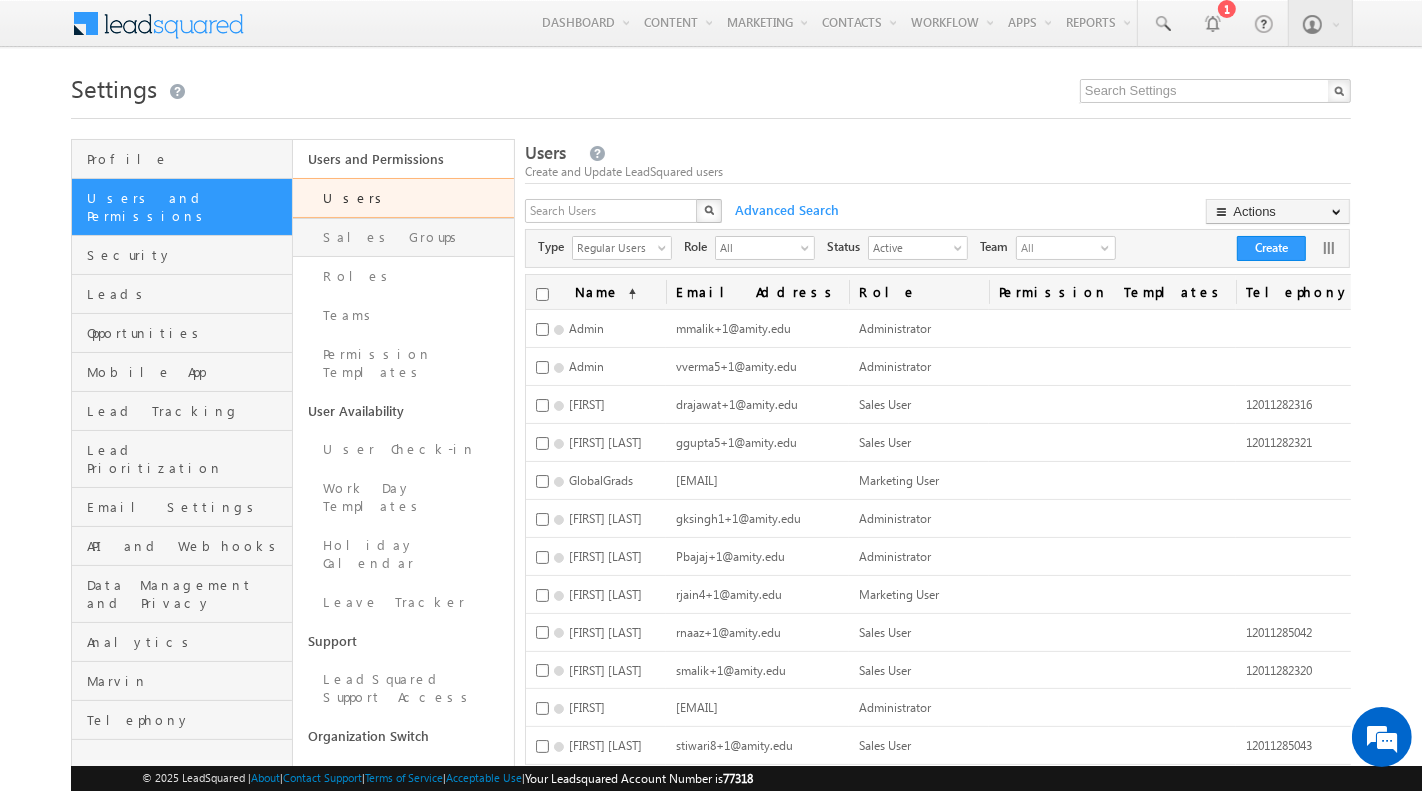 click on "Sales Groups" at bounding box center (403, 237) 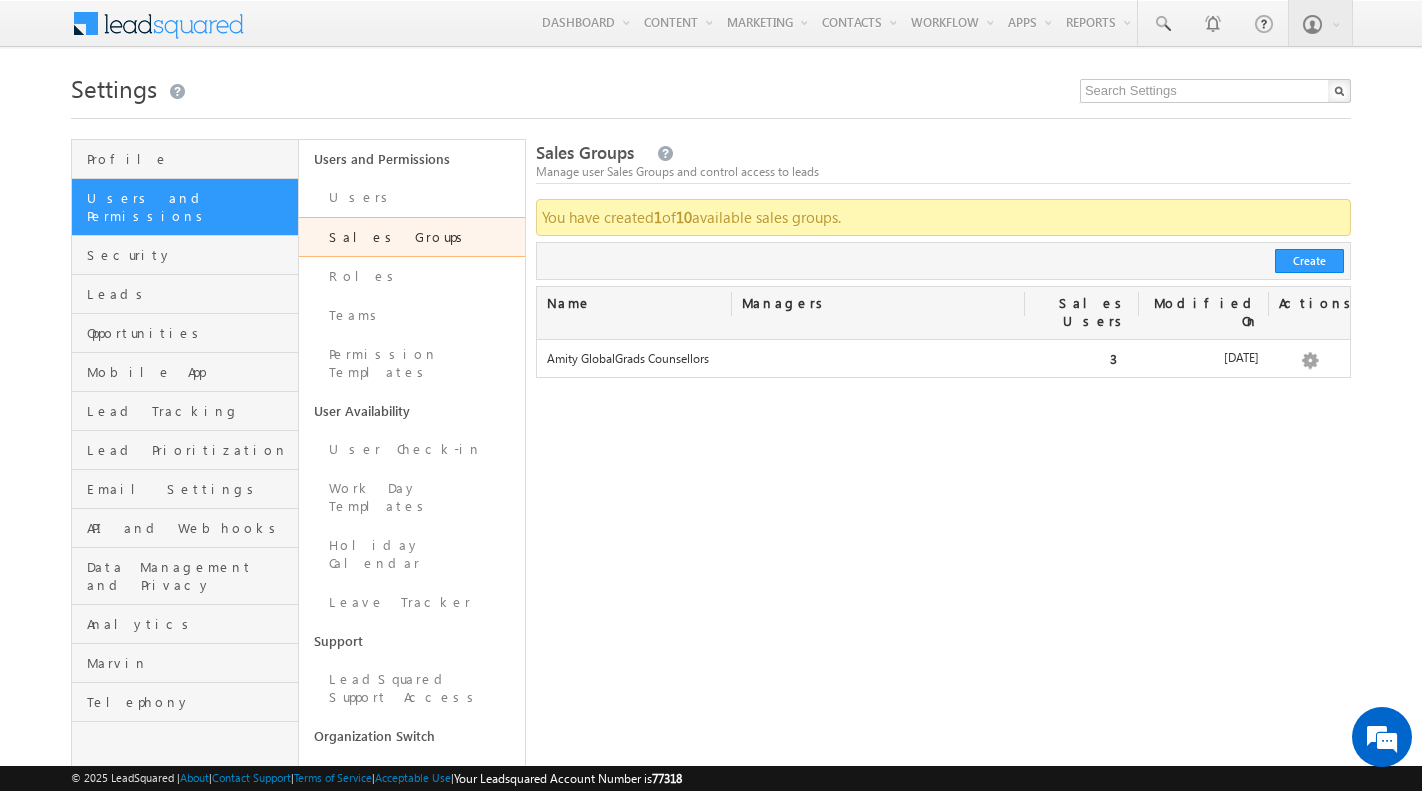 scroll, scrollTop: 0, scrollLeft: 0, axis: both 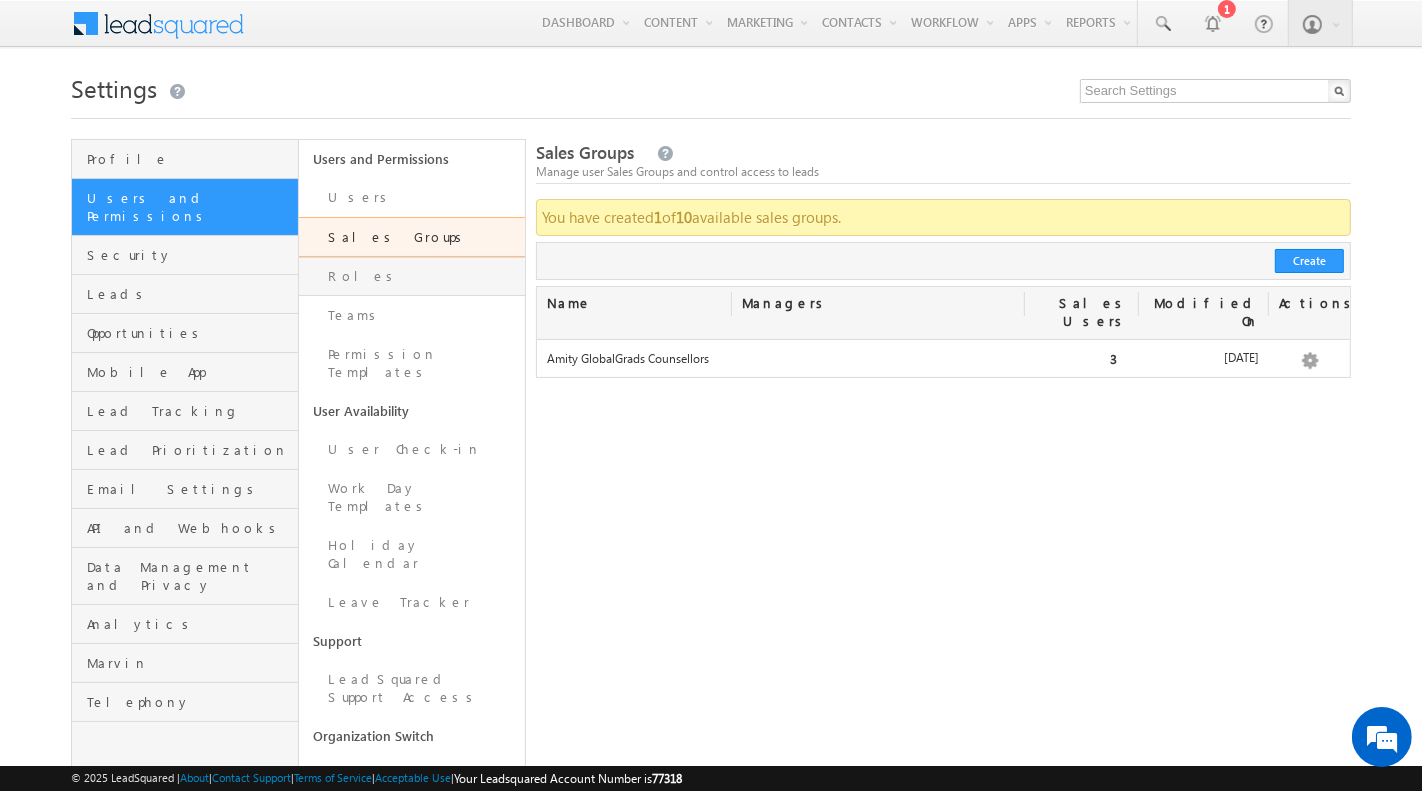 click on "Roles" at bounding box center (412, 276) 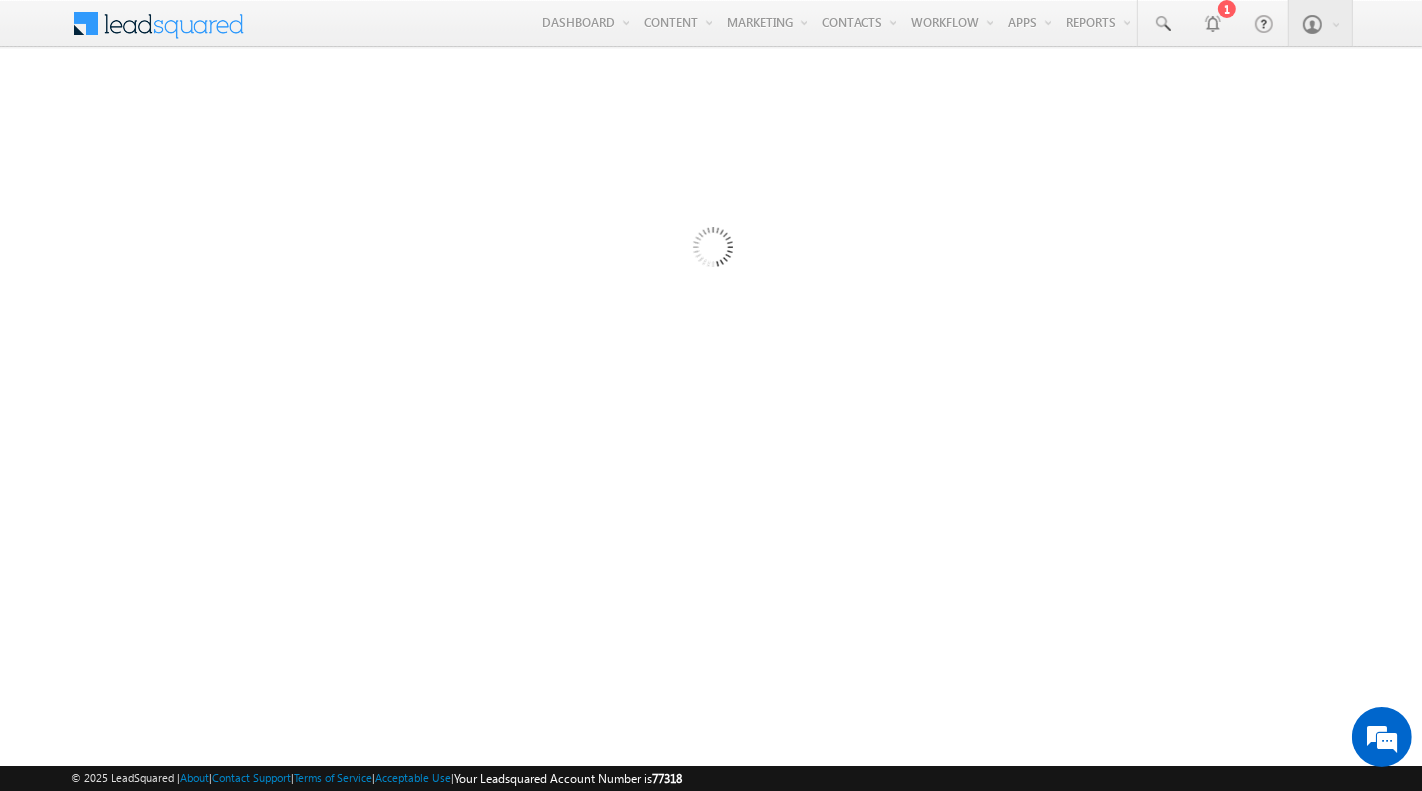 scroll, scrollTop: 0, scrollLeft: 0, axis: both 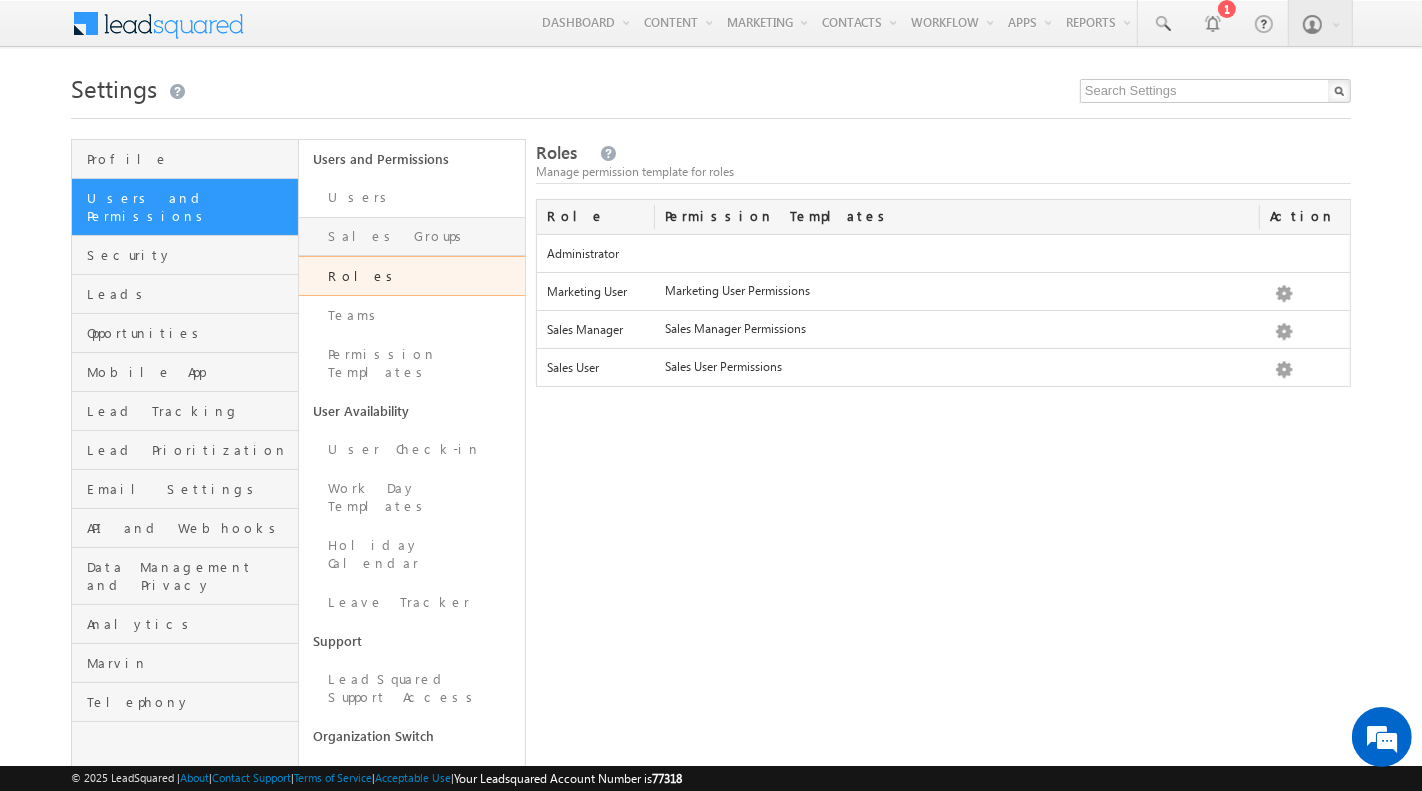click on "Sales Groups" at bounding box center (412, 236) 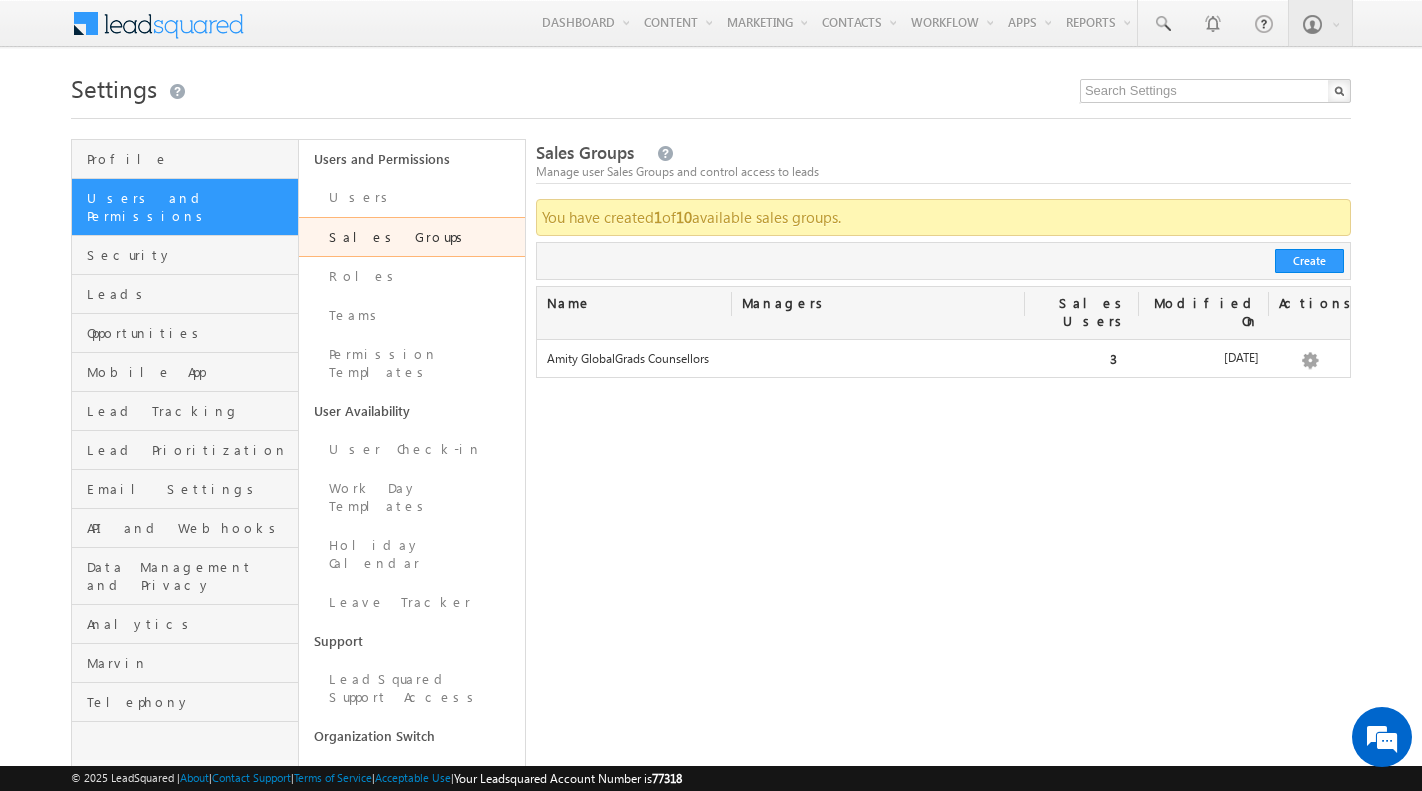 scroll, scrollTop: 0, scrollLeft: 0, axis: both 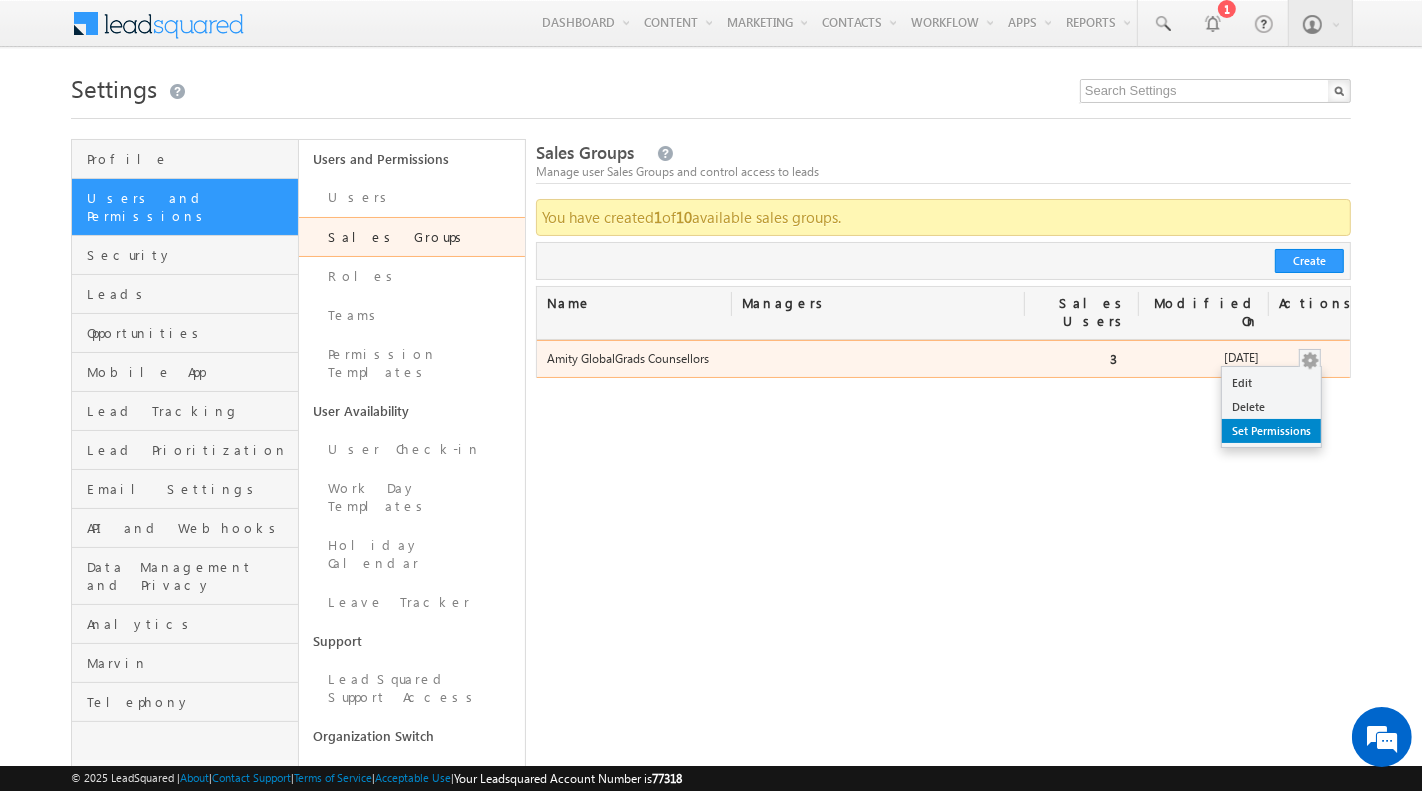click on "Set Permissions" at bounding box center [1271, 431] 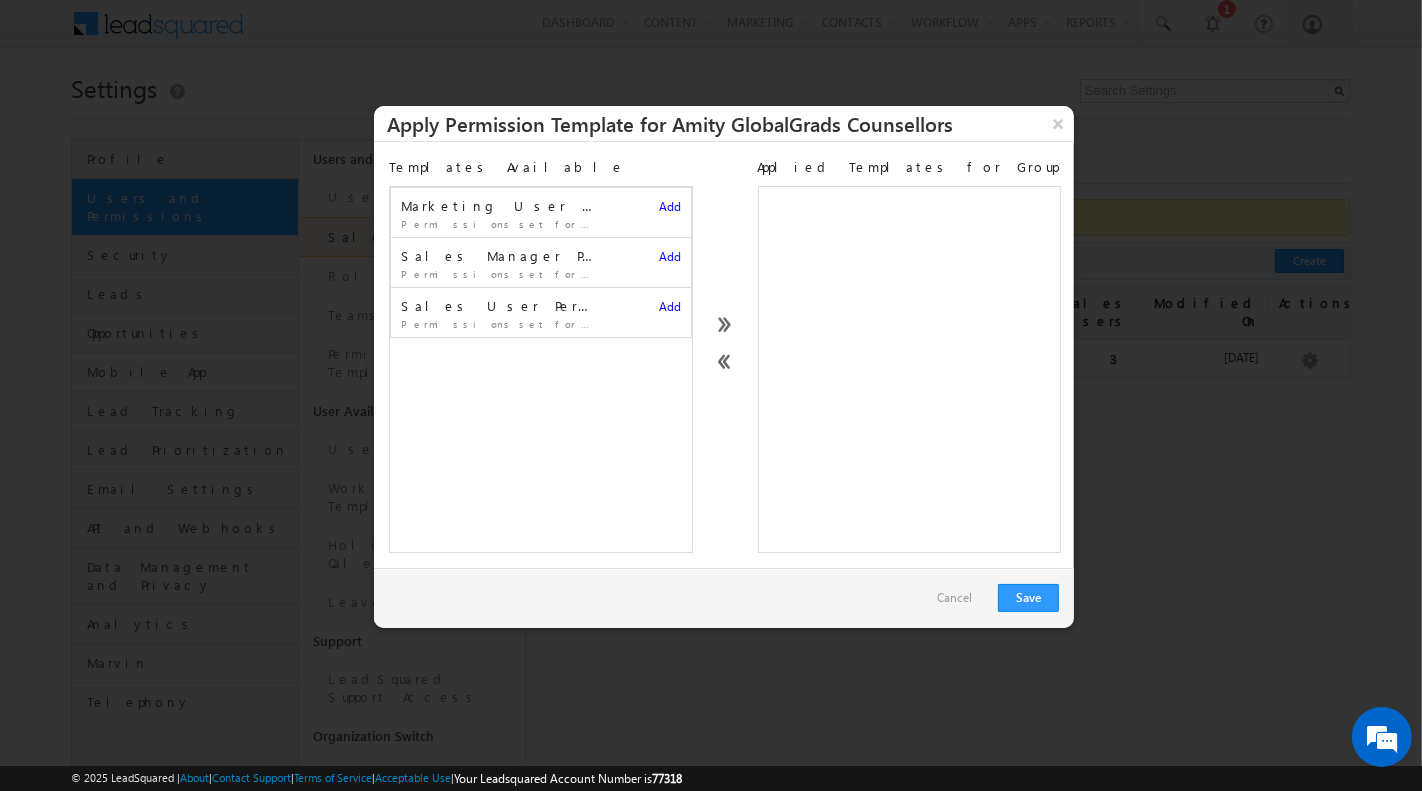 click on "Cancel" at bounding box center (954, 598) 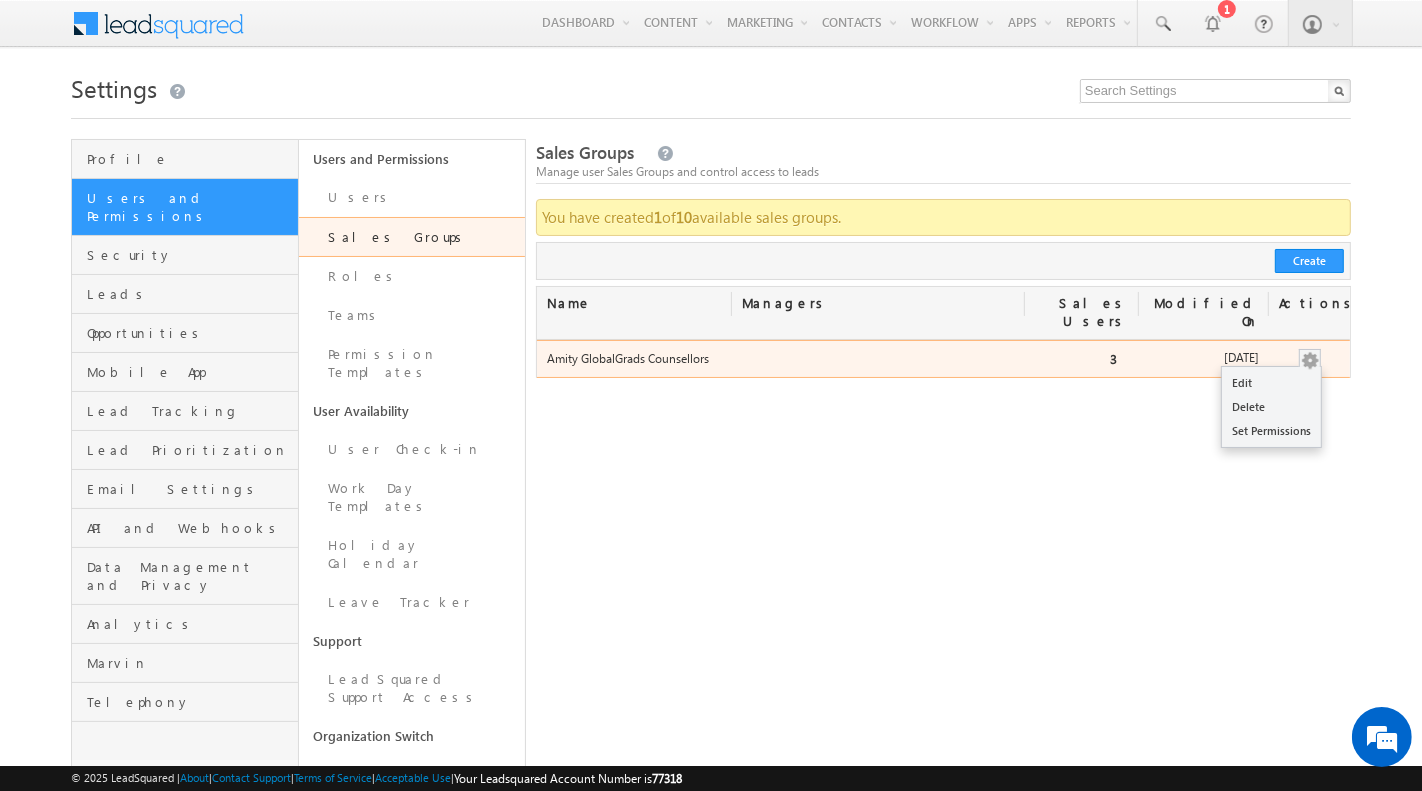 scroll, scrollTop: 0, scrollLeft: 0, axis: both 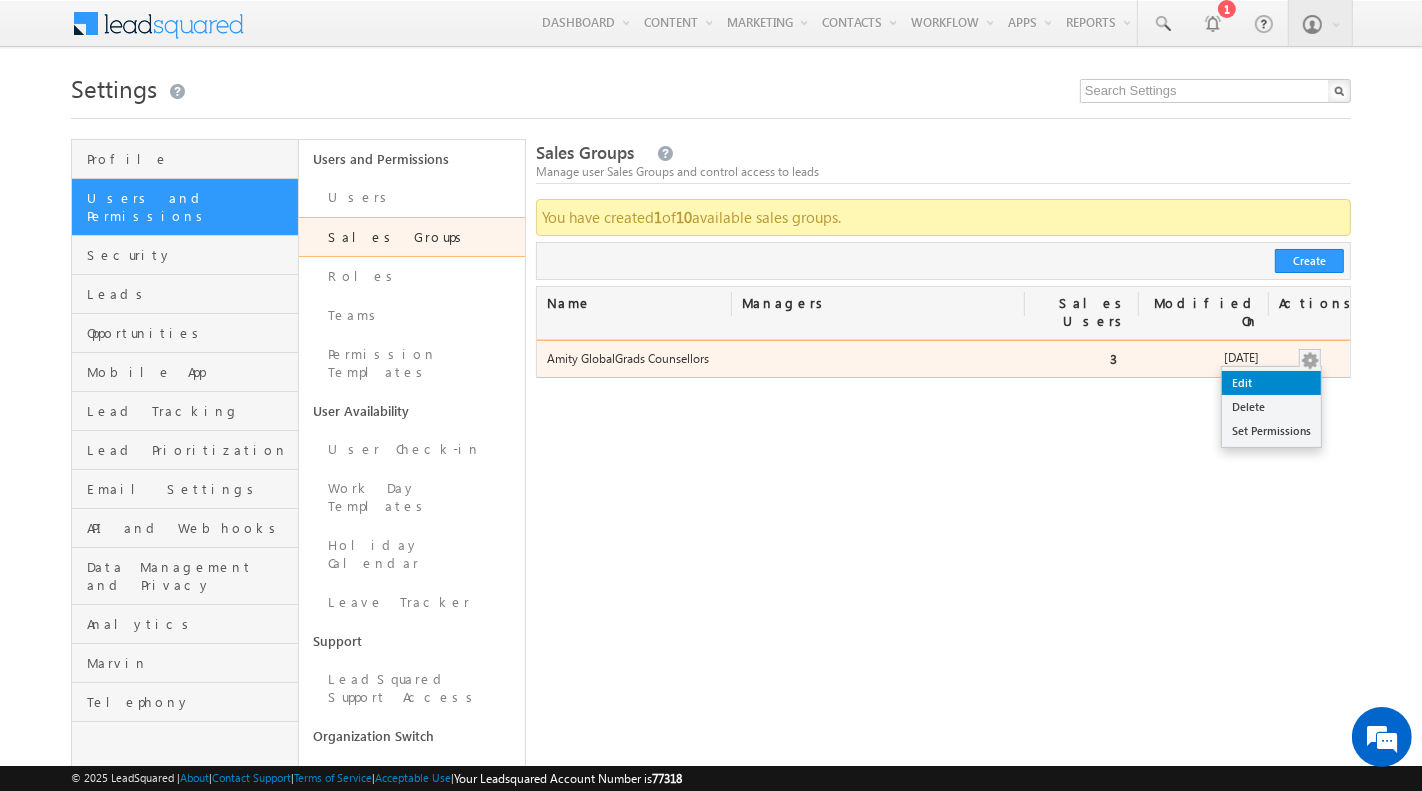click on "Edit" at bounding box center [1271, 383] 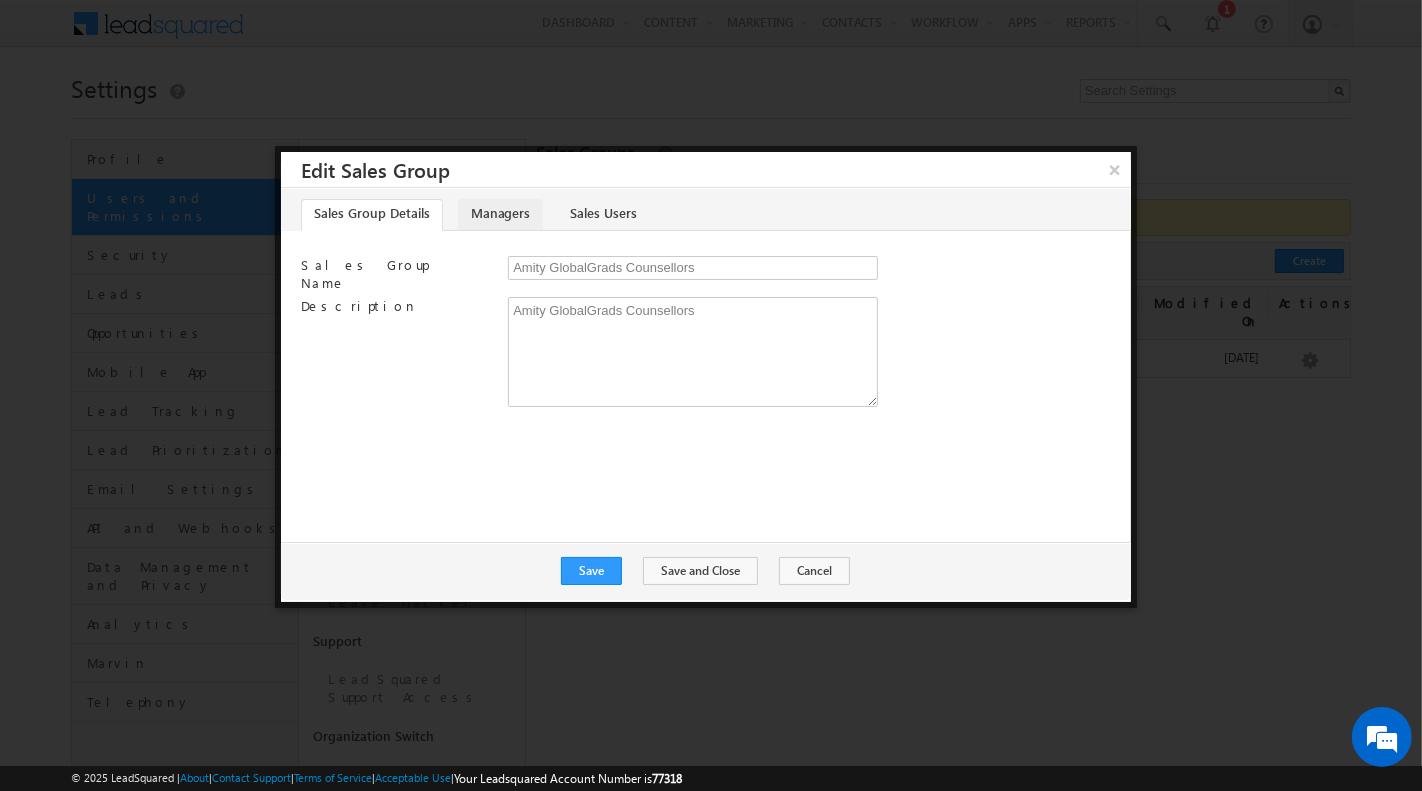 click on "Managers" at bounding box center (500, 215) 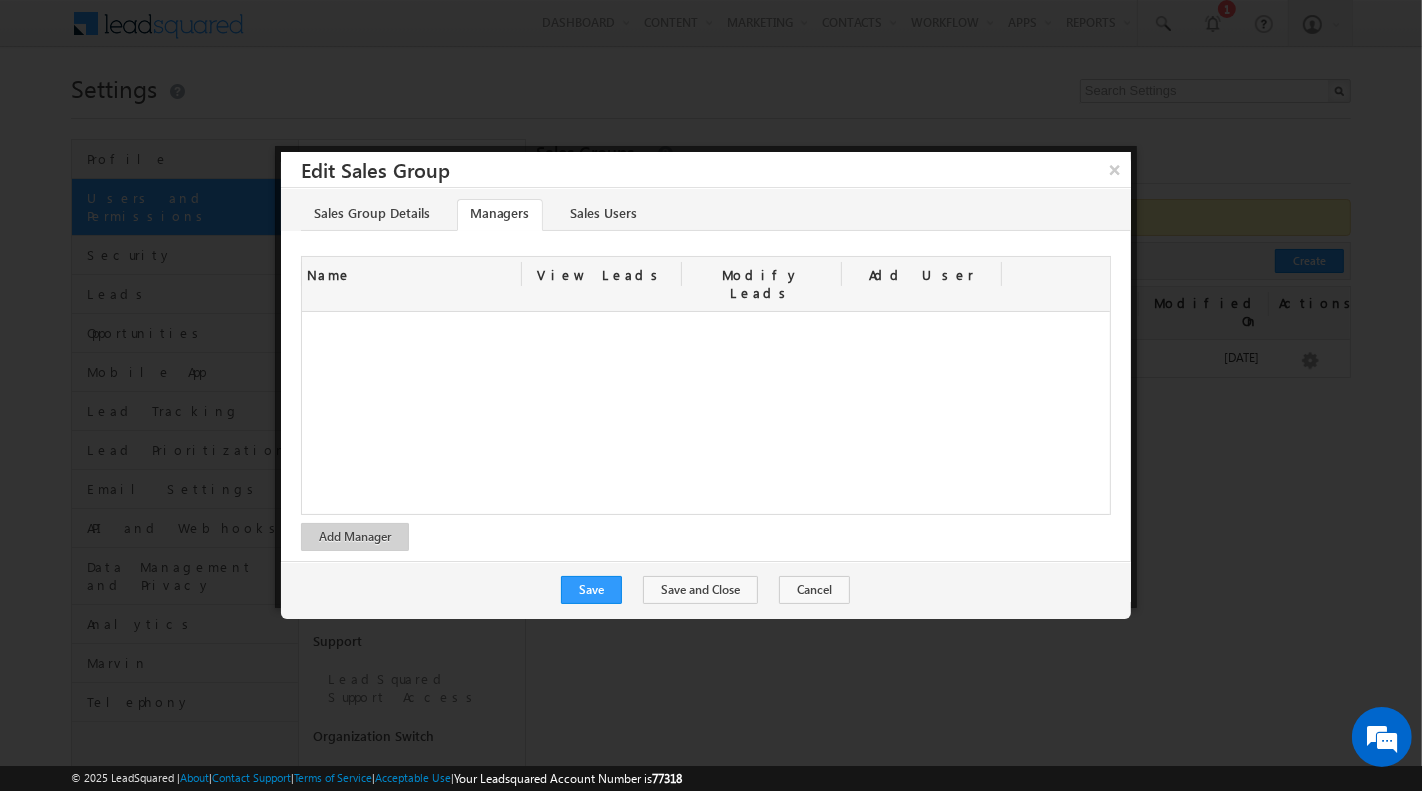 click on "Sales Users" at bounding box center (611, 215) 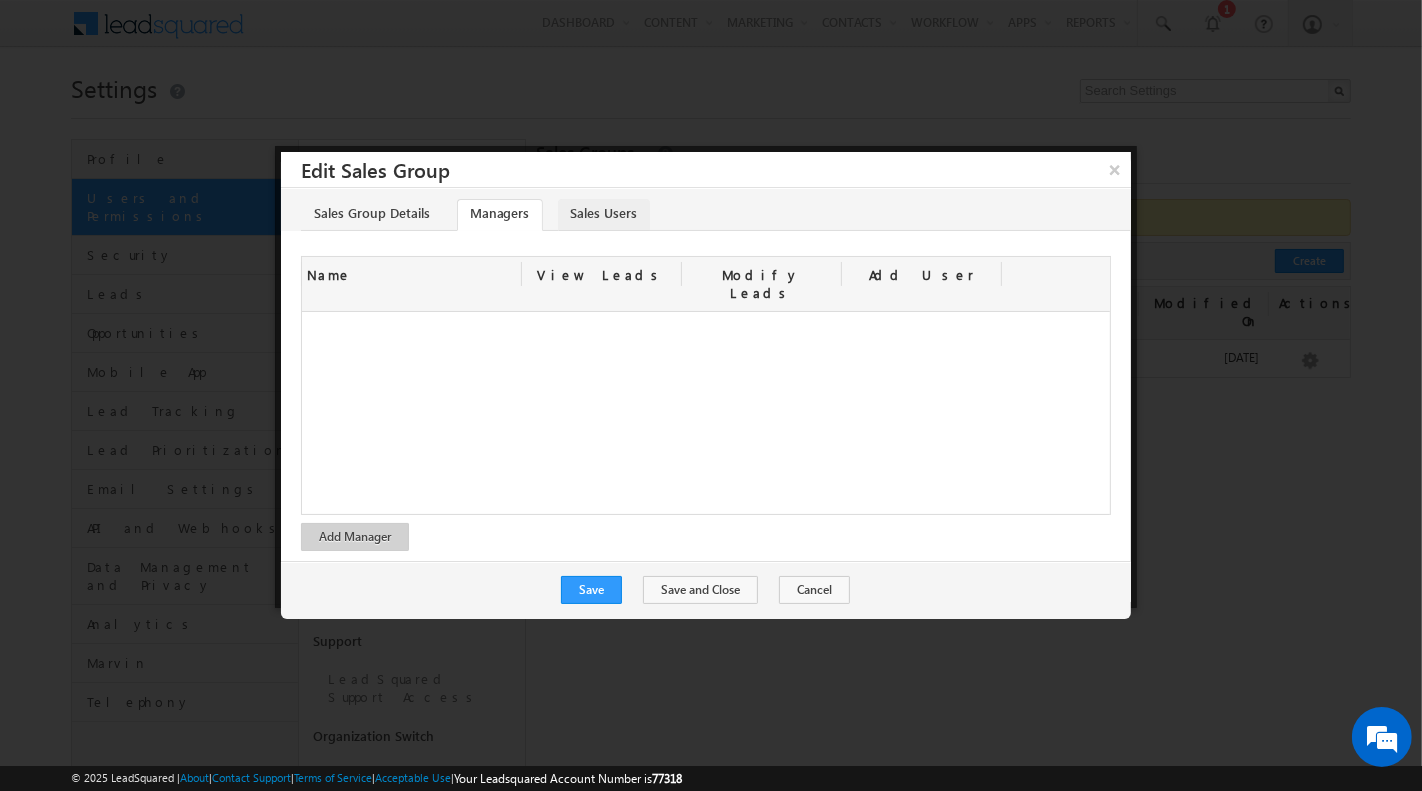 click on "Sales Users" at bounding box center [604, 215] 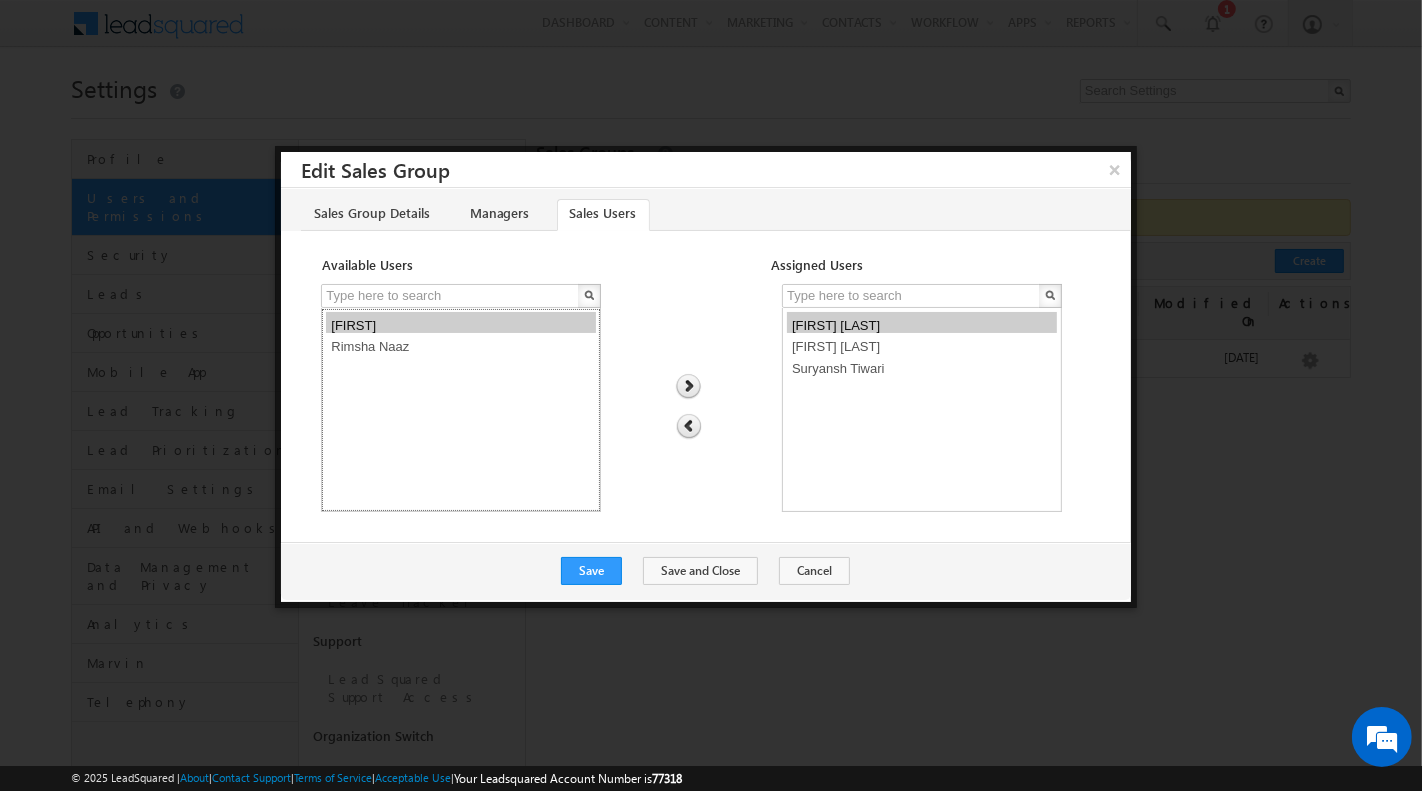 select on "8d44762d-450a-11f0-91df-068012126923" 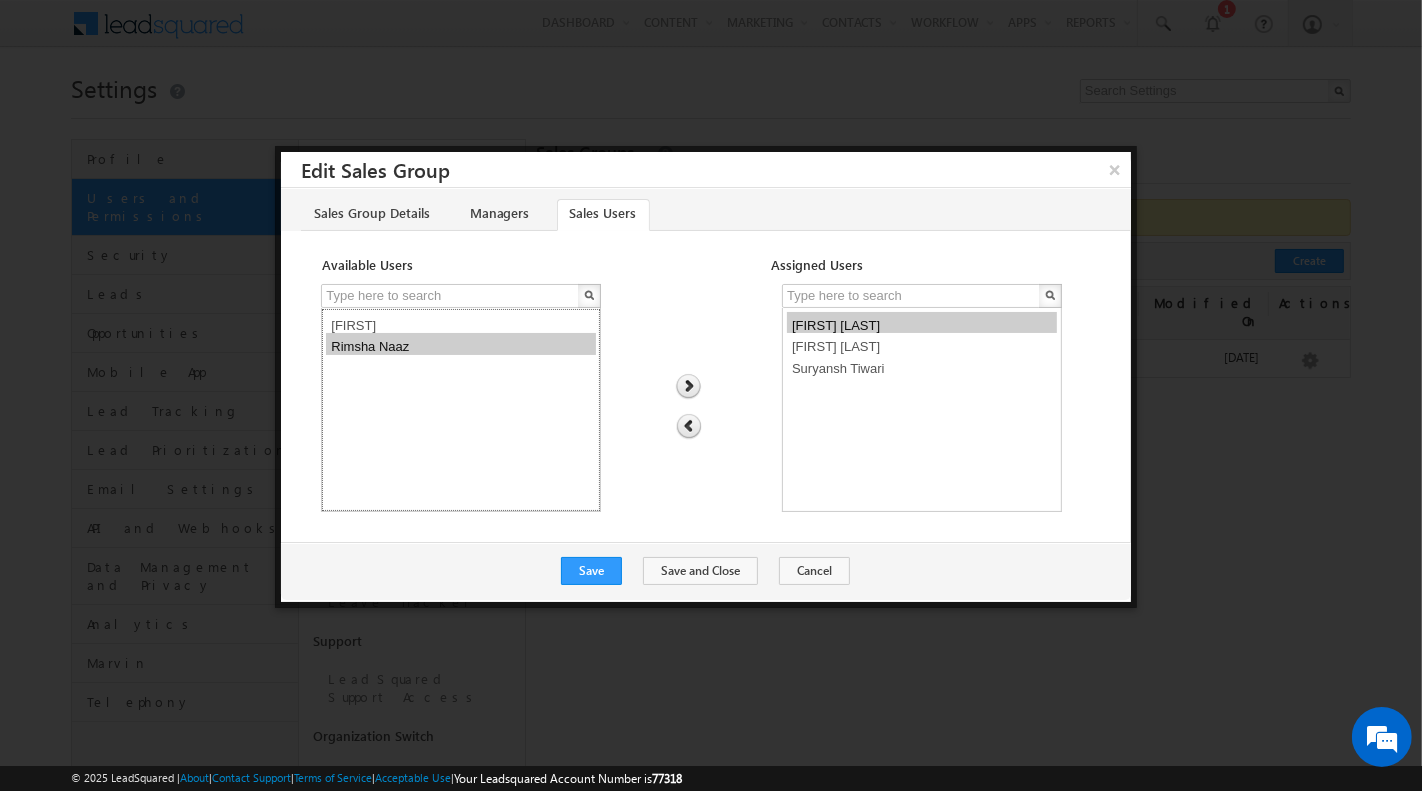 click on "Rimsha Naaz" at bounding box center [461, 344] 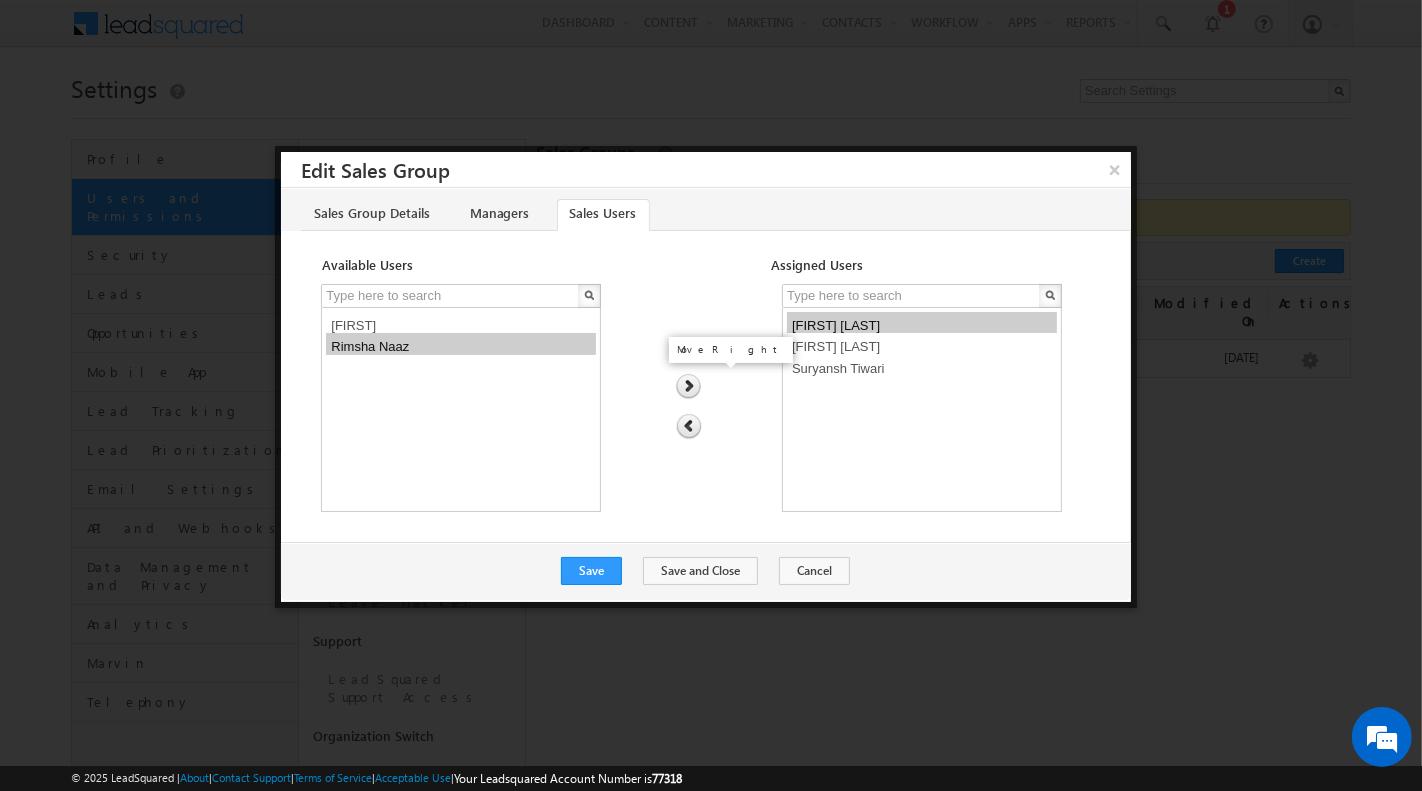 click at bounding box center (688, 387) 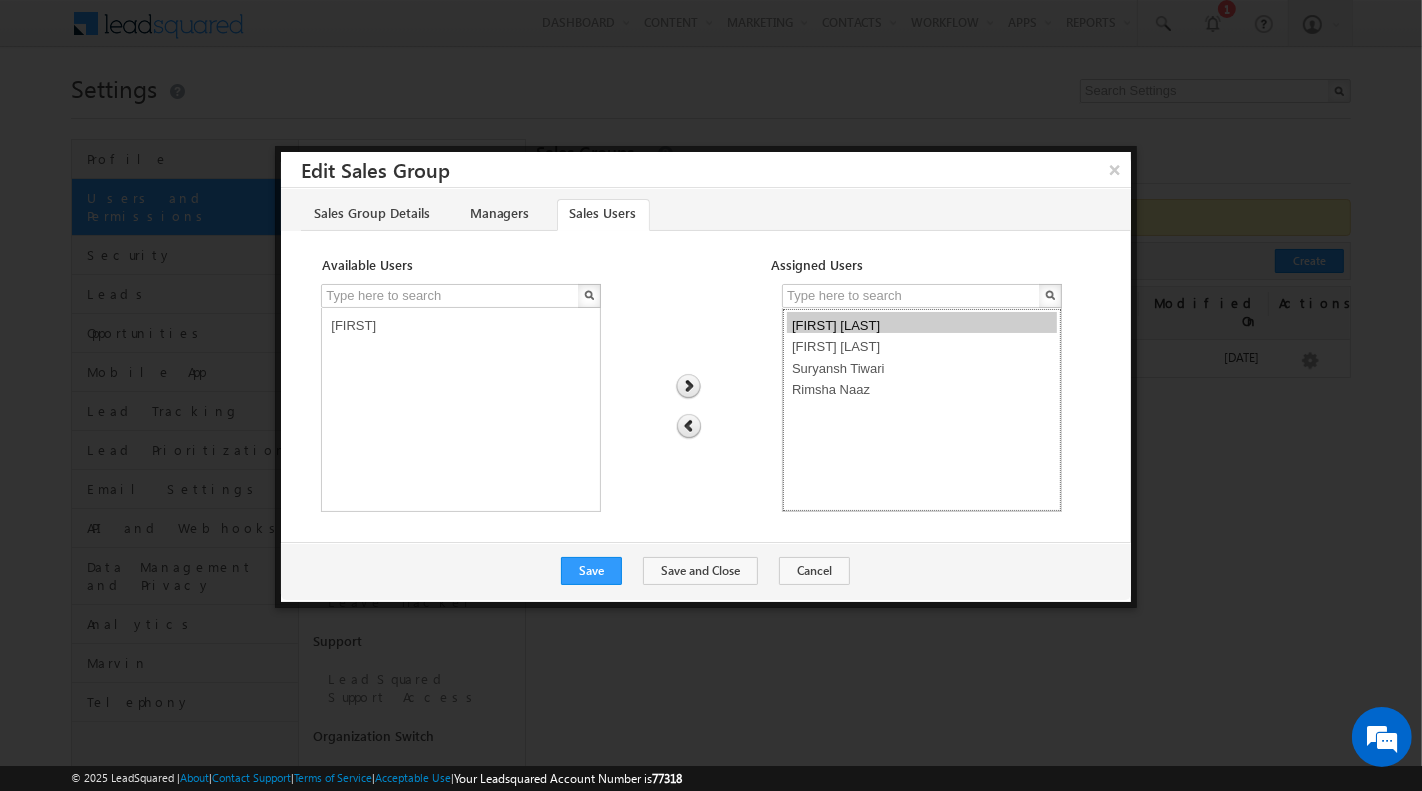 select on "8269cdcf-4771-11f0-91df-068012126923" 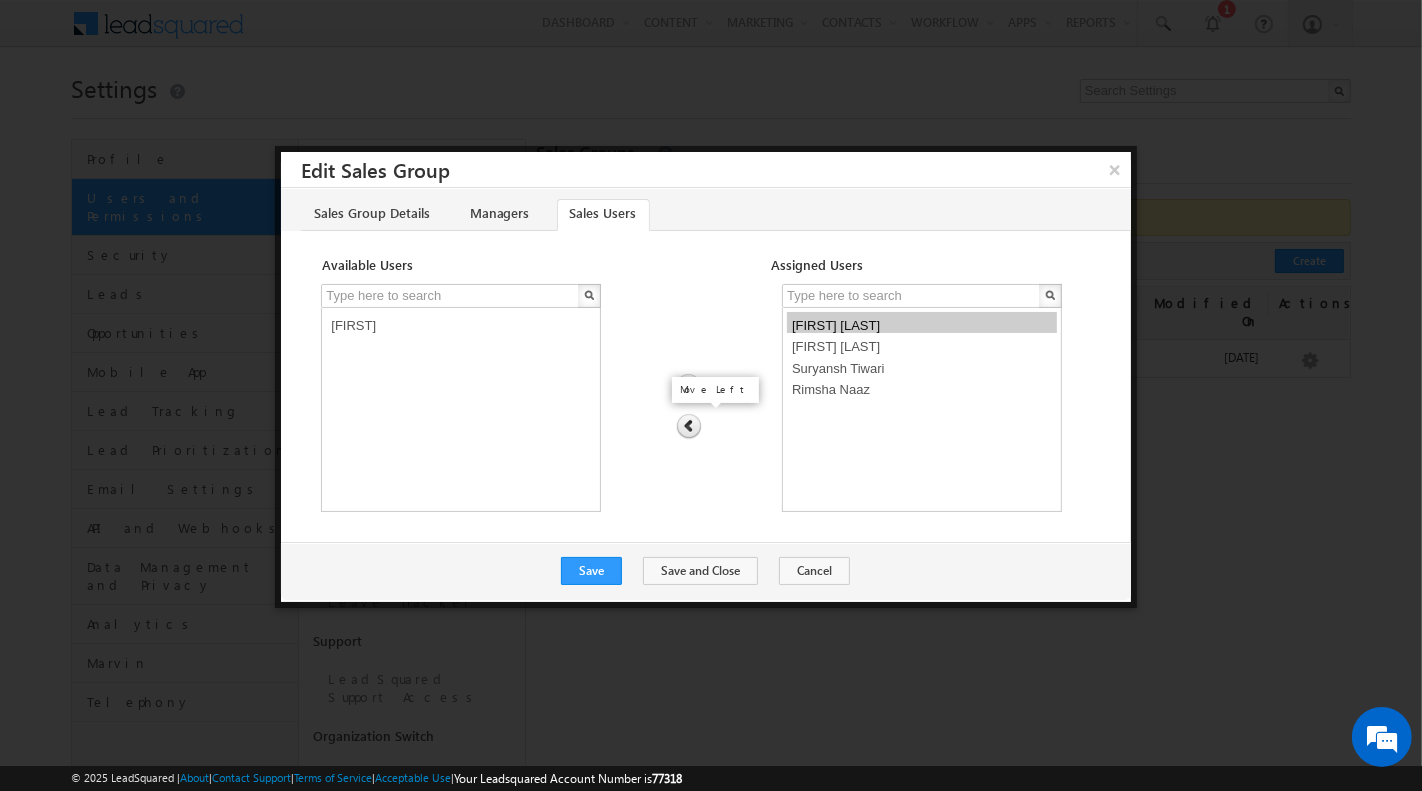 click at bounding box center (689, 427) 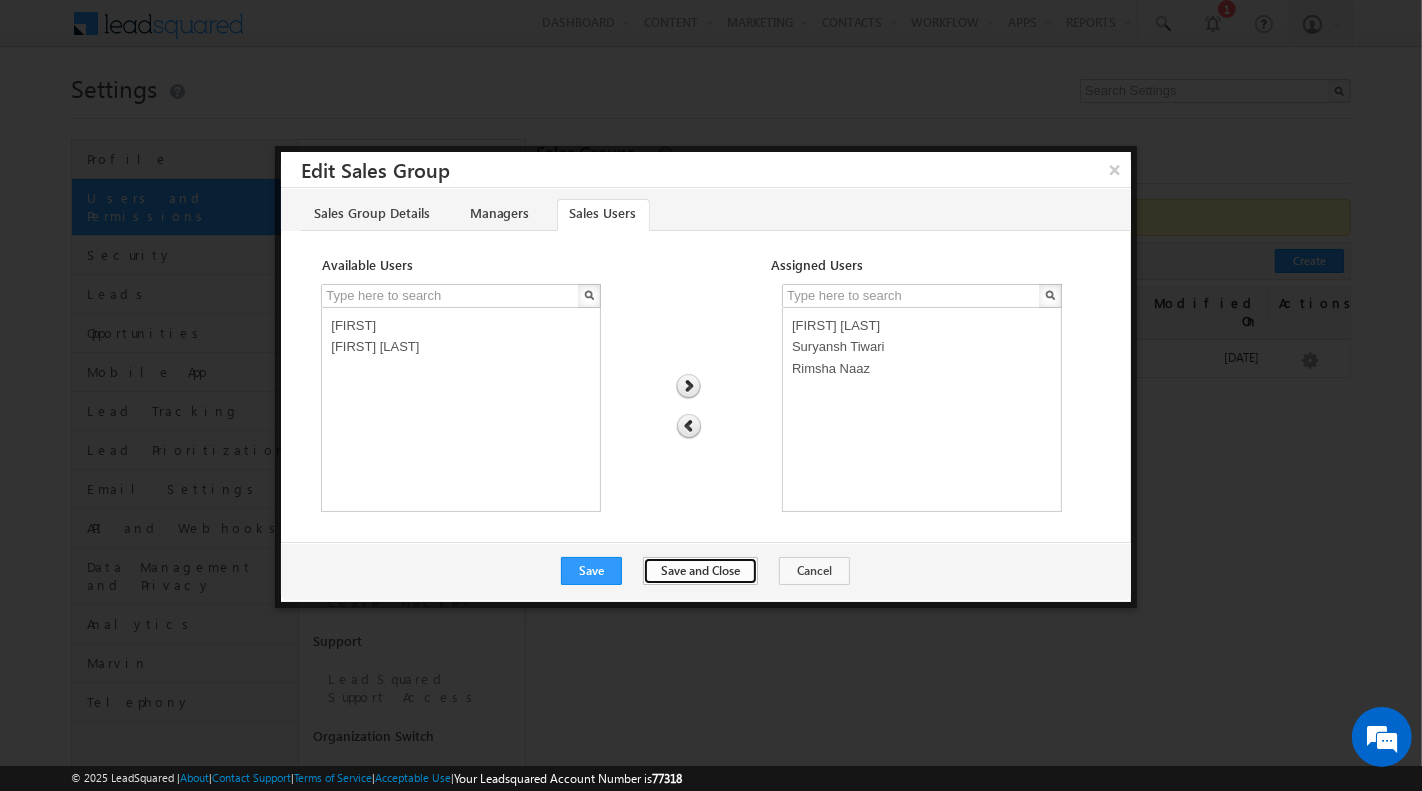 click on "Save and Close" at bounding box center (700, 571) 